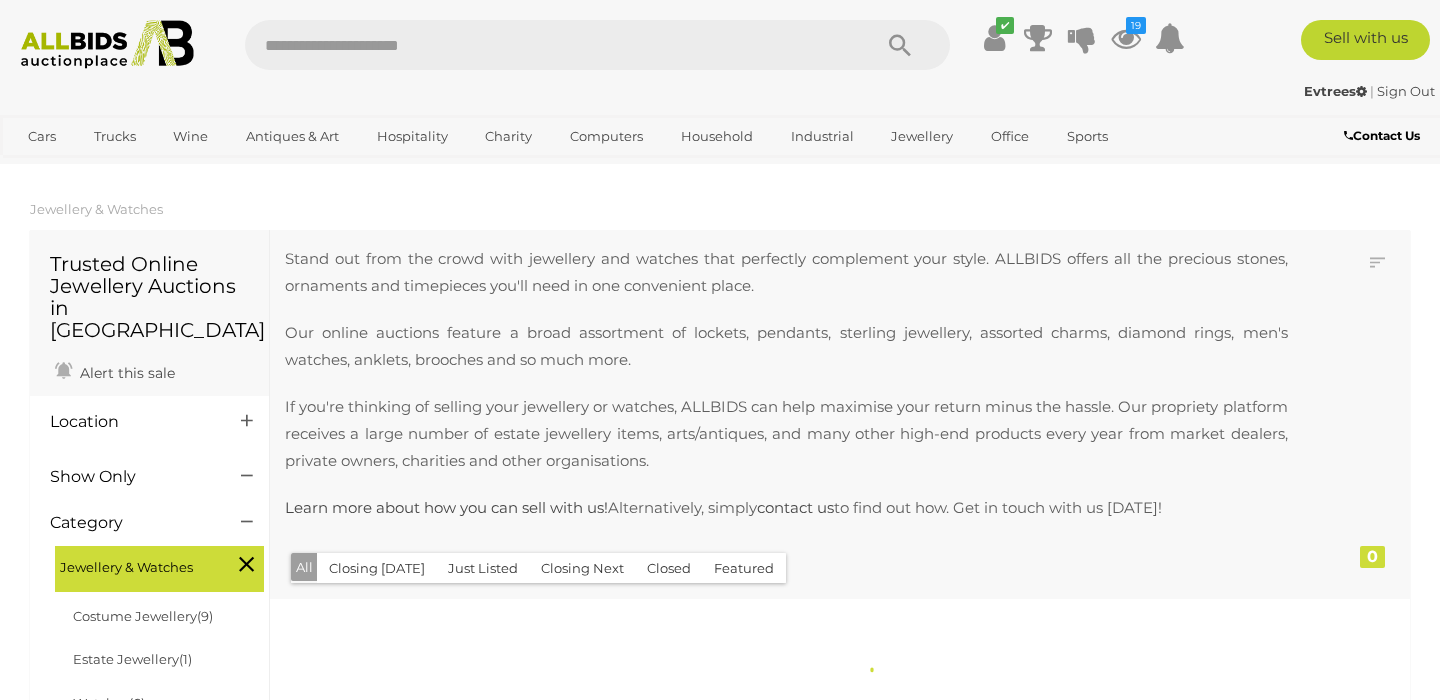 scroll, scrollTop: 0, scrollLeft: 0, axis: both 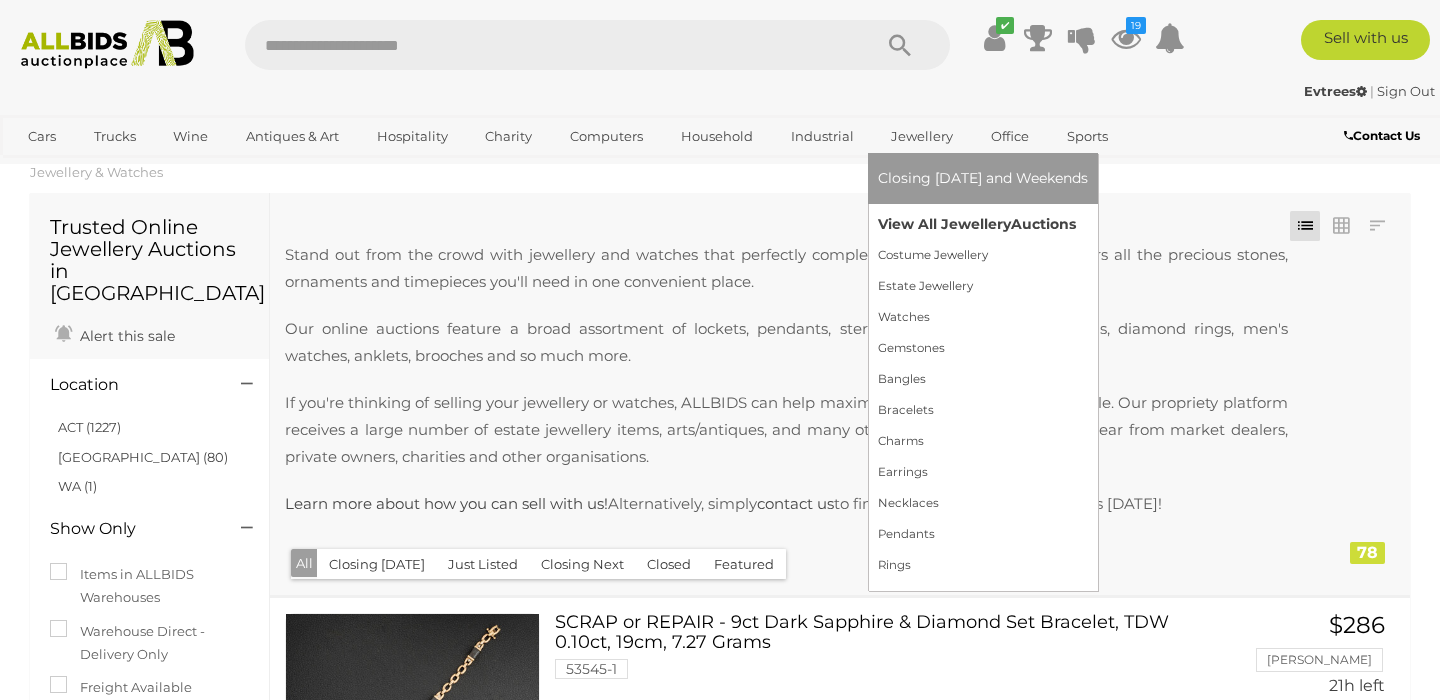 click on "View All Jewellery  Auctions" at bounding box center (983, 224) 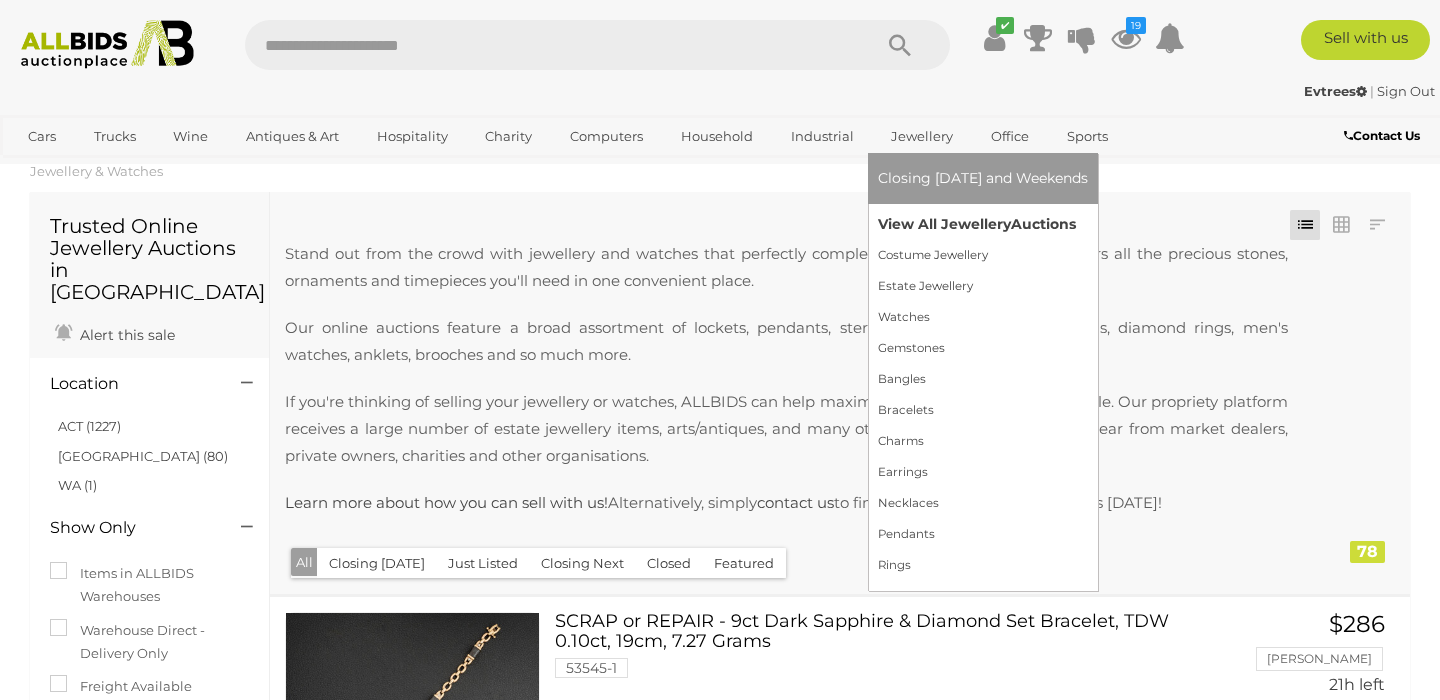 scroll, scrollTop: 40, scrollLeft: 0, axis: vertical 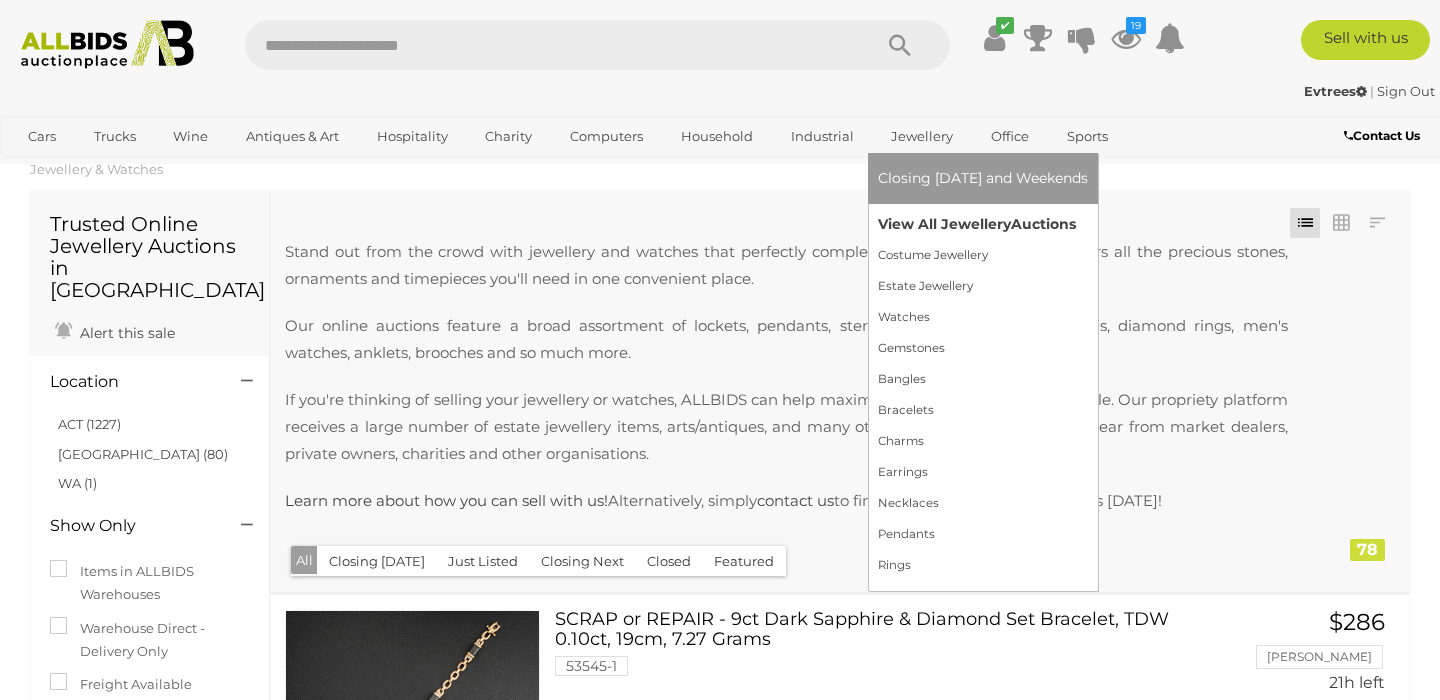 click on "View All Jewellery  Auctions" at bounding box center [983, 224] 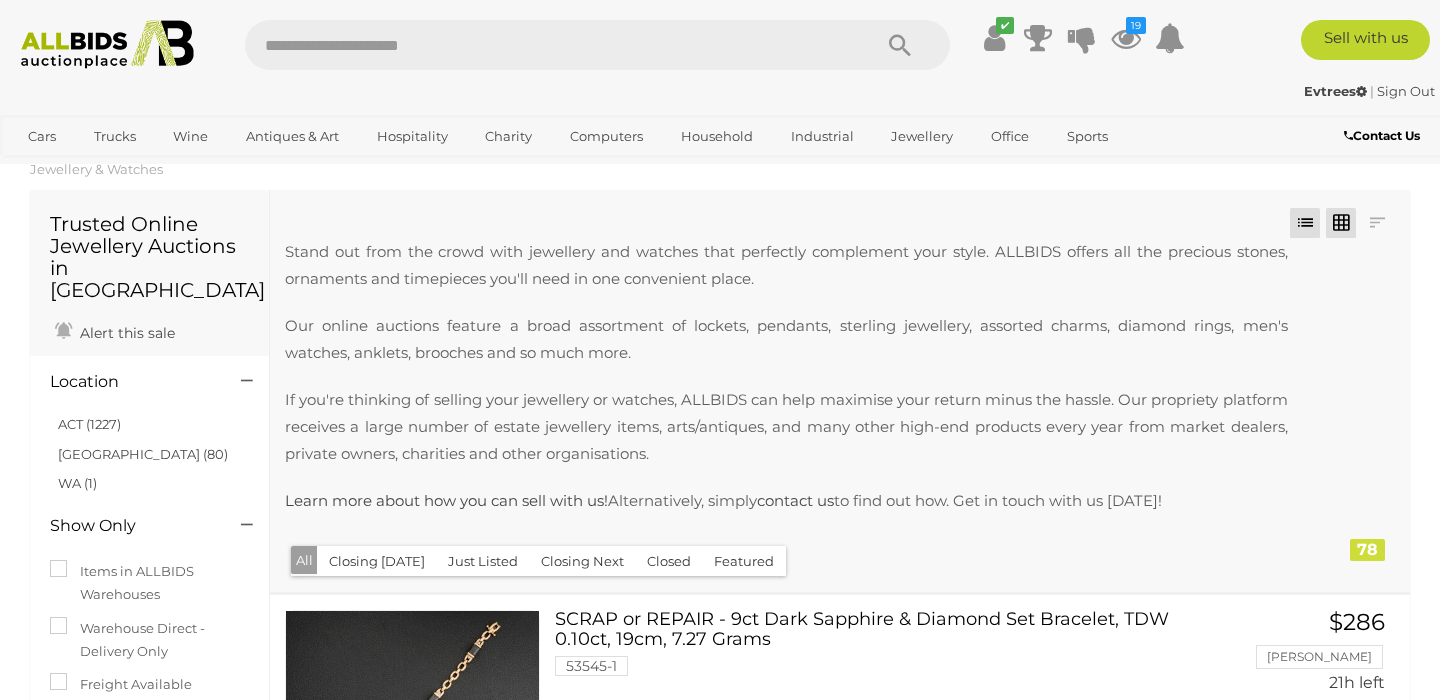 click at bounding box center [1341, 223] 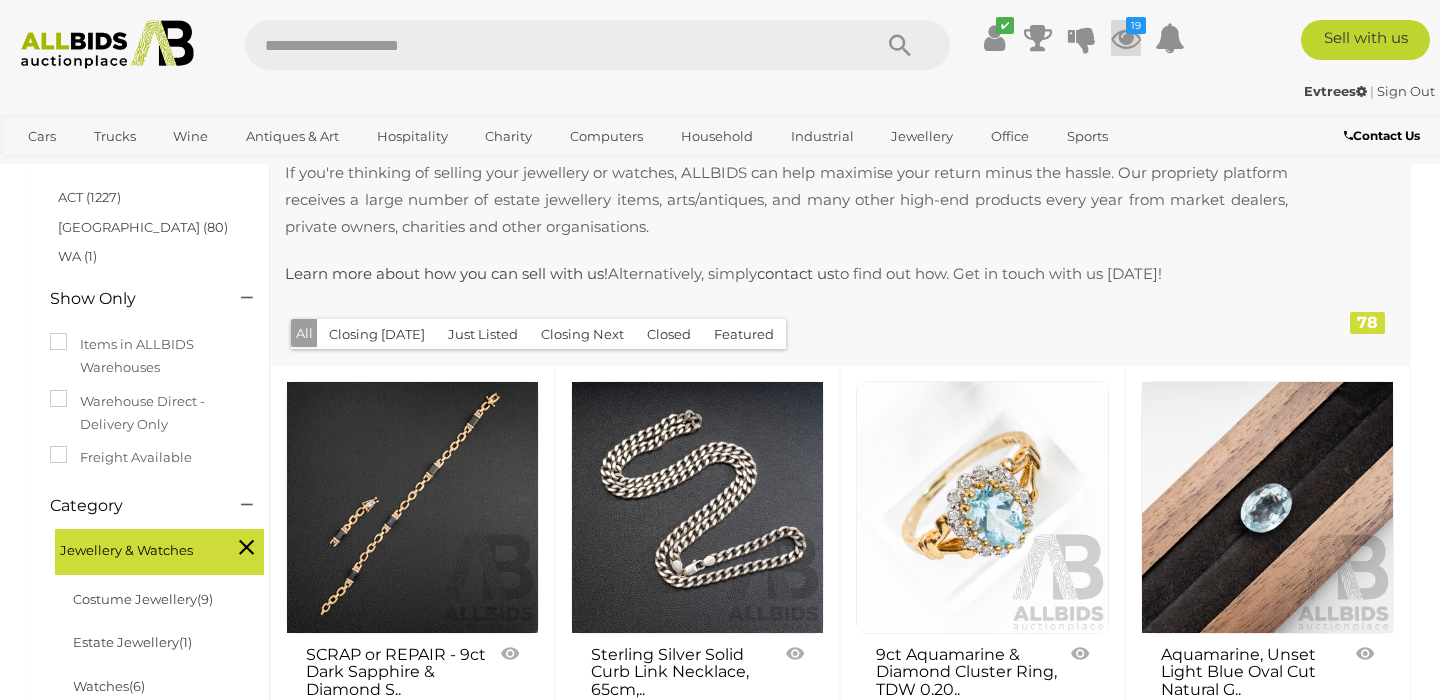 scroll, scrollTop: 262, scrollLeft: 0, axis: vertical 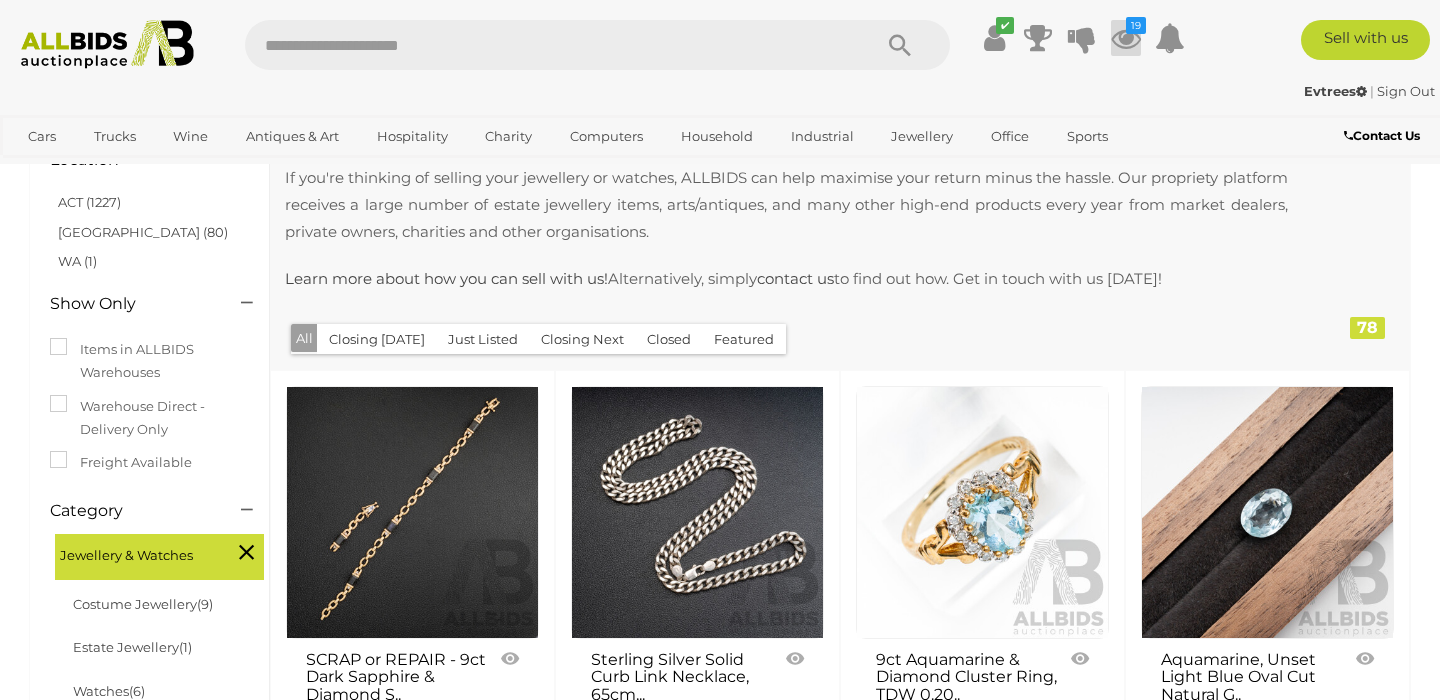 click at bounding box center [1126, 38] 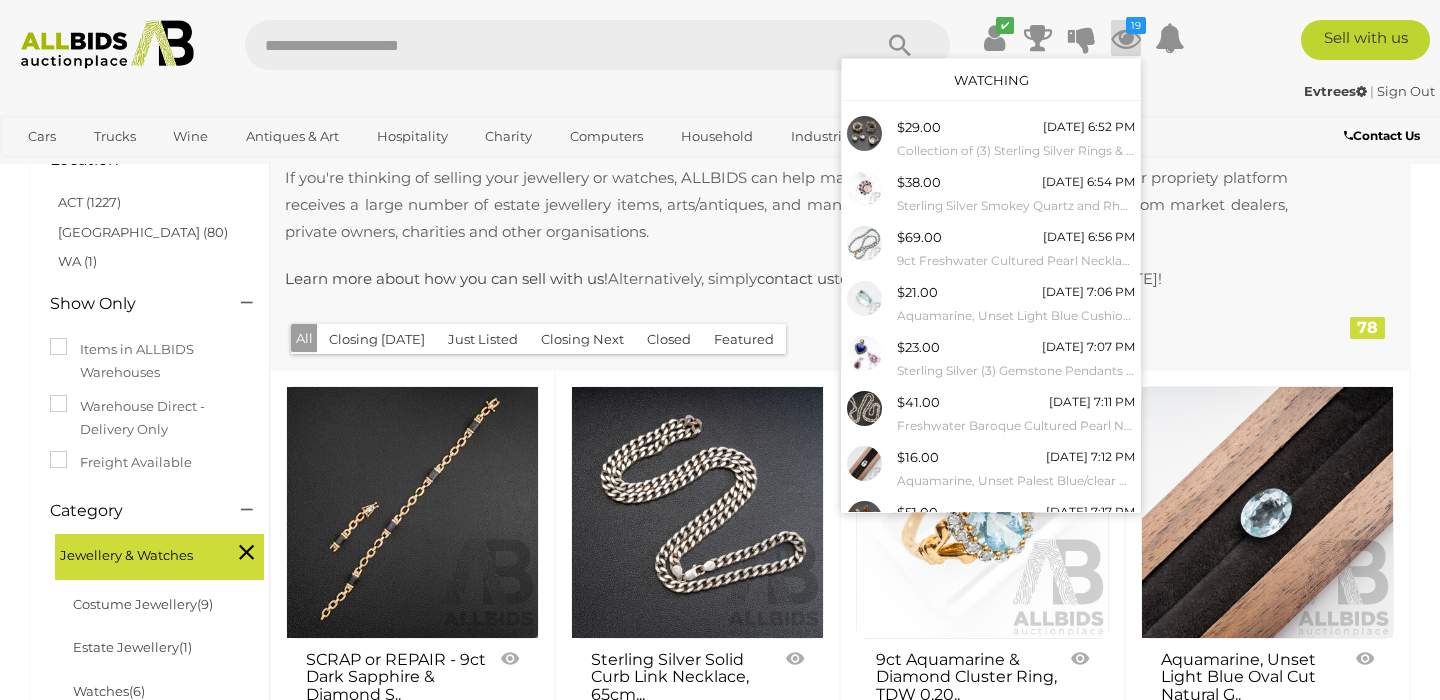 scroll, scrollTop: 265, scrollLeft: 0, axis: vertical 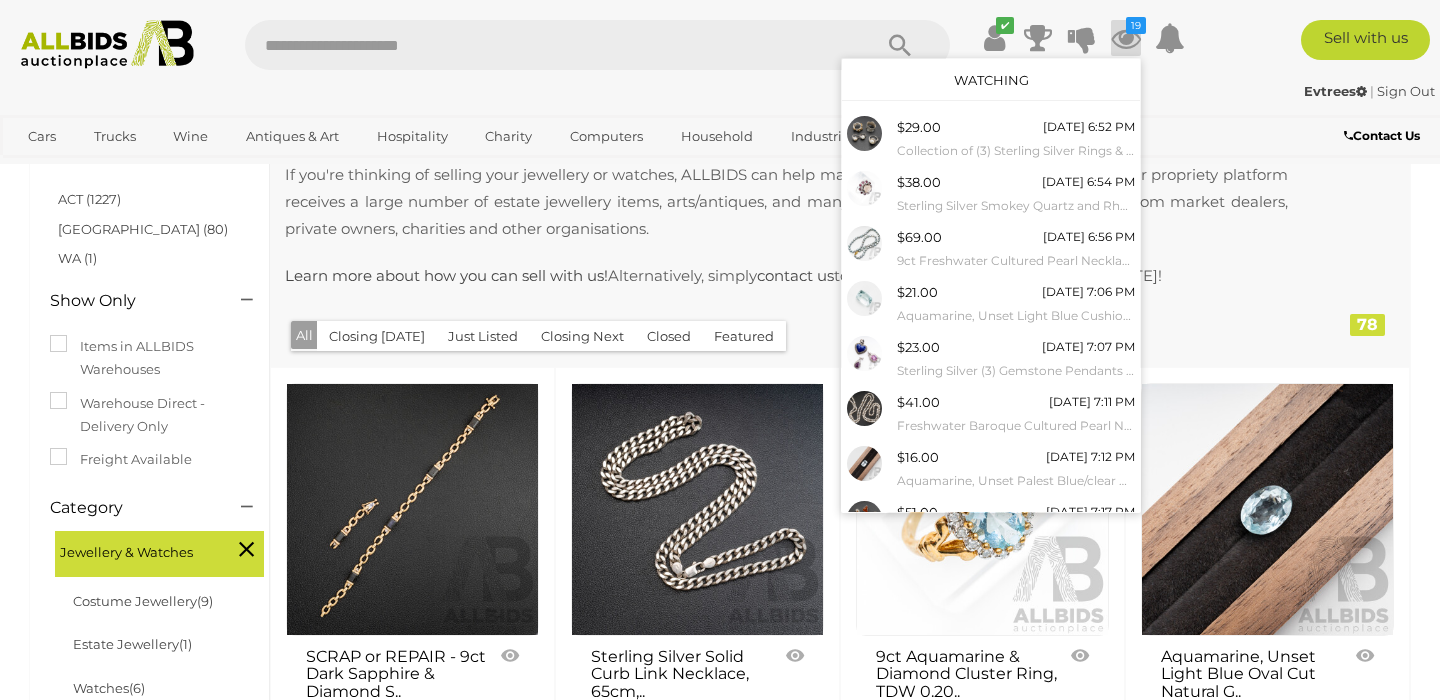 click on "Stand out from the crowd with jewellery and watches that perfectly complement your style. ALLBIDS offers all the precious stones, ornaments and timepieces you'll need in one convenient place. Our online auctions feature a broad assortment of lockets, pendants, sterling jewellery, assorted charms, diamond rings, men's watches, anklets, brooches and so much more. If you're thinking of selling your jewellery or watches, ALLBIDS can help maximise your return minus the hassle. Our propriety platform receives a large number of estate jewellery items, arts/antiques, and many other high-end products every year from market dealers, private owners, charities and other organisations. Learn more about how you can sell with us!  Alternatively, simply  contact us  to find out how. Get in touch with us today!" at bounding box center [794, 163] 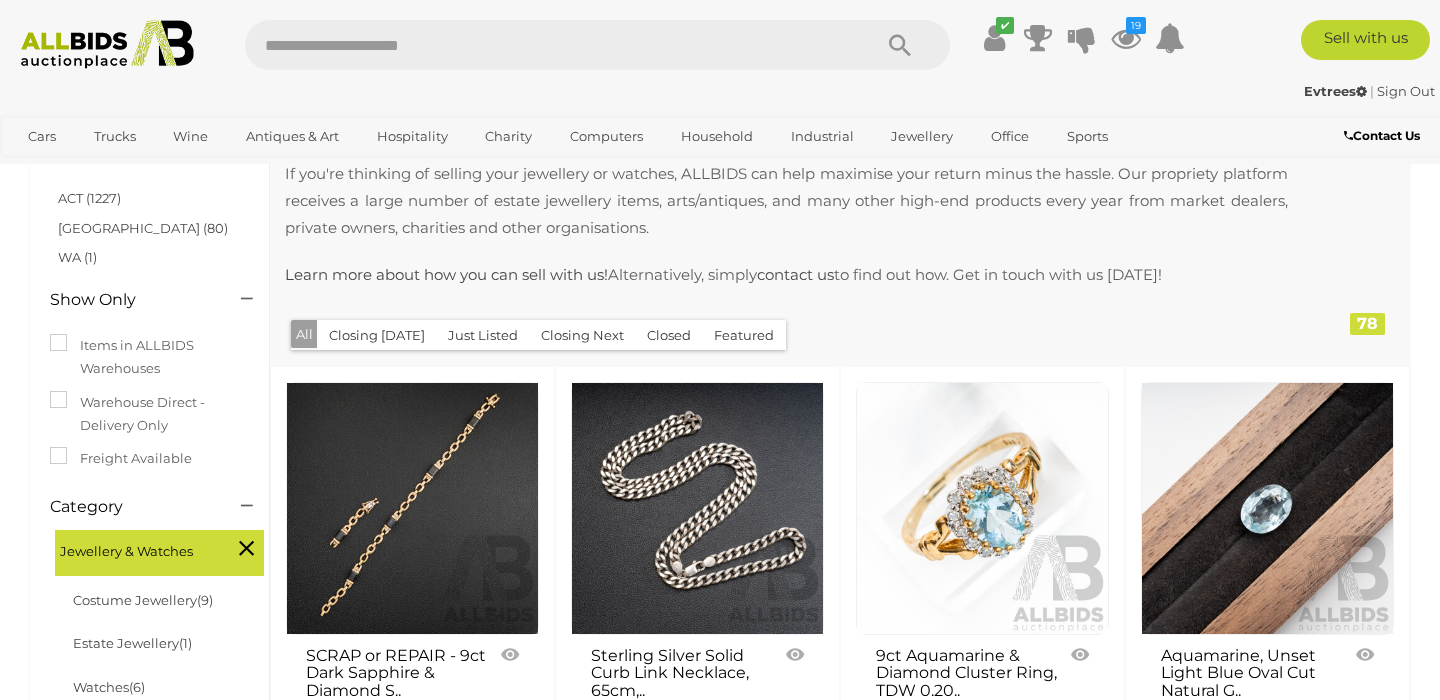 scroll, scrollTop: 0, scrollLeft: 0, axis: both 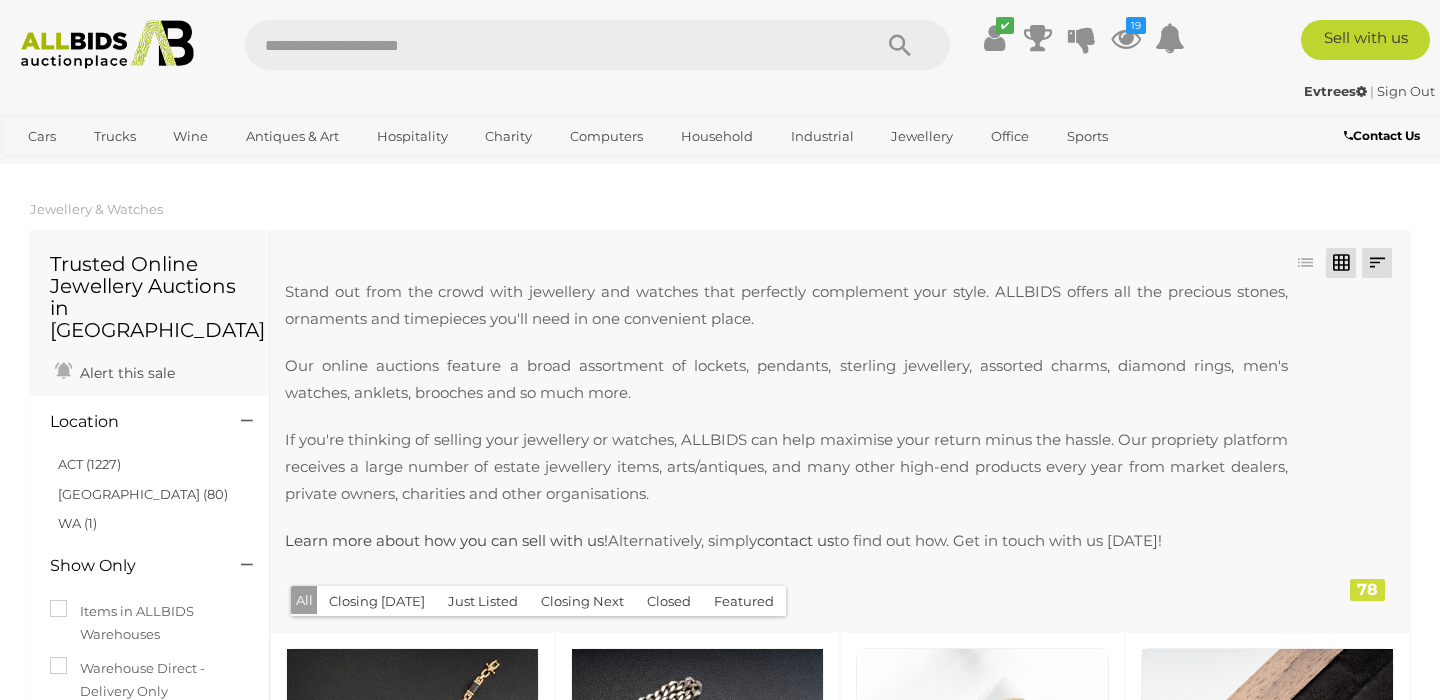 click at bounding box center [1377, 263] 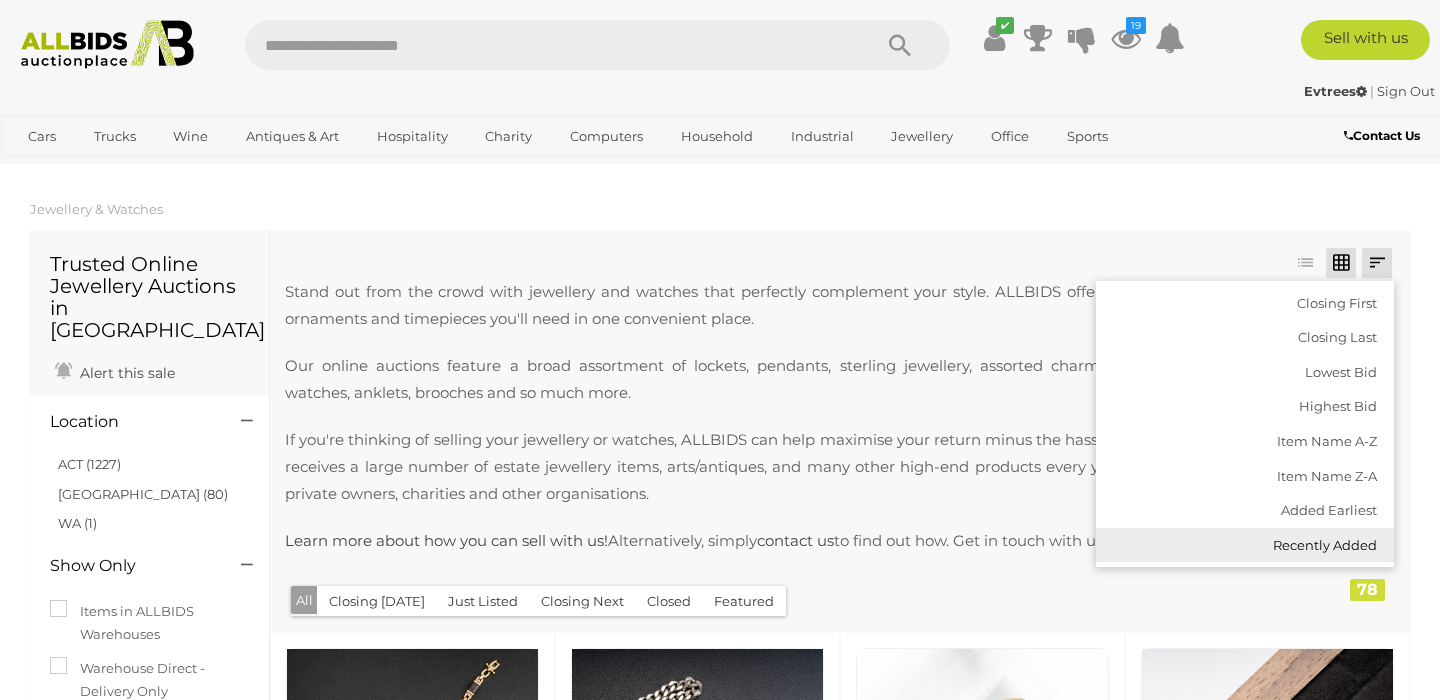 click on "Recently Added" at bounding box center [1245, 545] 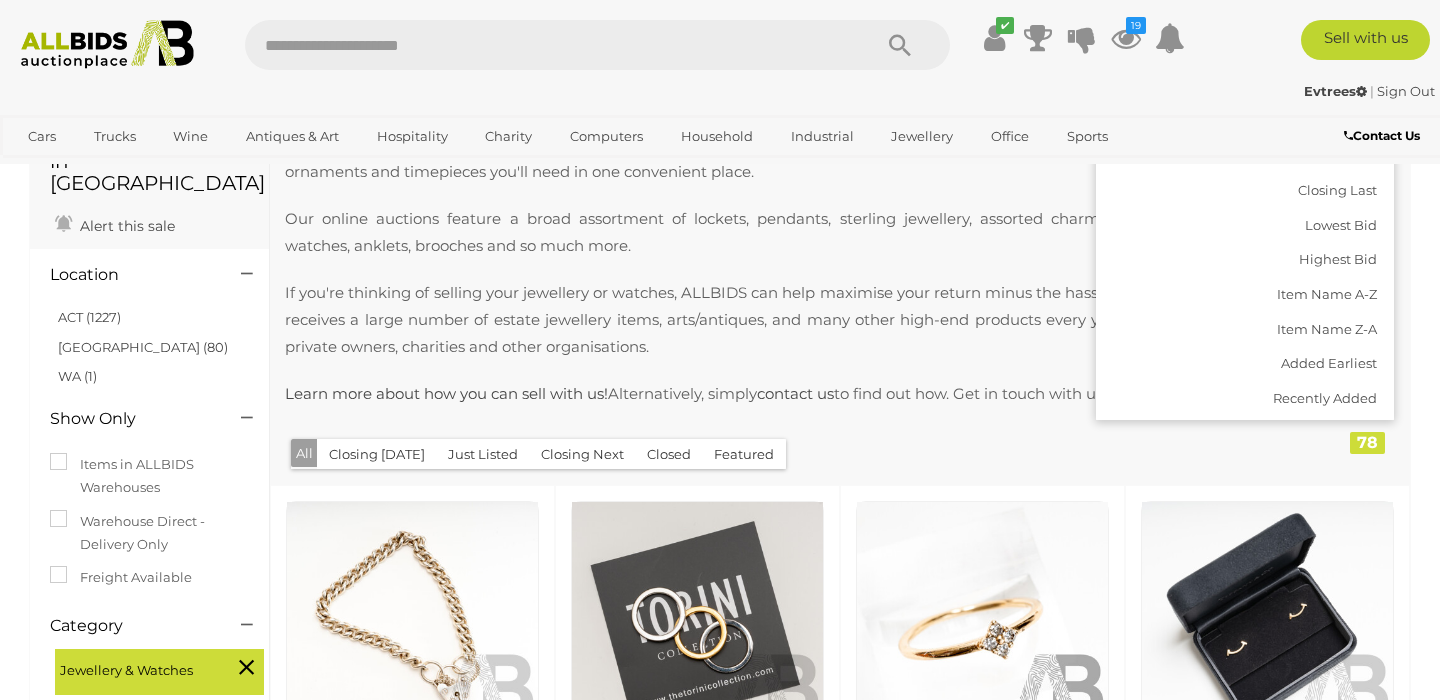 scroll, scrollTop: 146, scrollLeft: 0, axis: vertical 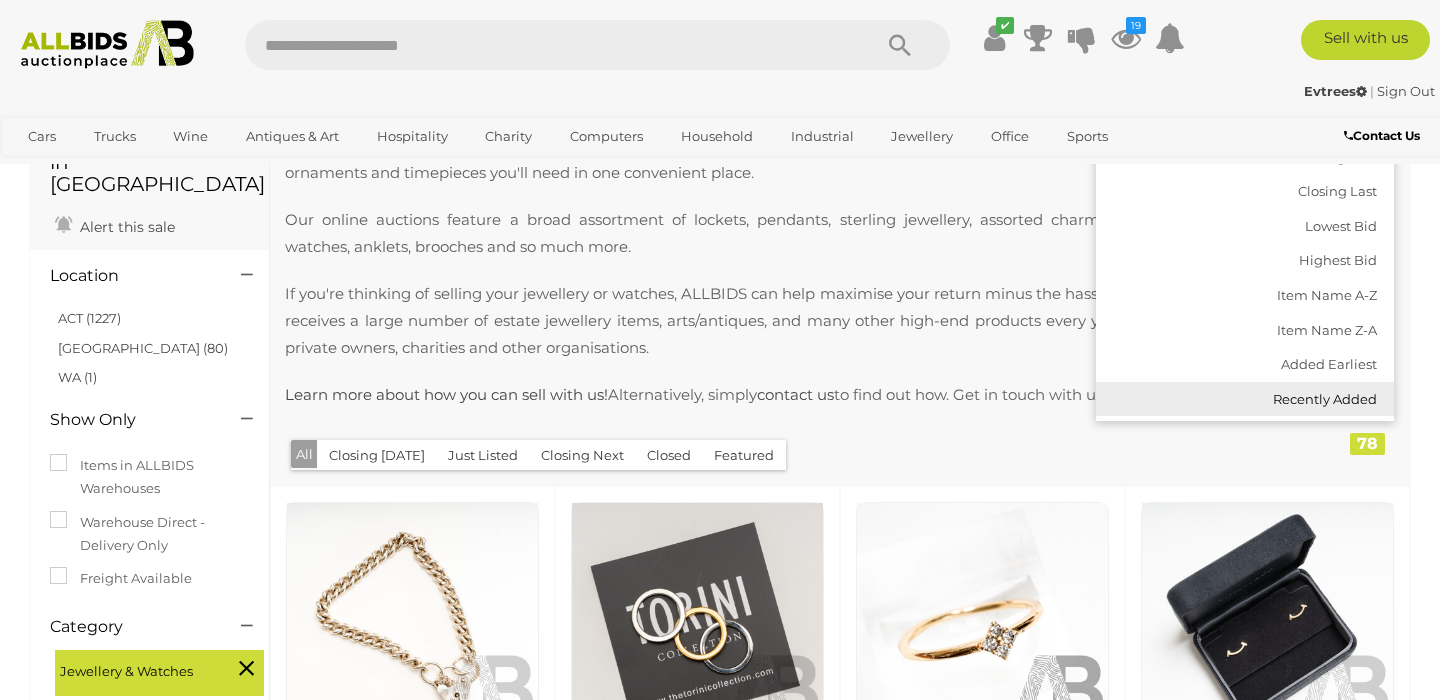 click on "Recently Added" at bounding box center [1245, 399] 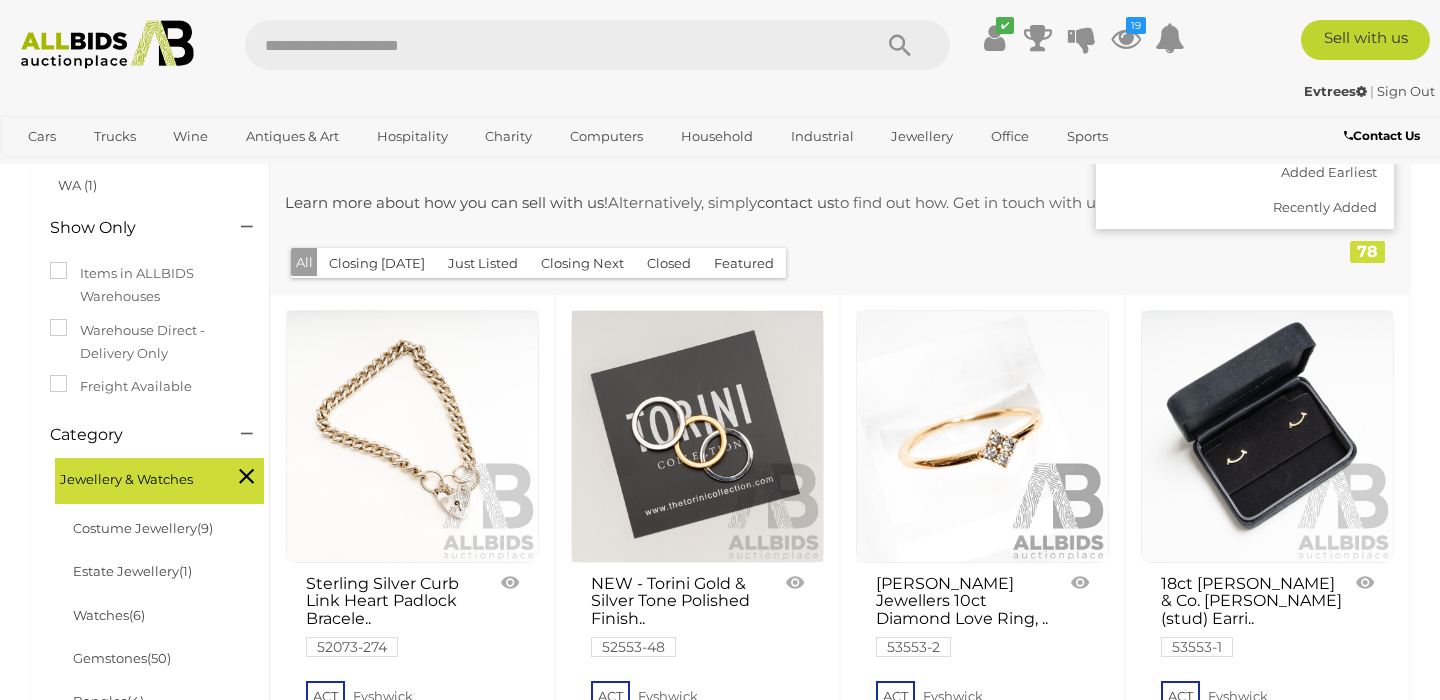 scroll, scrollTop: 337, scrollLeft: 0, axis: vertical 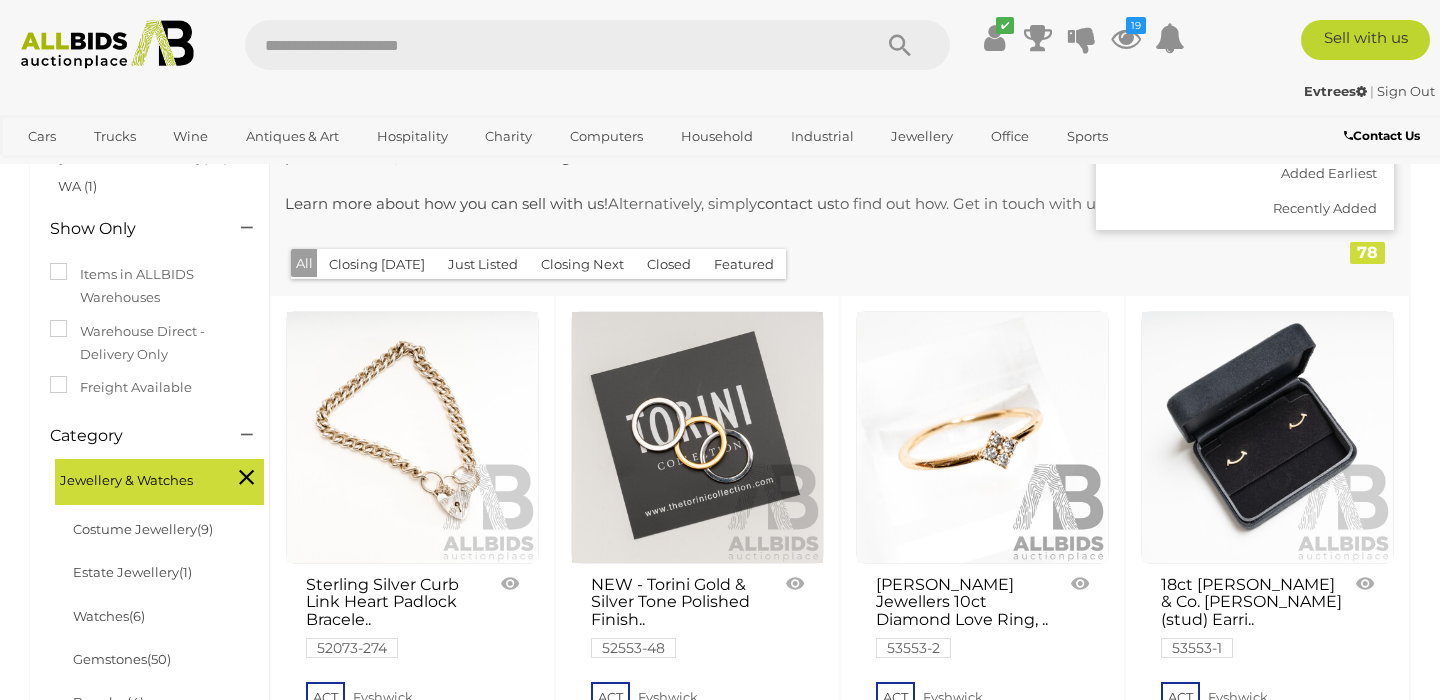 click on "Stand out from the crowd with jewellery and watches that perfectly complement your style. ALLBIDS offers all the precious stones, ornaments and timepieces you'll need in one convenient place. Our online auctions feature a broad assortment of lockets, pendants, sterling jewellery, assorted charms, diamond rings, men's watches, anklets, brooches and so much more. If you're thinking of selling your jewellery or watches, ALLBIDS can help maximise your return minus the hassle. Our propriety platform receives a large number of estate jewellery items, arts/antiques, and many other high-end products every year from market dealers, private owners, charities and other organisations. Learn more about how you can sell with us!  Alternatively, simply  contact us  to find out how. Get in touch with us today!" at bounding box center (794, 91) 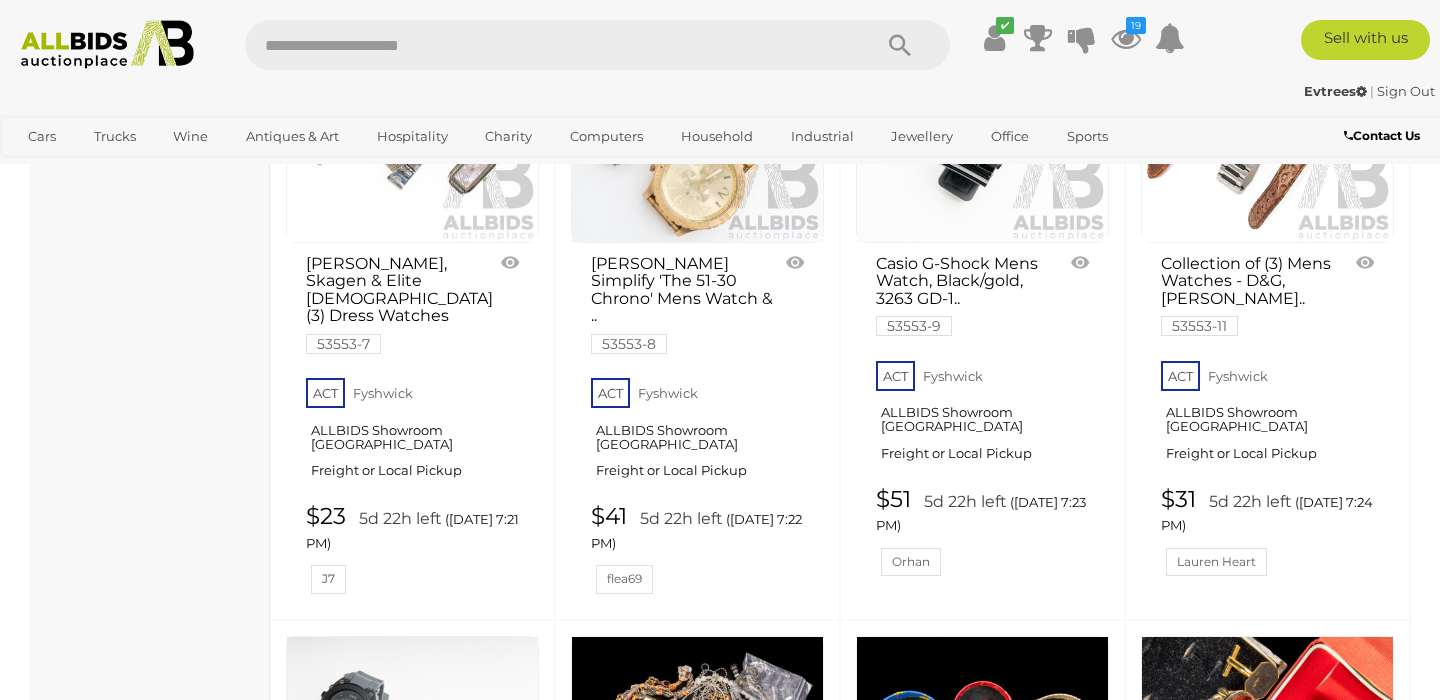 scroll, scrollTop: 1943, scrollLeft: 0, axis: vertical 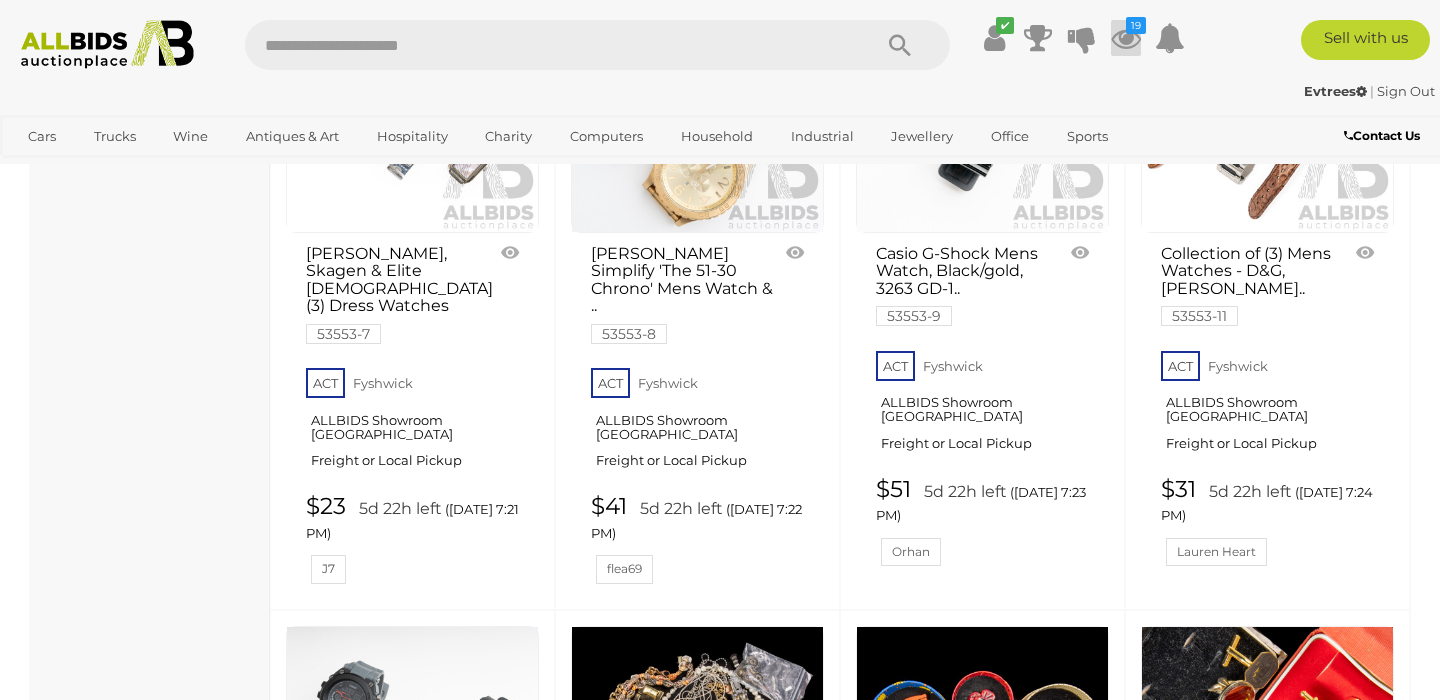 click at bounding box center [1126, 38] 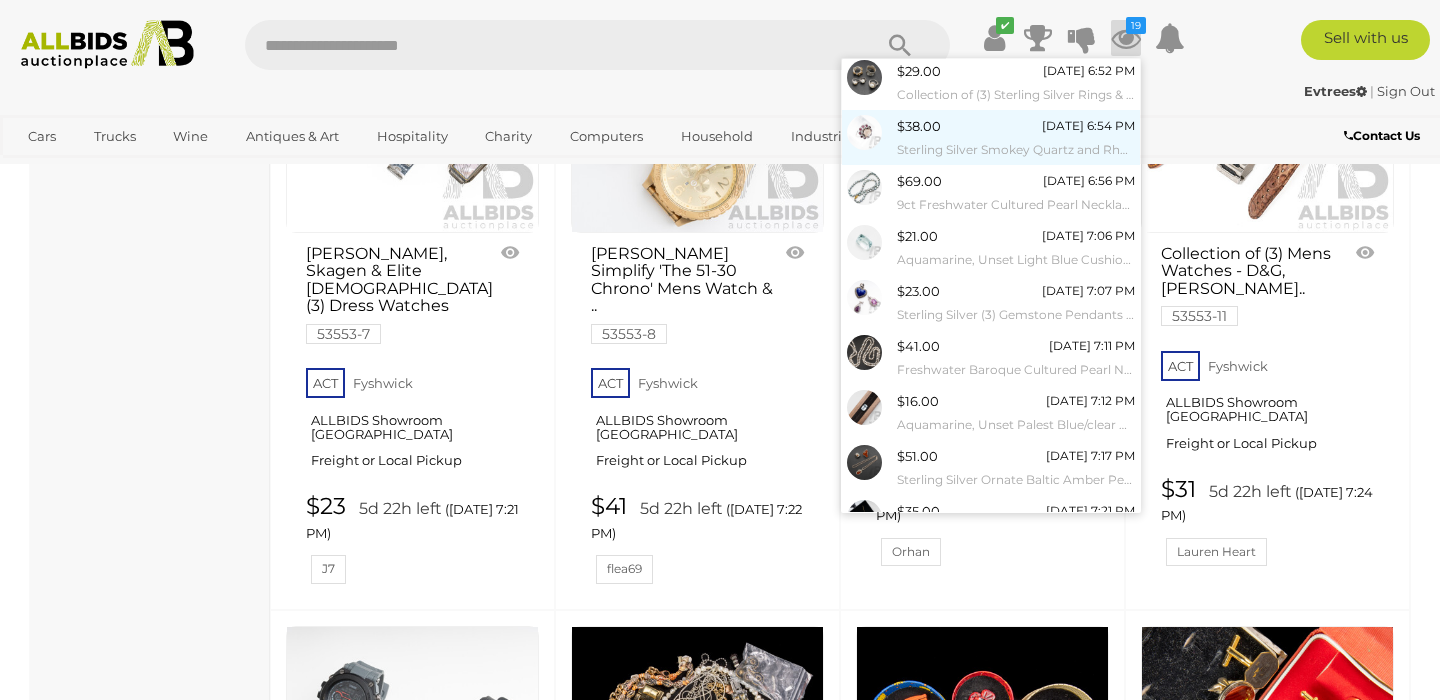 scroll, scrollTop: 0, scrollLeft: 0, axis: both 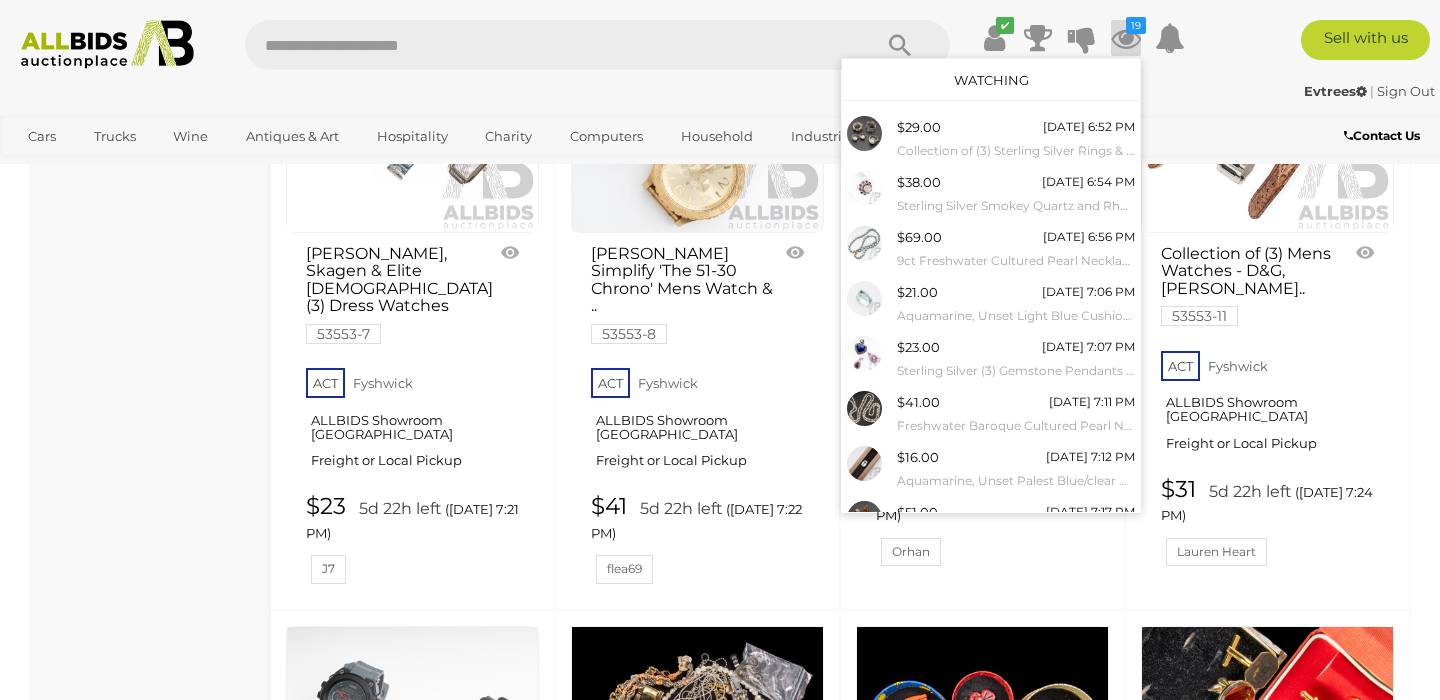 click on "Watching" at bounding box center (991, 80) 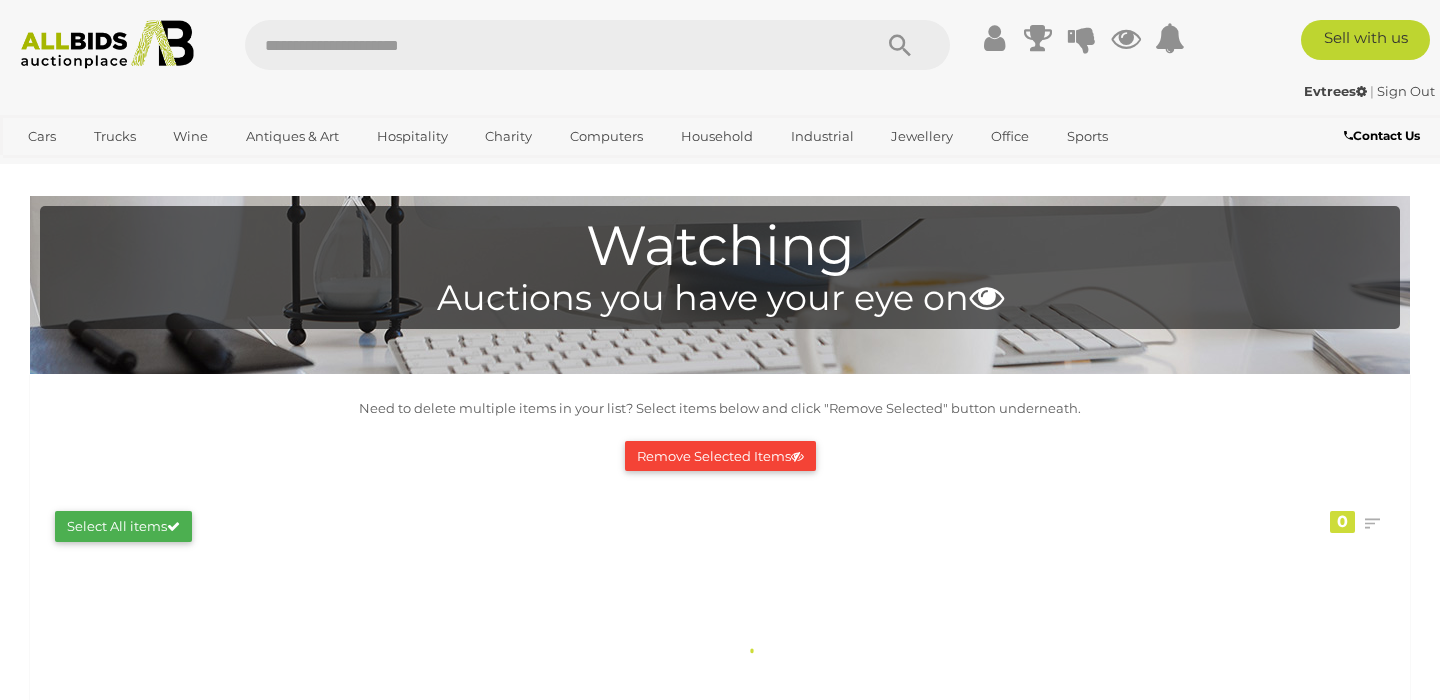scroll, scrollTop: 0, scrollLeft: 0, axis: both 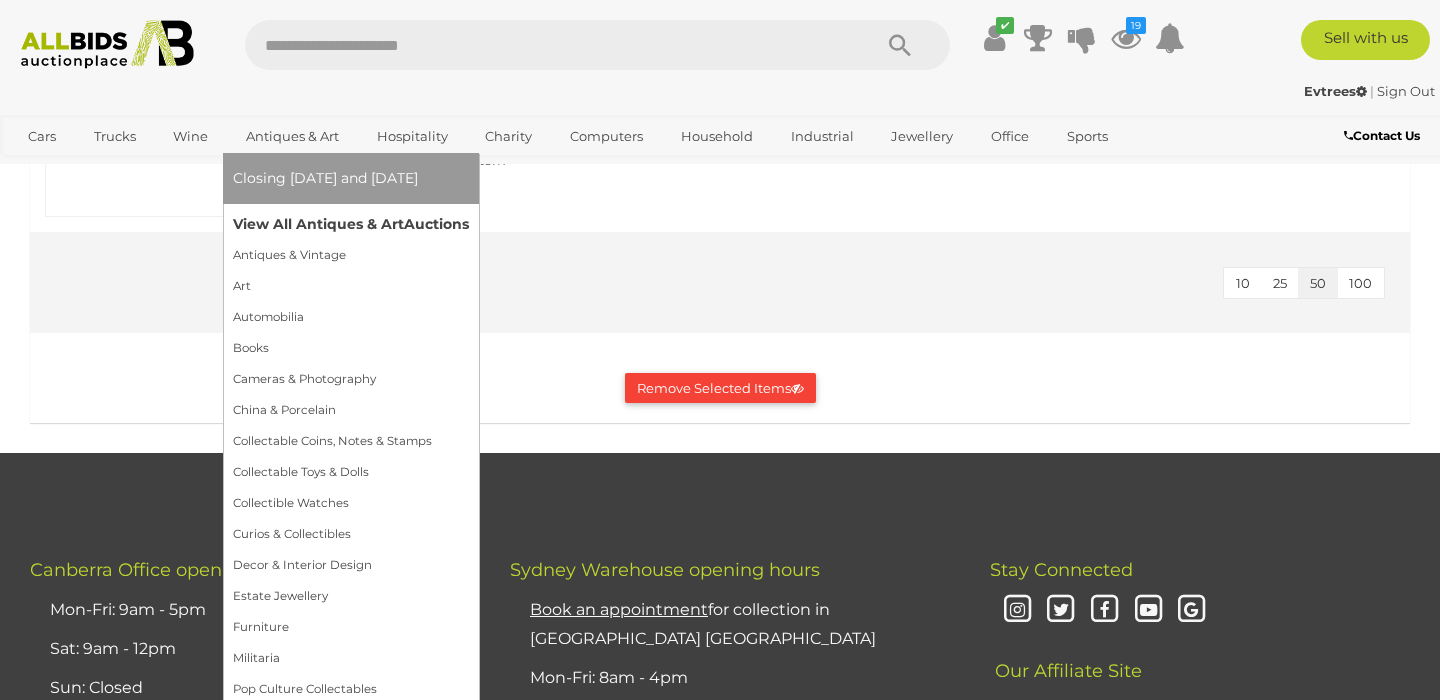click on "View All Antiques & Art  Auctions" at bounding box center (351, 224) 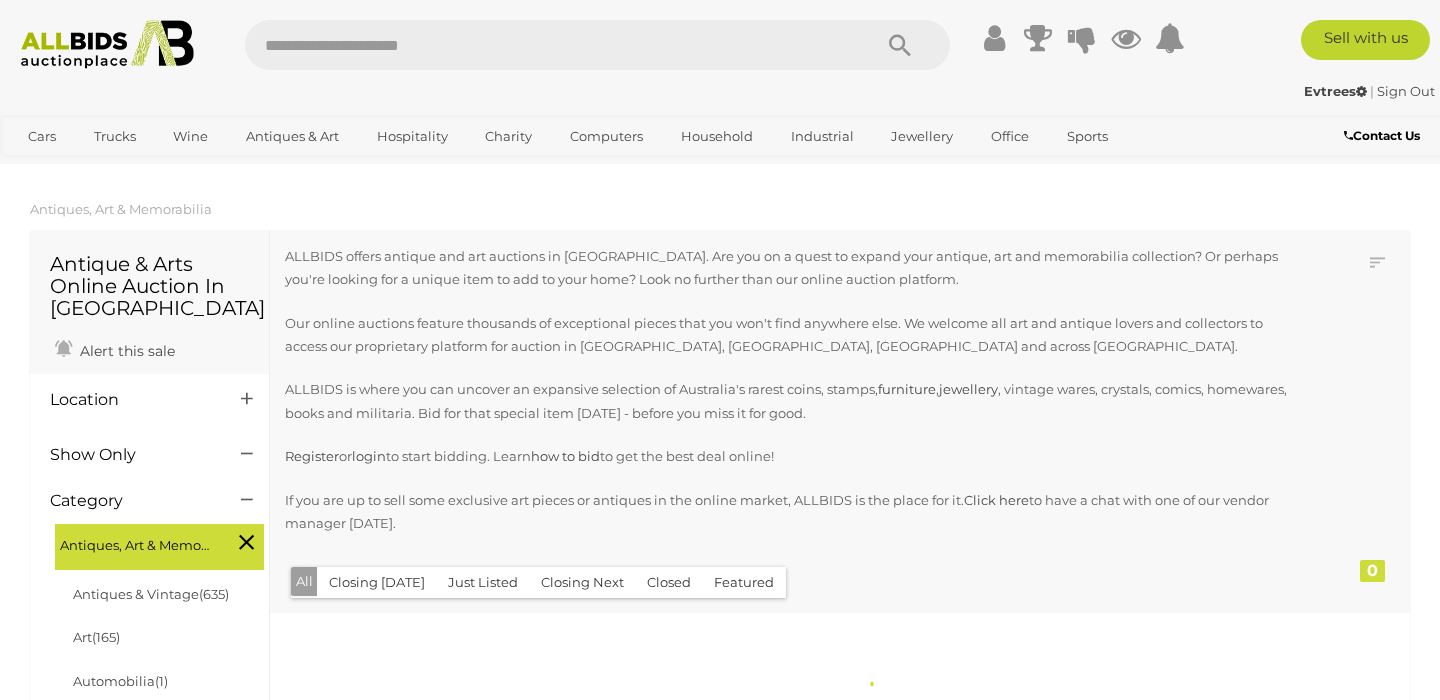scroll, scrollTop: 0, scrollLeft: 0, axis: both 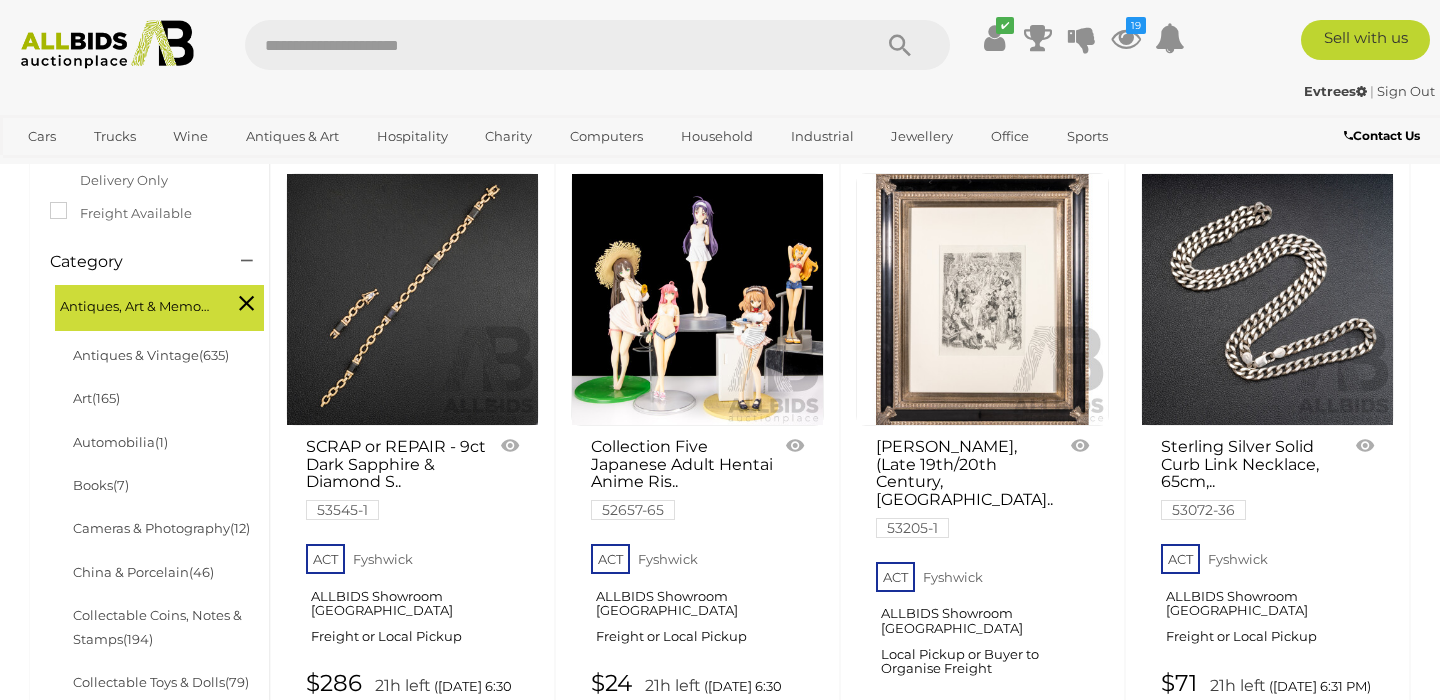 click at bounding box center (548, 45) 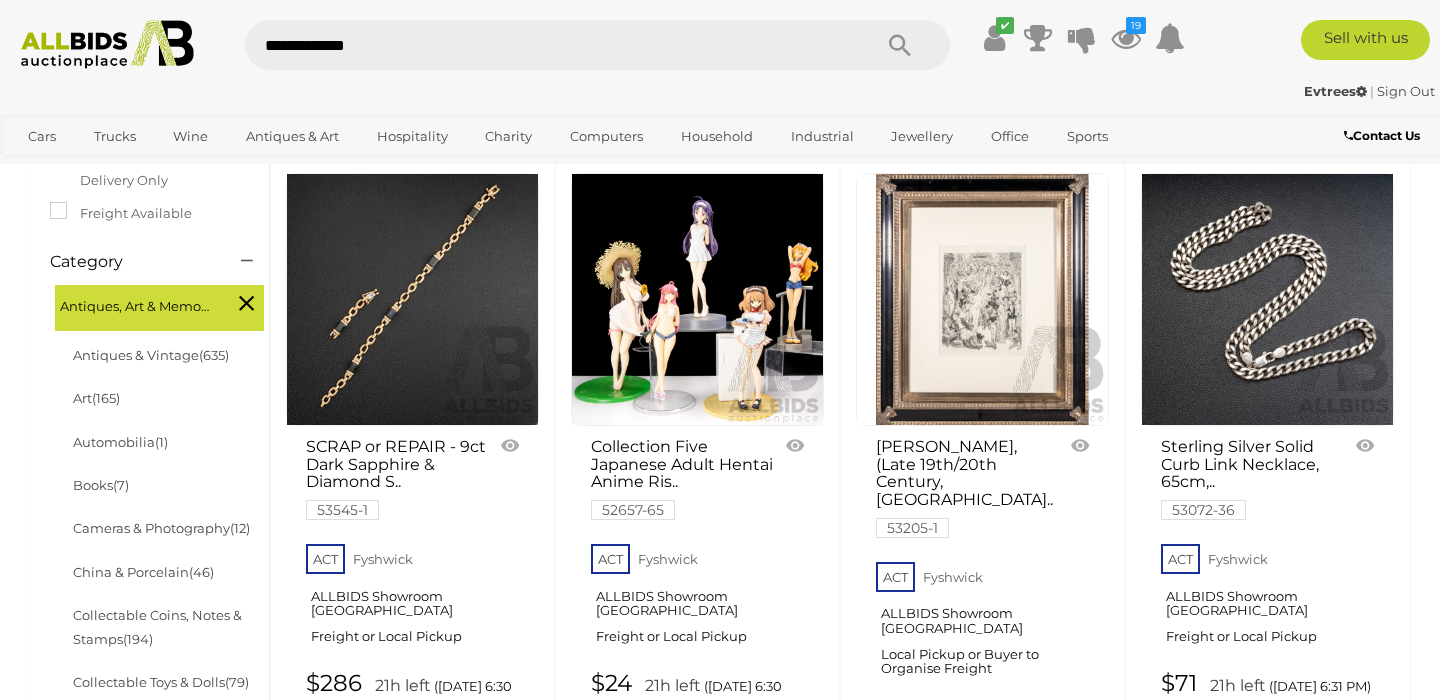 type on "**********" 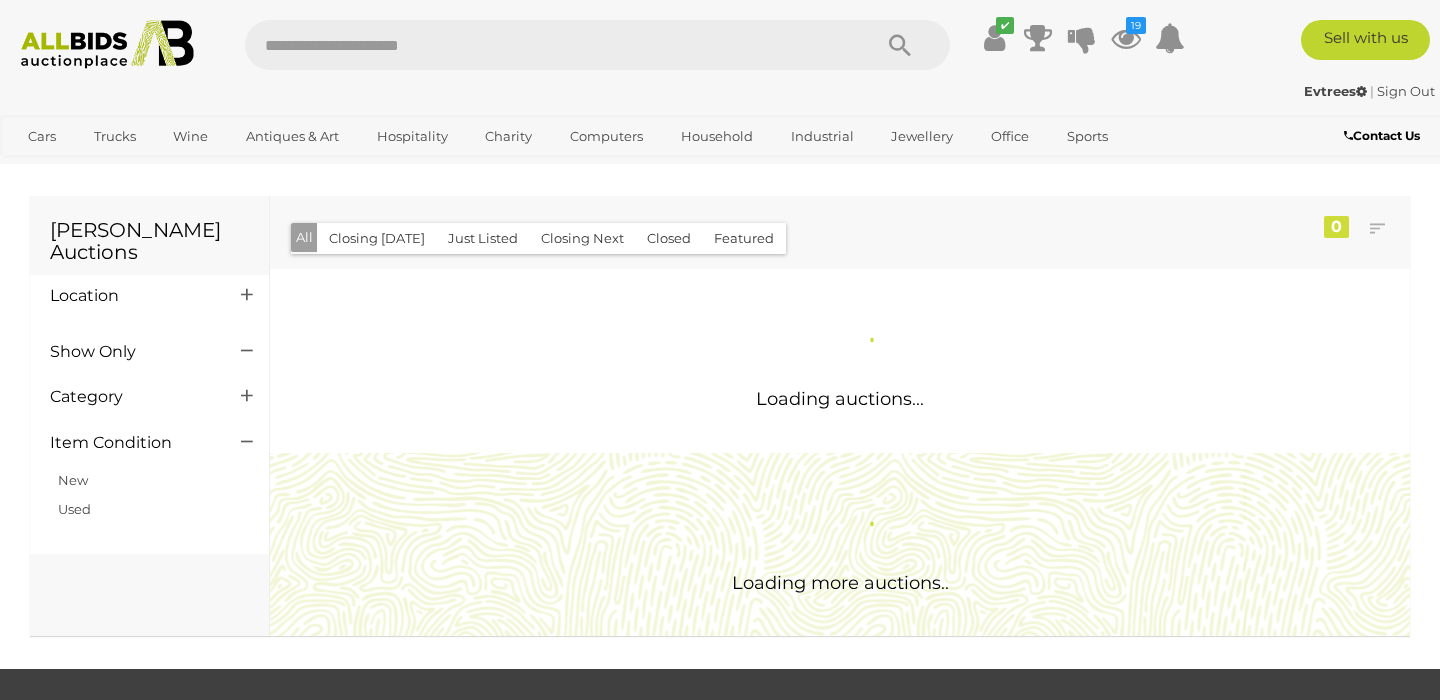 scroll, scrollTop: 0, scrollLeft: 0, axis: both 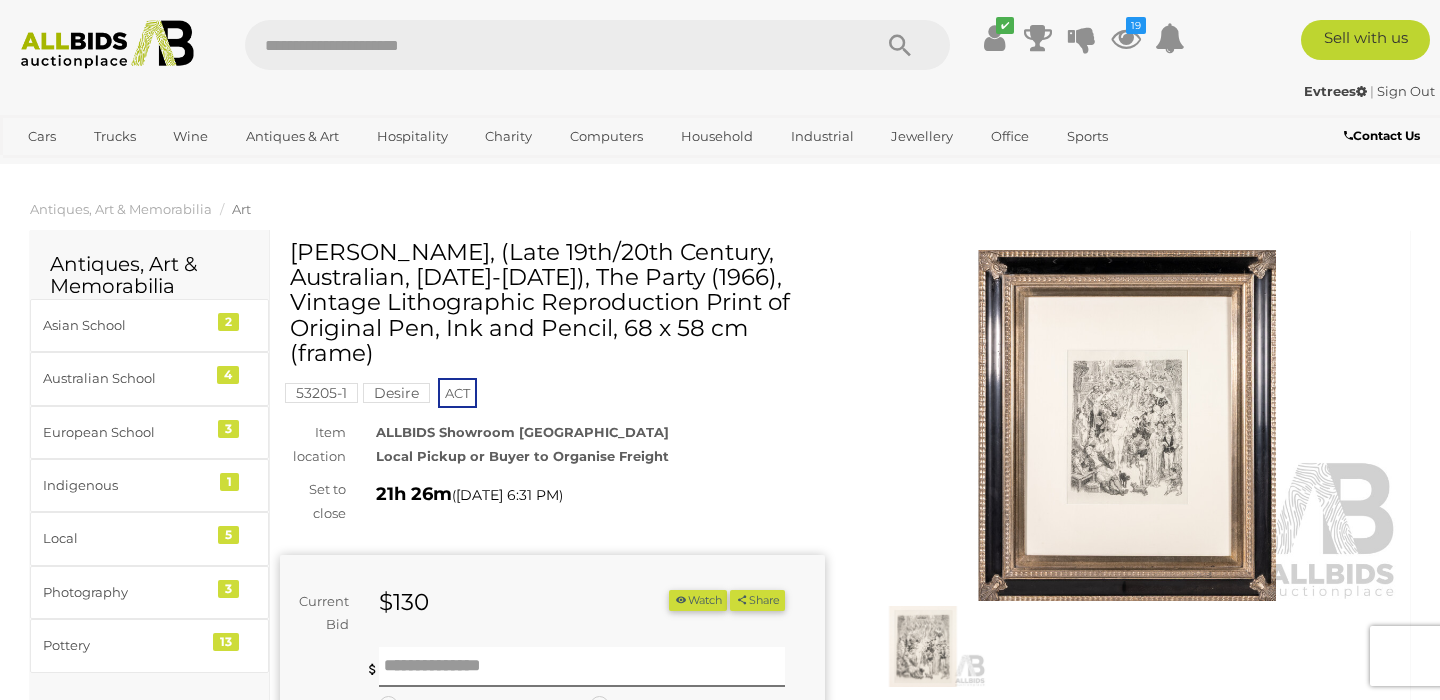 click at bounding box center [1127, 425] 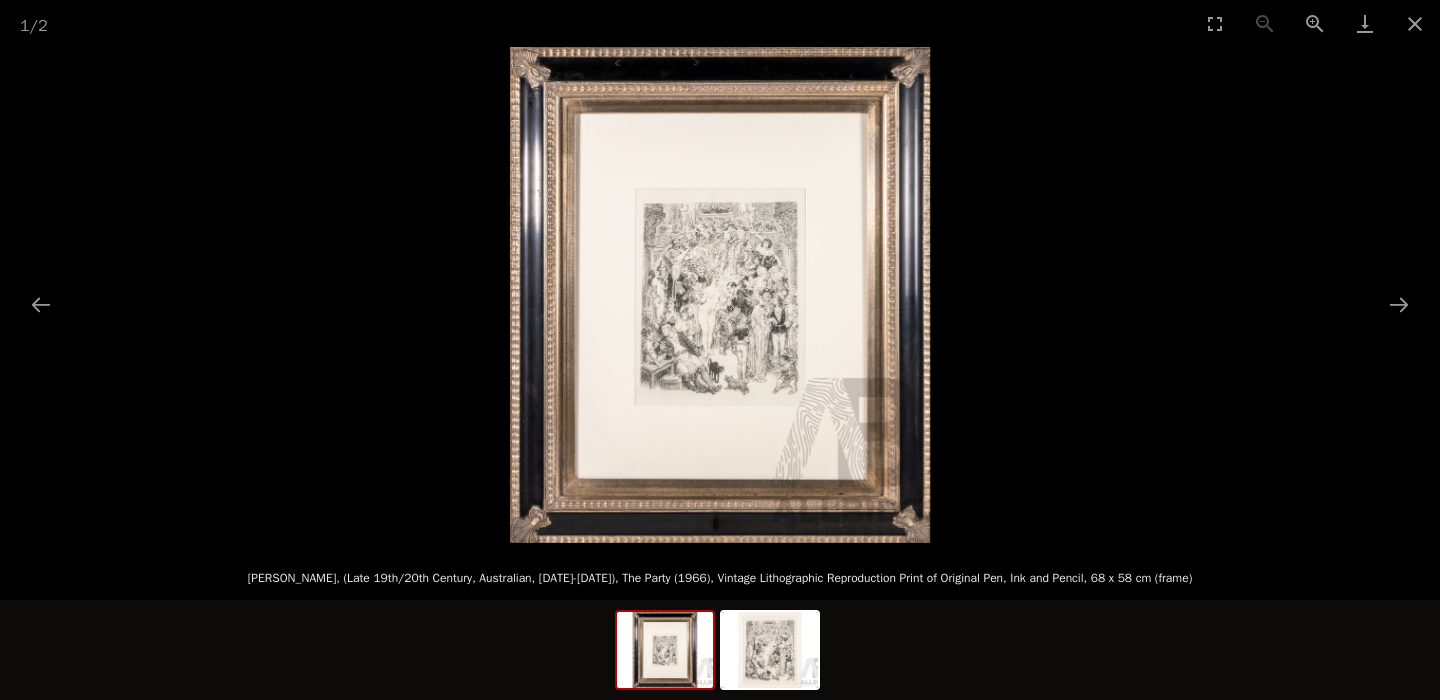 scroll, scrollTop: 0, scrollLeft: 0, axis: both 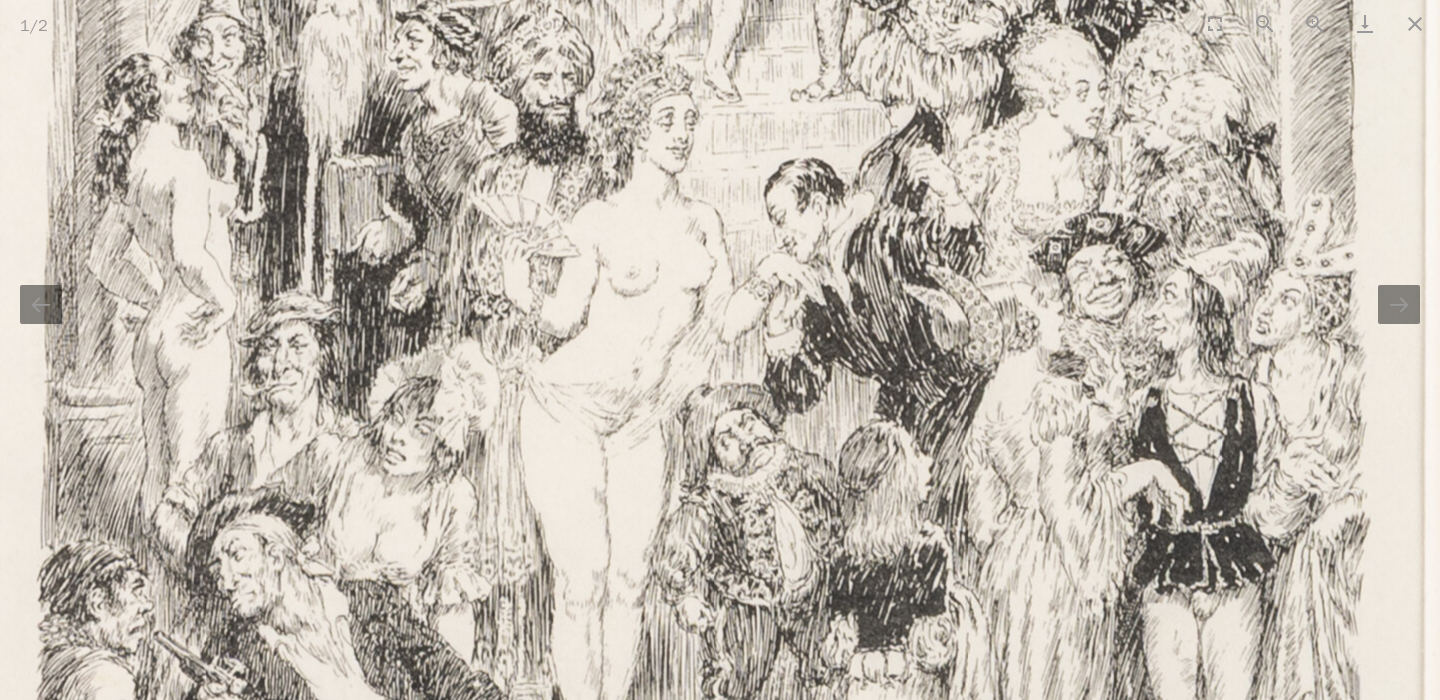 drag, startPoint x: 754, startPoint y: 152, endPoint x: 646, endPoint y: -104, distance: 277.84888 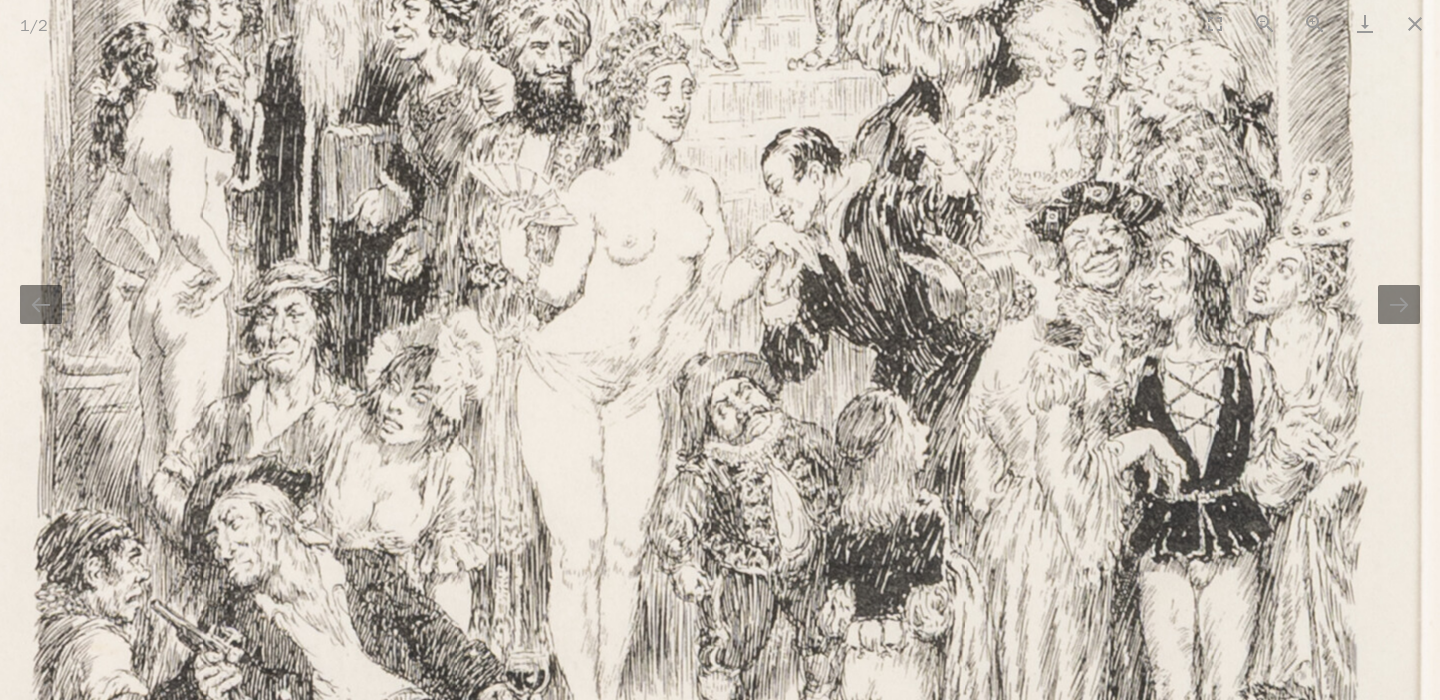 scroll, scrollTop: 0, scrollLeft: 0, axis: both 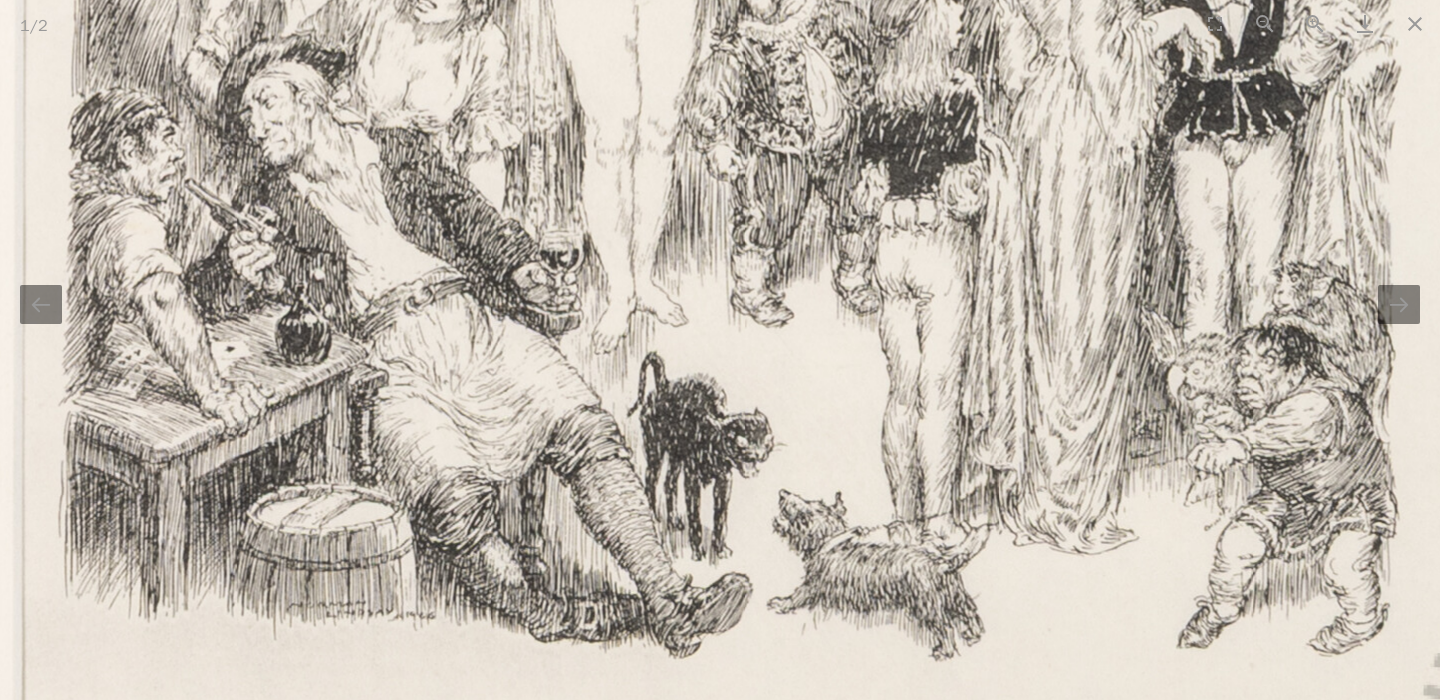 drag, startPoint x: 853, startPoint y: 275, endPoint x: 888, endPoint y: -146, distance: 422.45236 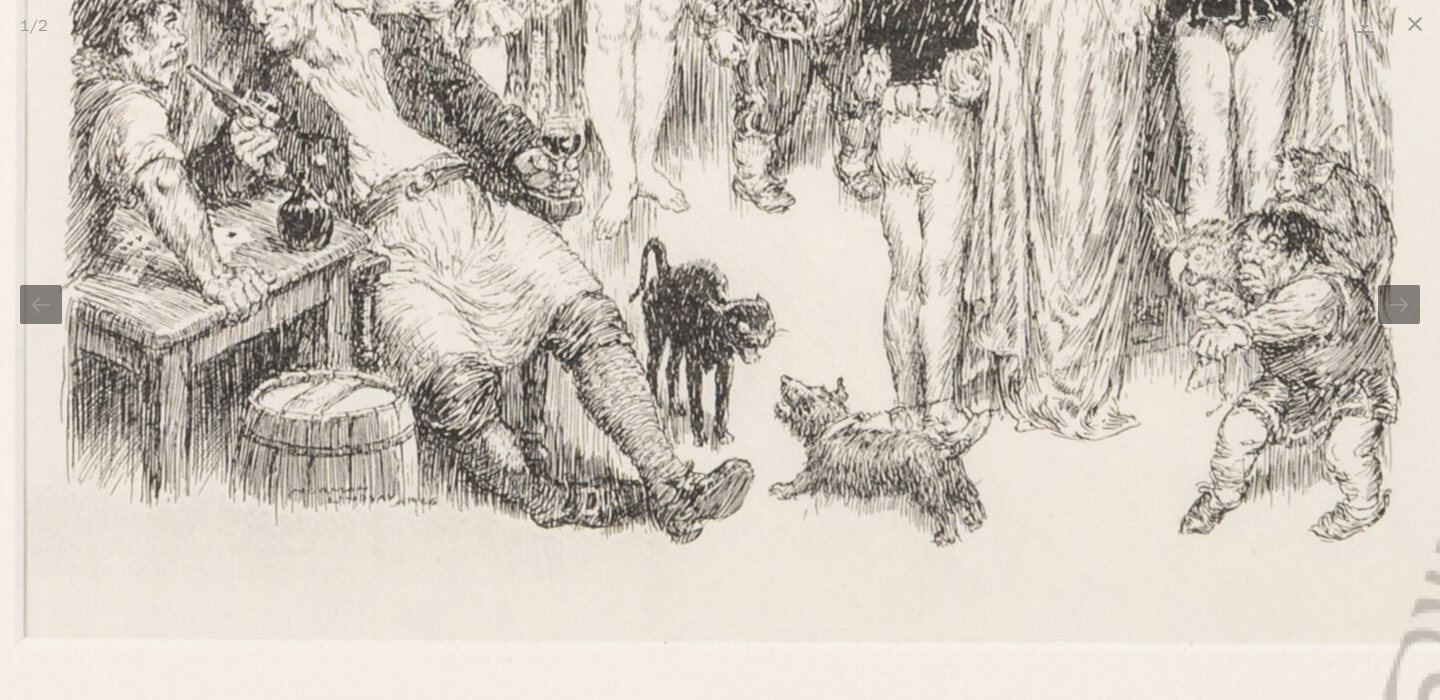 scroll, scrollTop: 0, scrollLeft: 0, axis: both 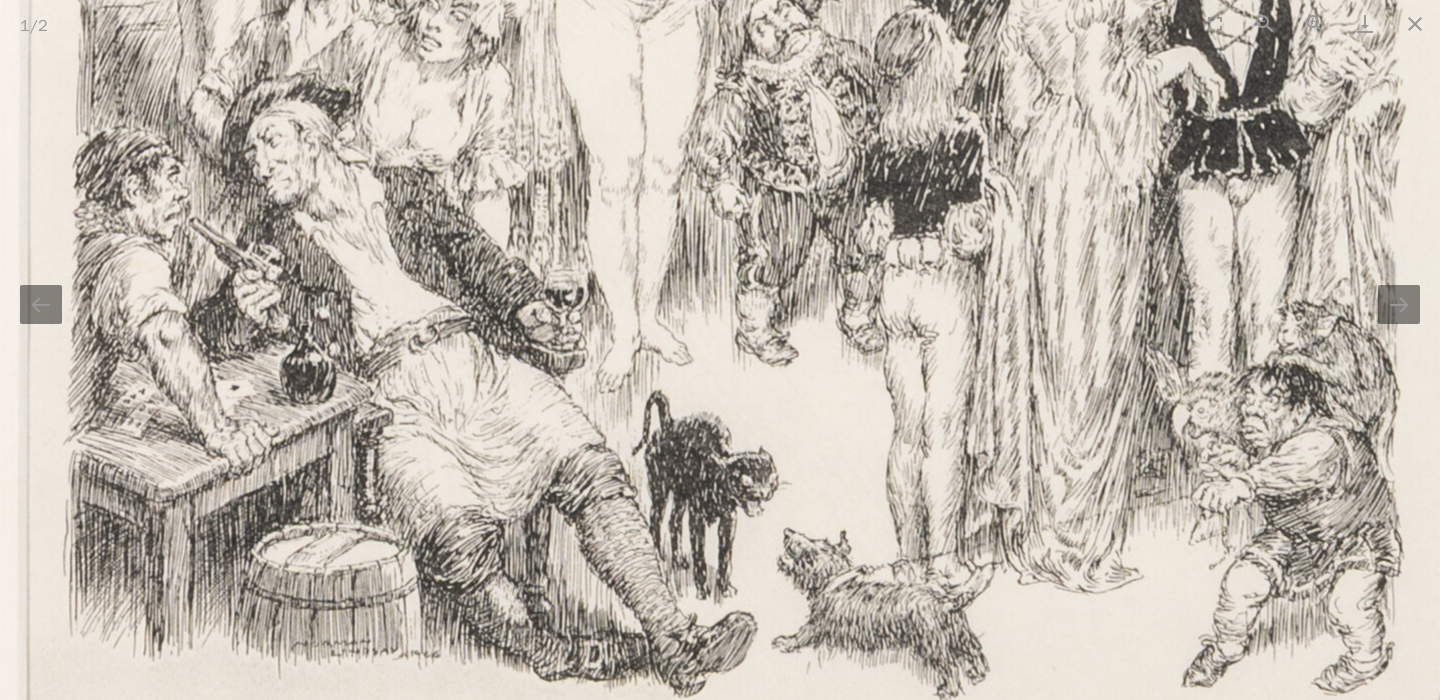 drag, startPoint x: 594, startPoint y: 176, endPoint x: 613, endPoint y: 369, distance: 193.93298 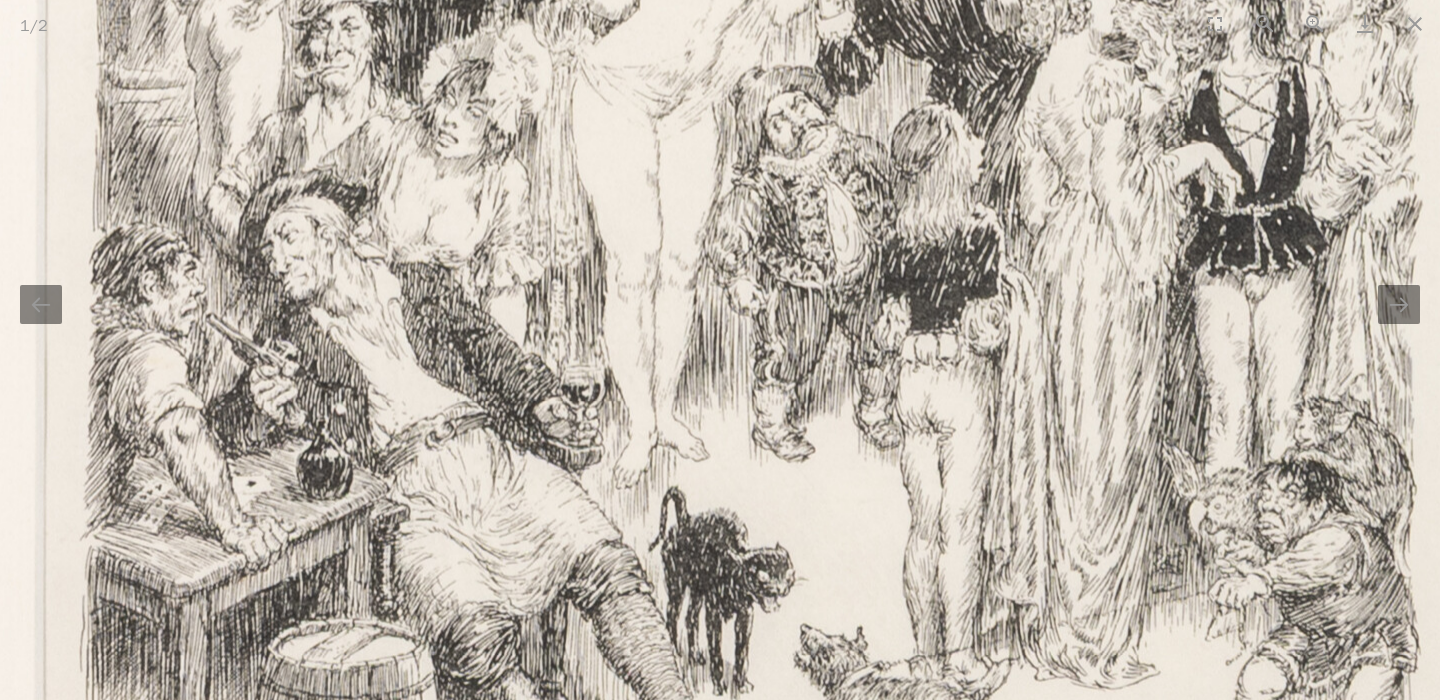 scroll, scrollTop: 0, scrollLeft: 0, axis: both 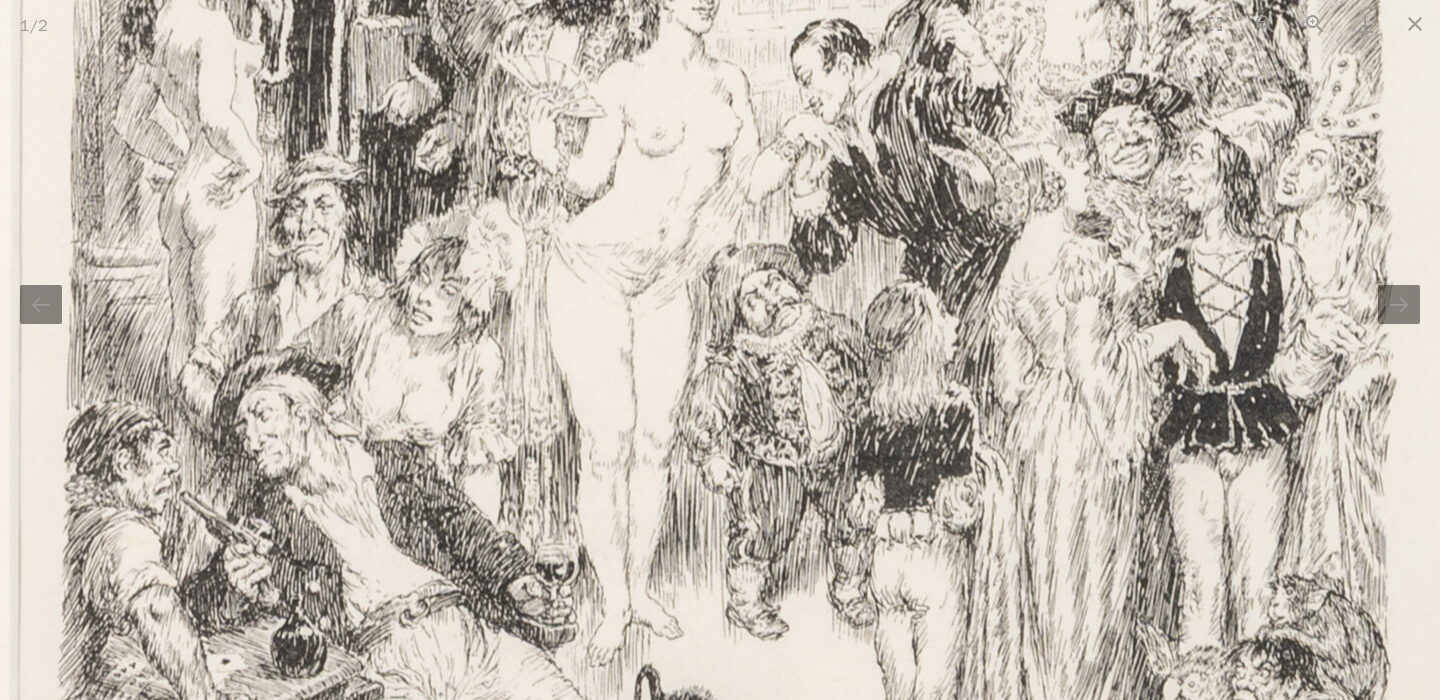 drag, startPoint x: 612, startPoint y: 373, endPoint x: 586, endPoint y: 550, distance: 178.89941 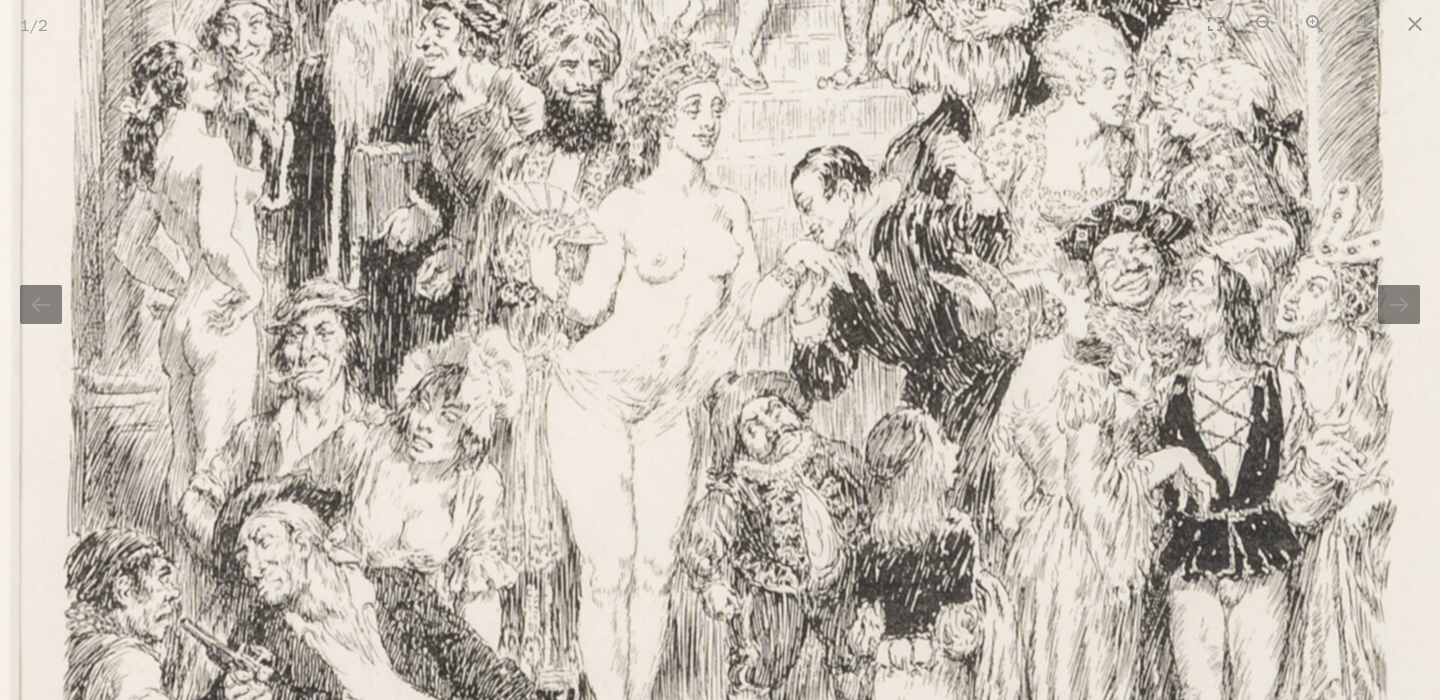 drag, startPoint x: 672, startPoint y: 350, endPoint x: 675, endPoint y: 461, distance: 111.040535 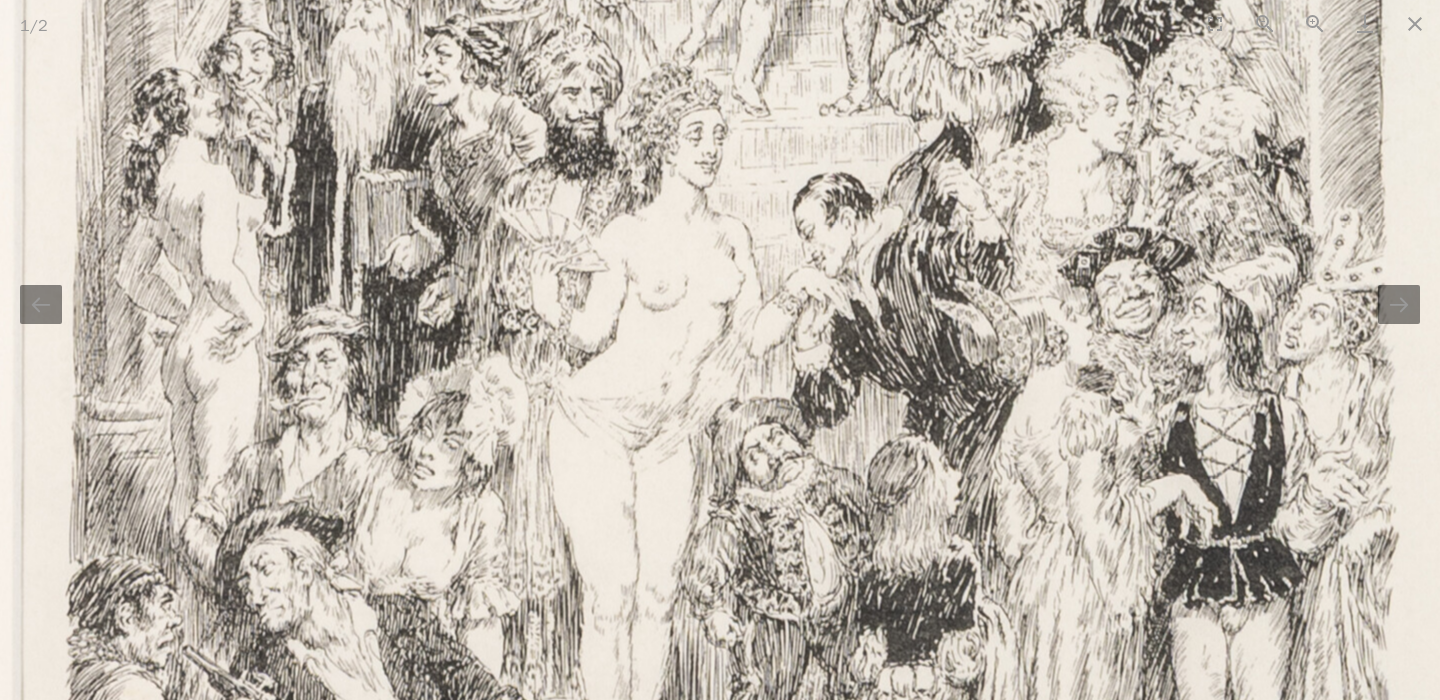 click at bounding box center (735, 283) 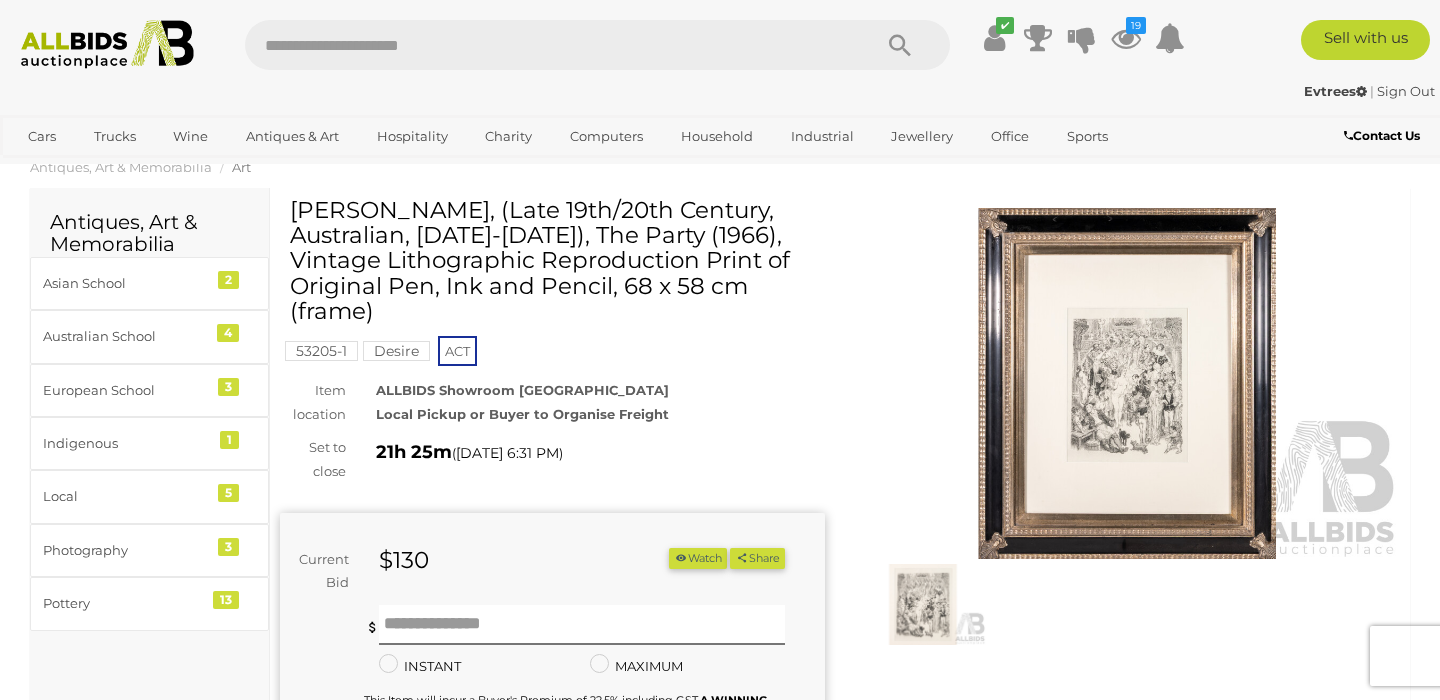 scroll, scrollTop: 43, scrollLeft: 0, axis: vertical 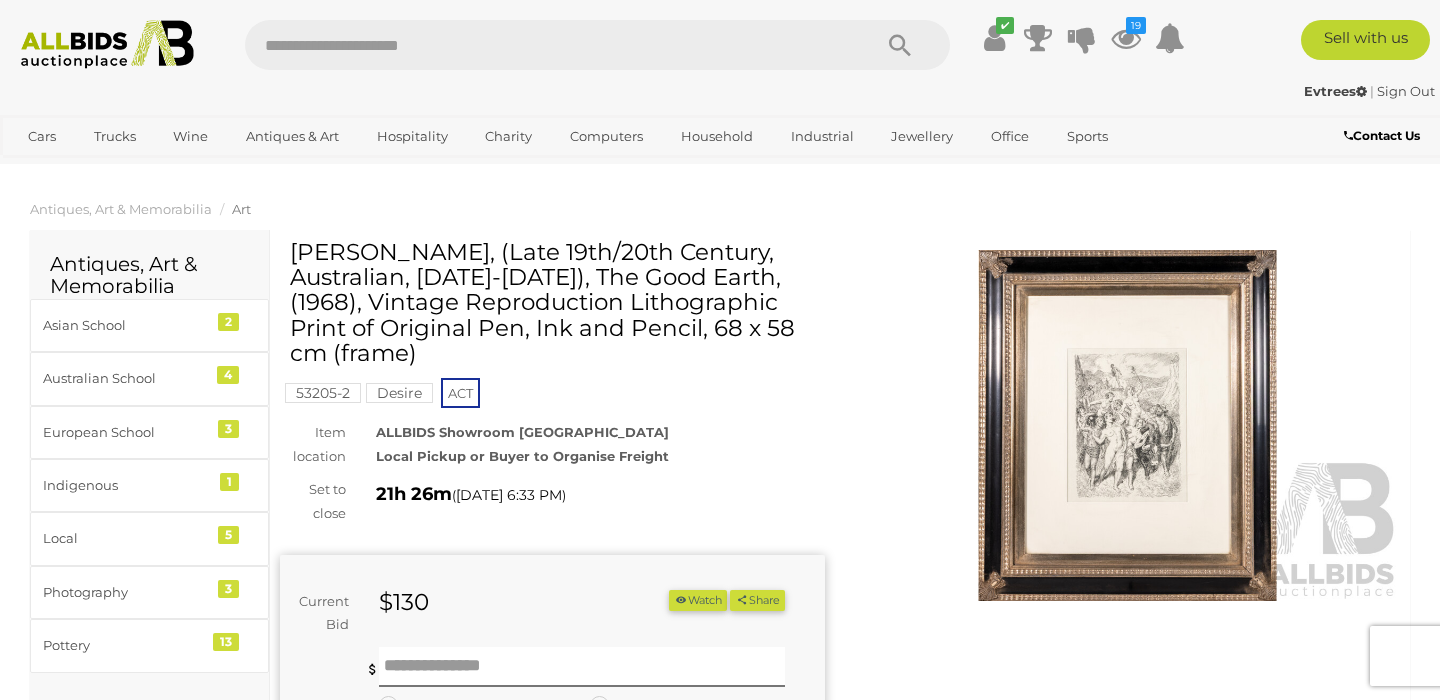 click at bounding box center [1127, 425] 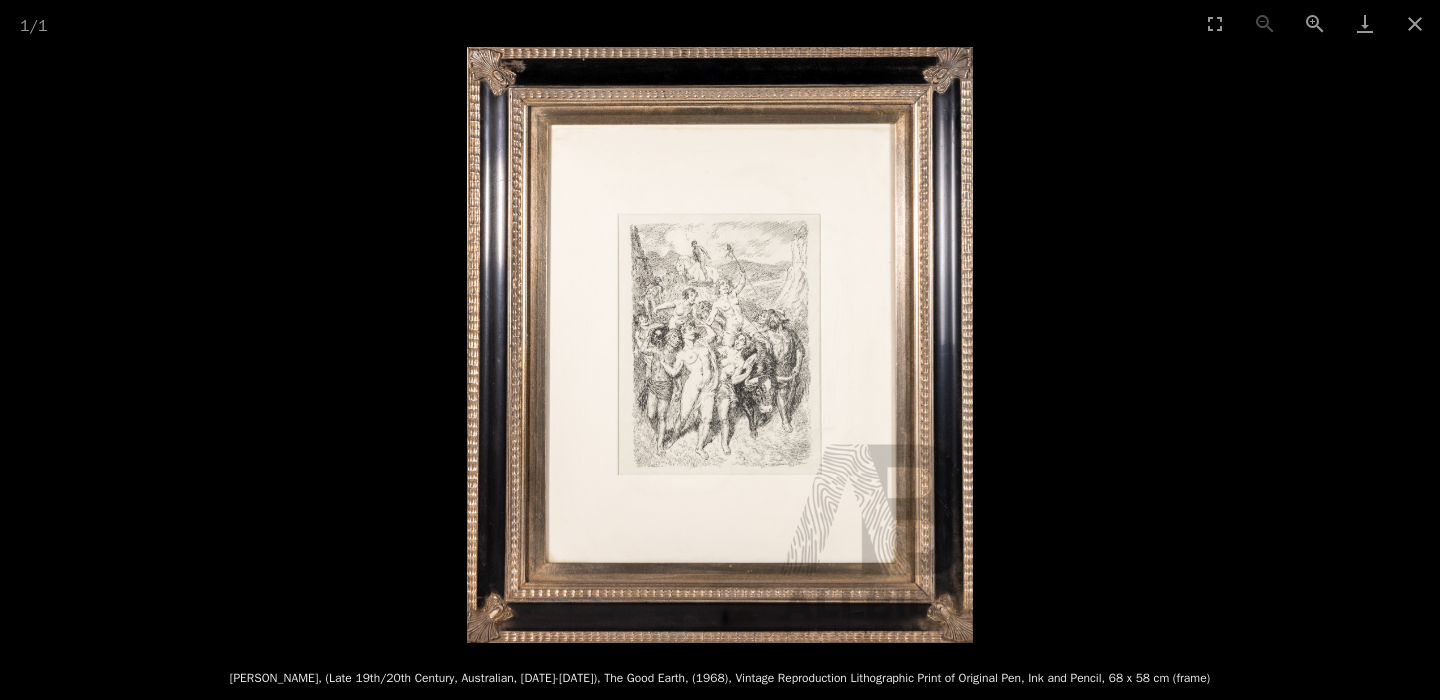 click at bounding box center [720, 345] 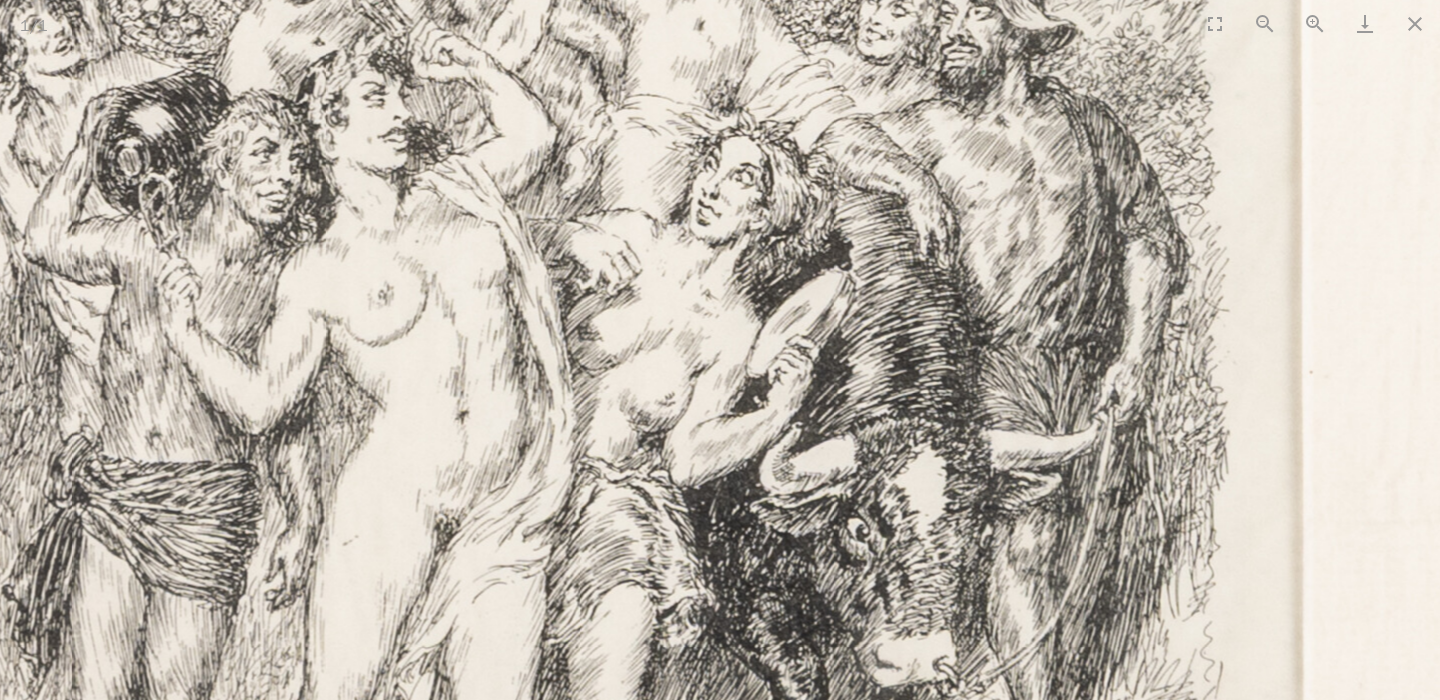 scroll, scrollTop: 0, scrollLeft: 0, axis: both 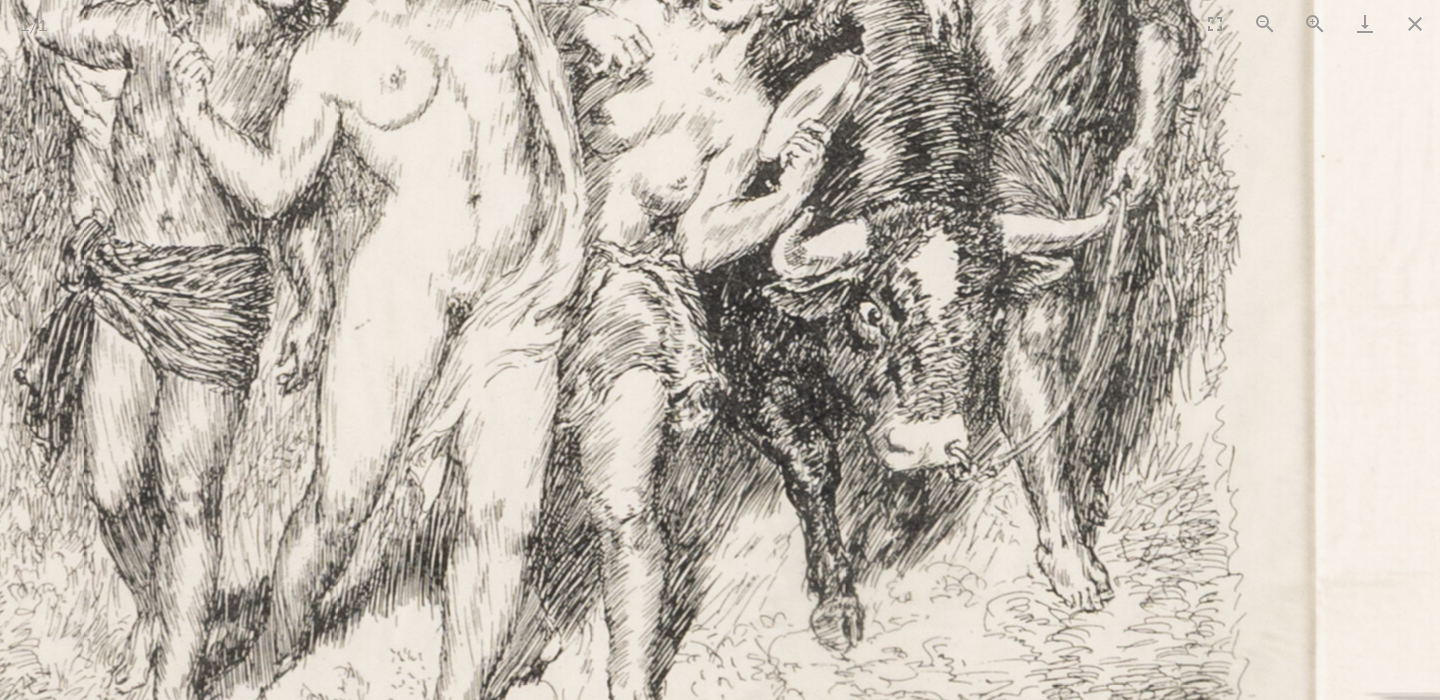 drag, startPoint x: 696, startPoint y: 188, endPoint x: 704, endPoint y: -114, distance: 302.10593 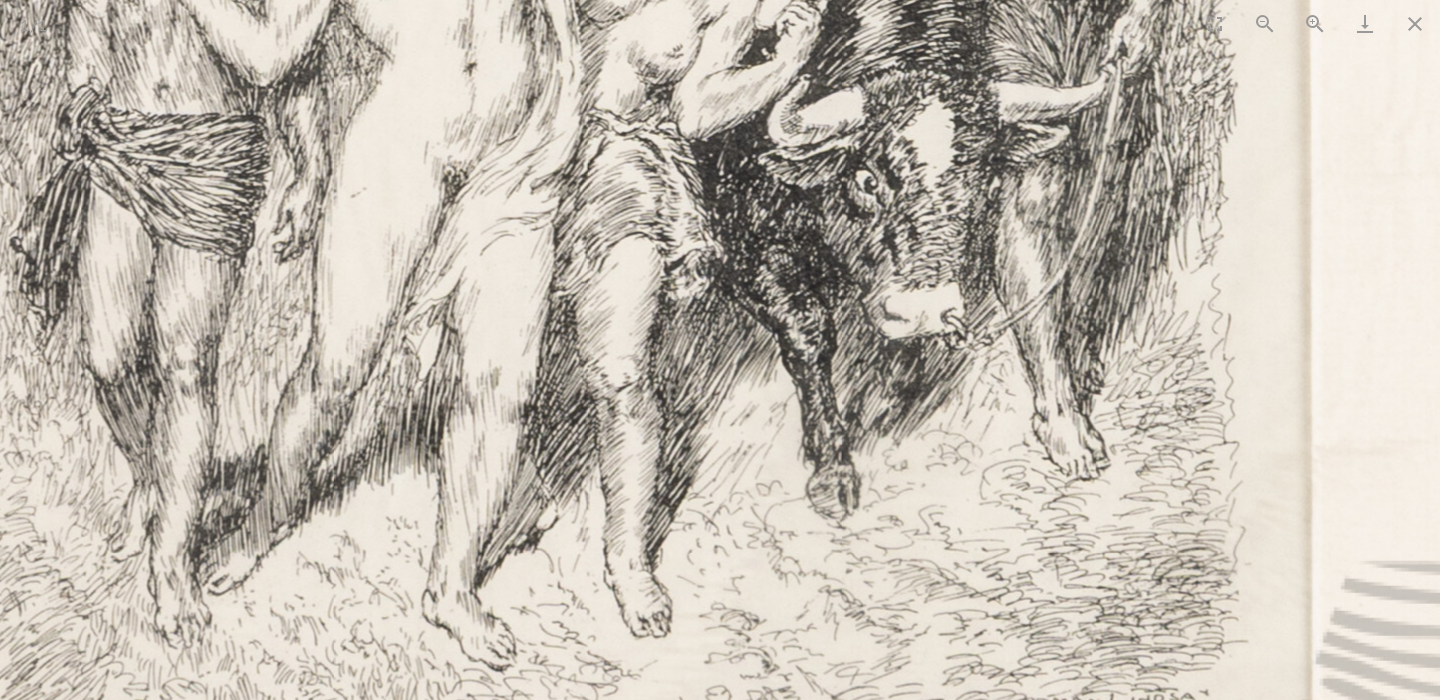 click at bounding box center [594, -140] 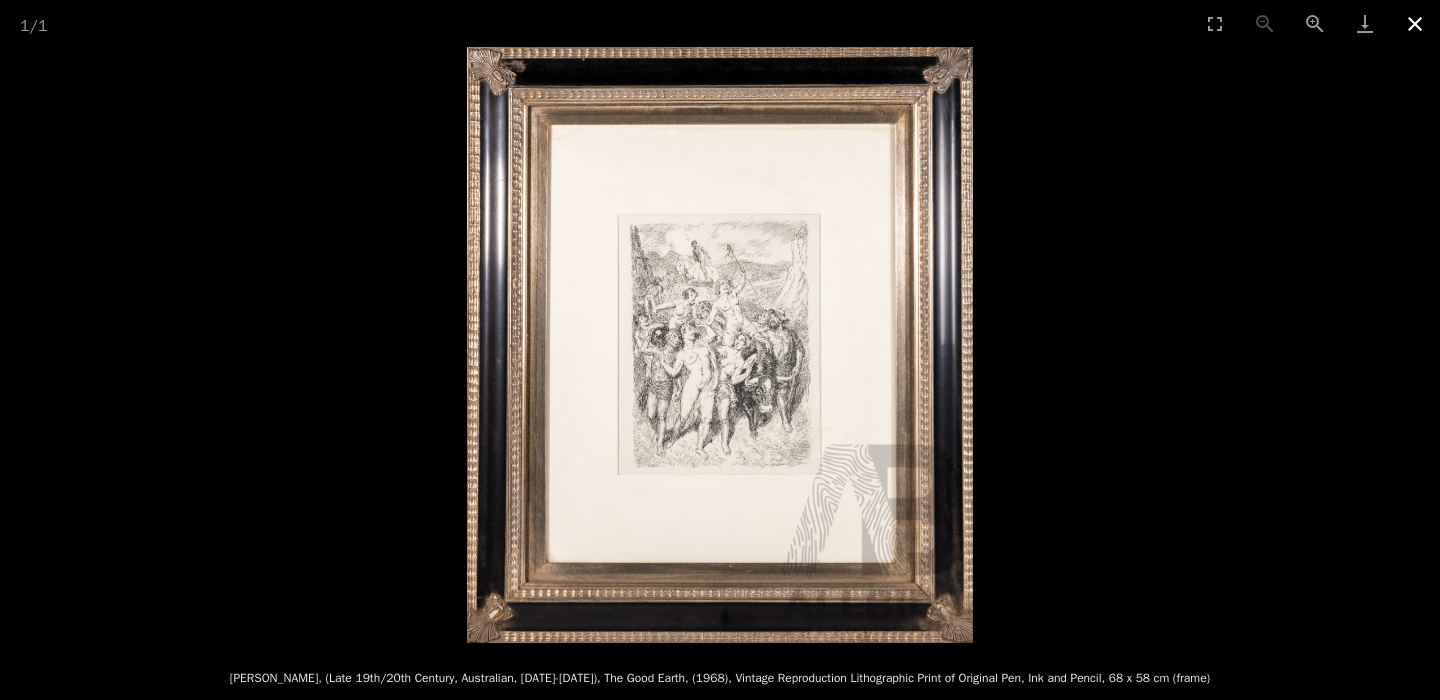 click at bounding box center (1415, 23) 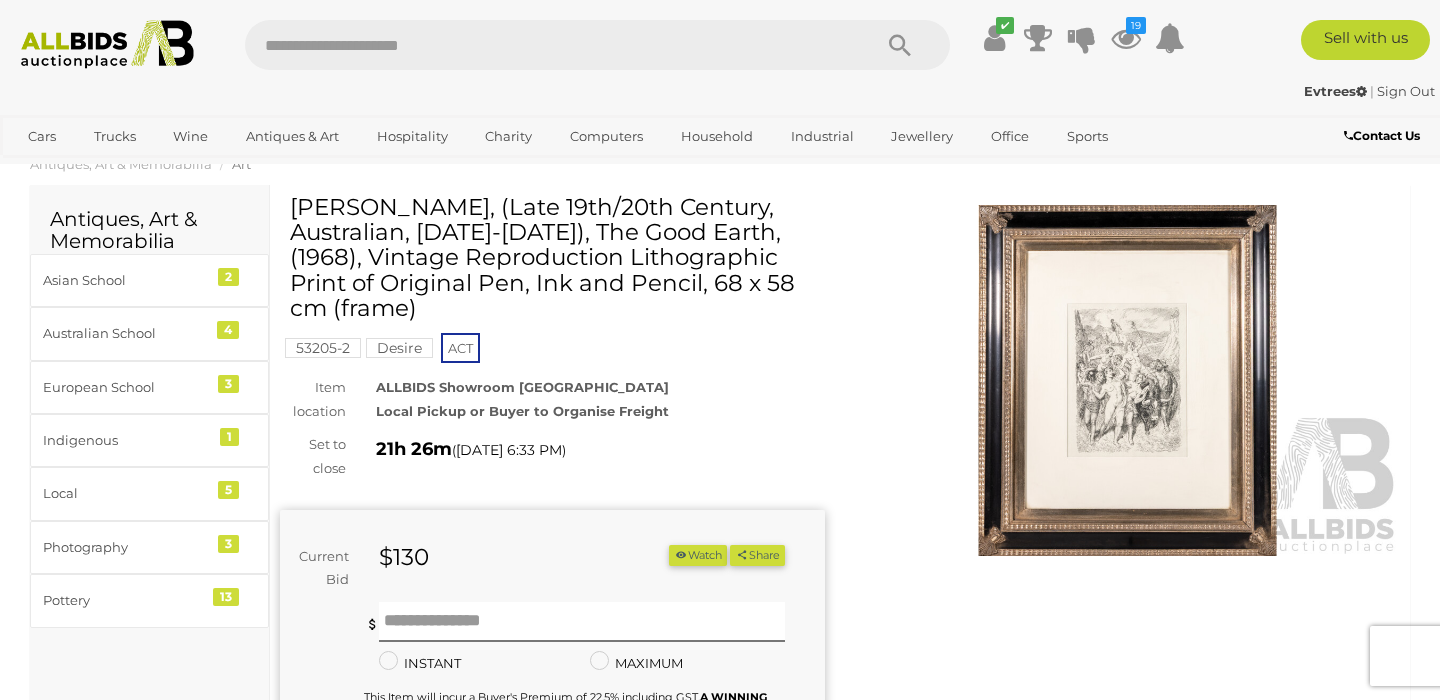 scroll, scrollTop: 53, scrollLeft: 0, axis: vertical 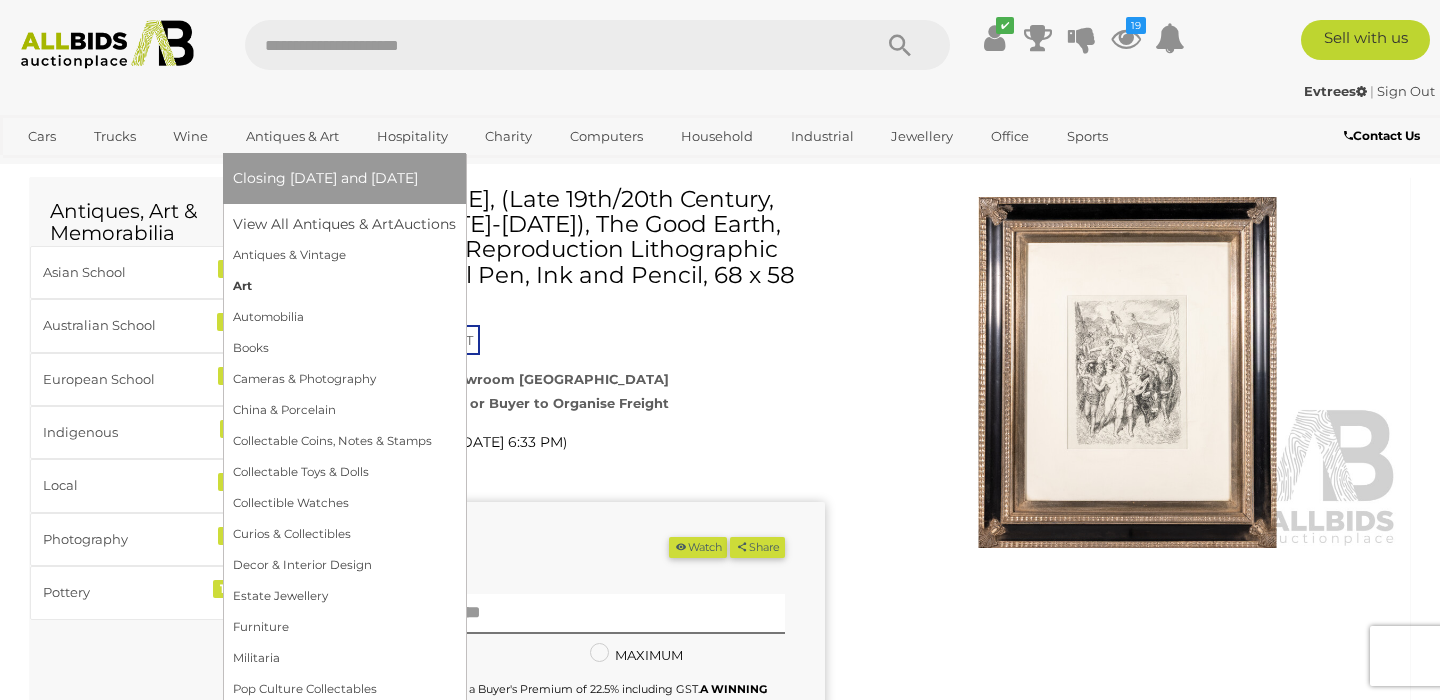 click on "Art" at bounding box center [344, 286] 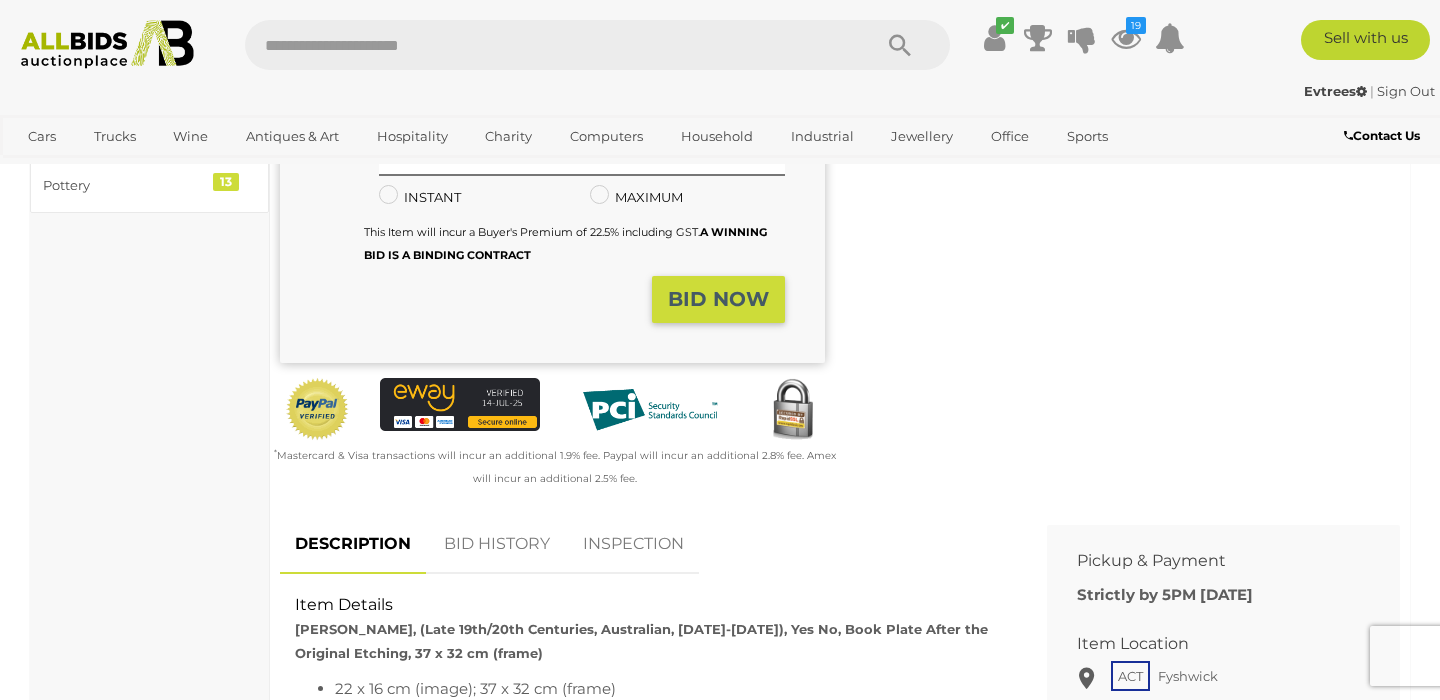 scroll, scrollTop: 0, scrollLeft: 0, axis: both 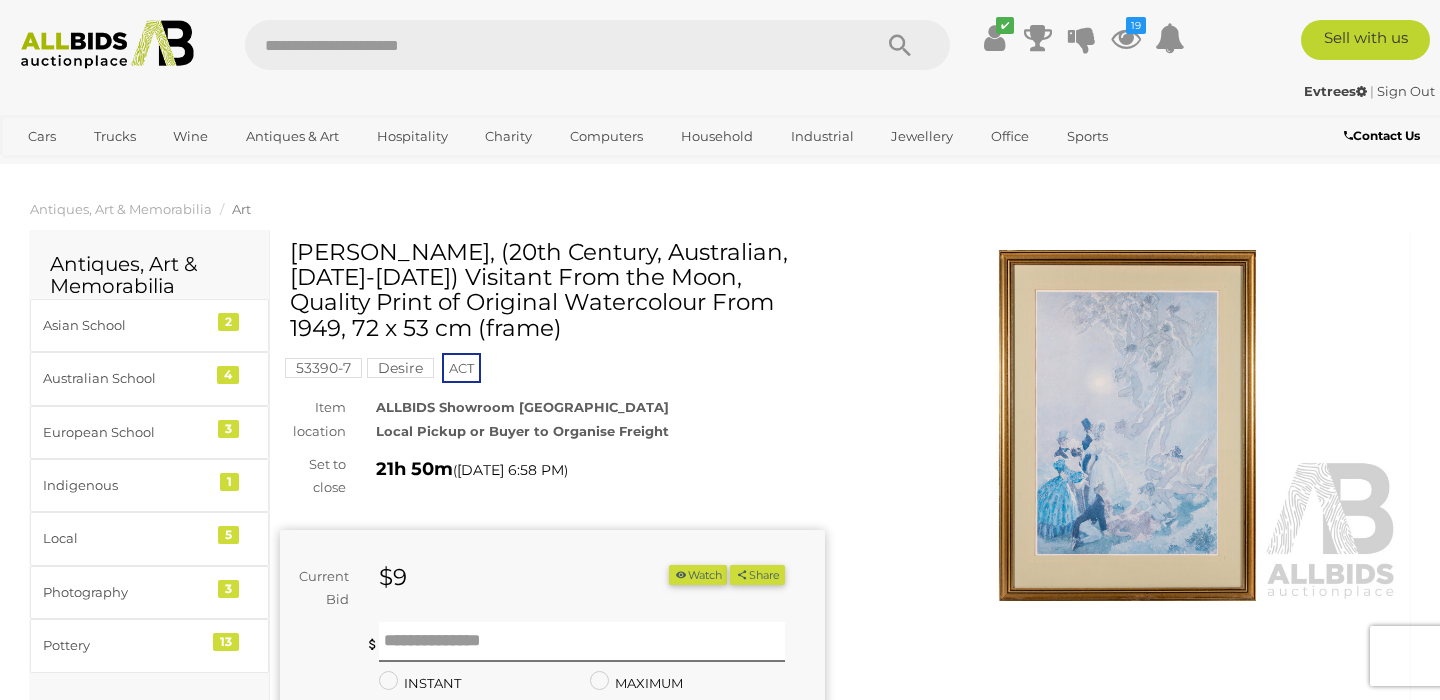 click at bounding box center (1127, 425) 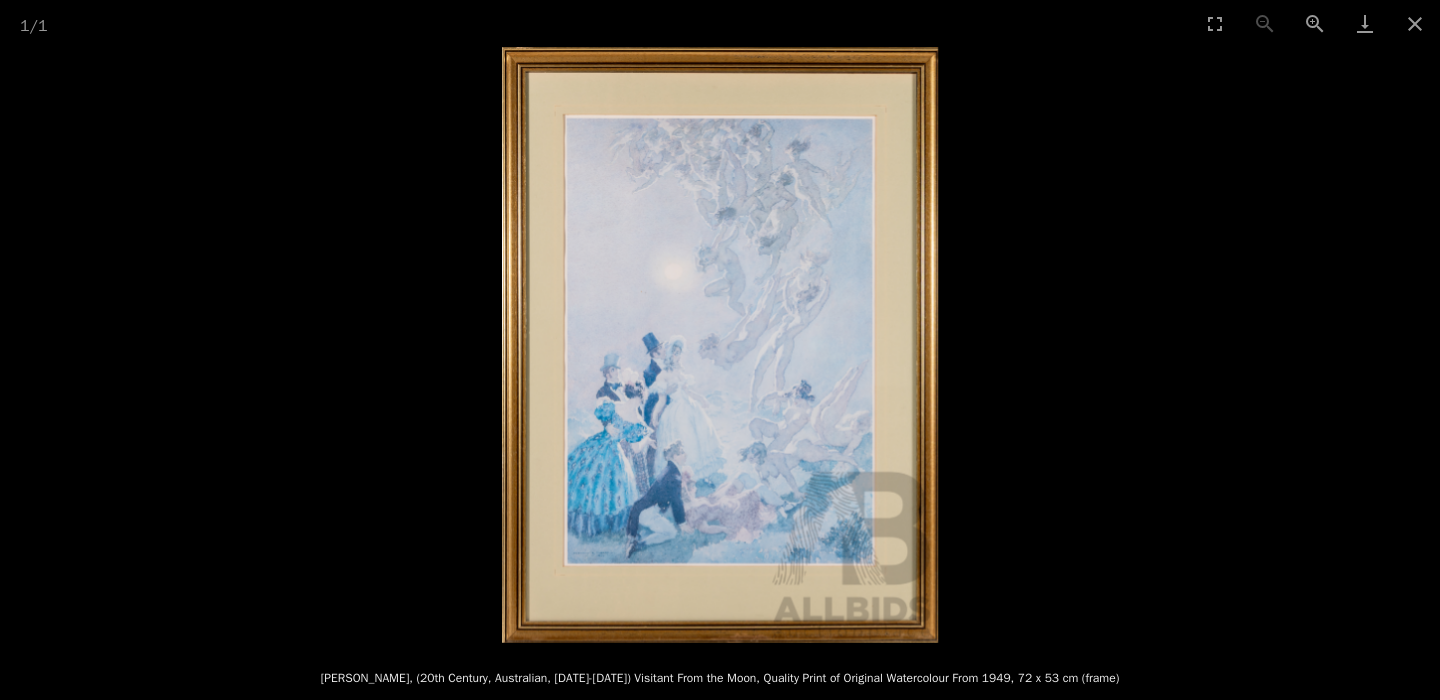 click at bounding box center [720, 345] 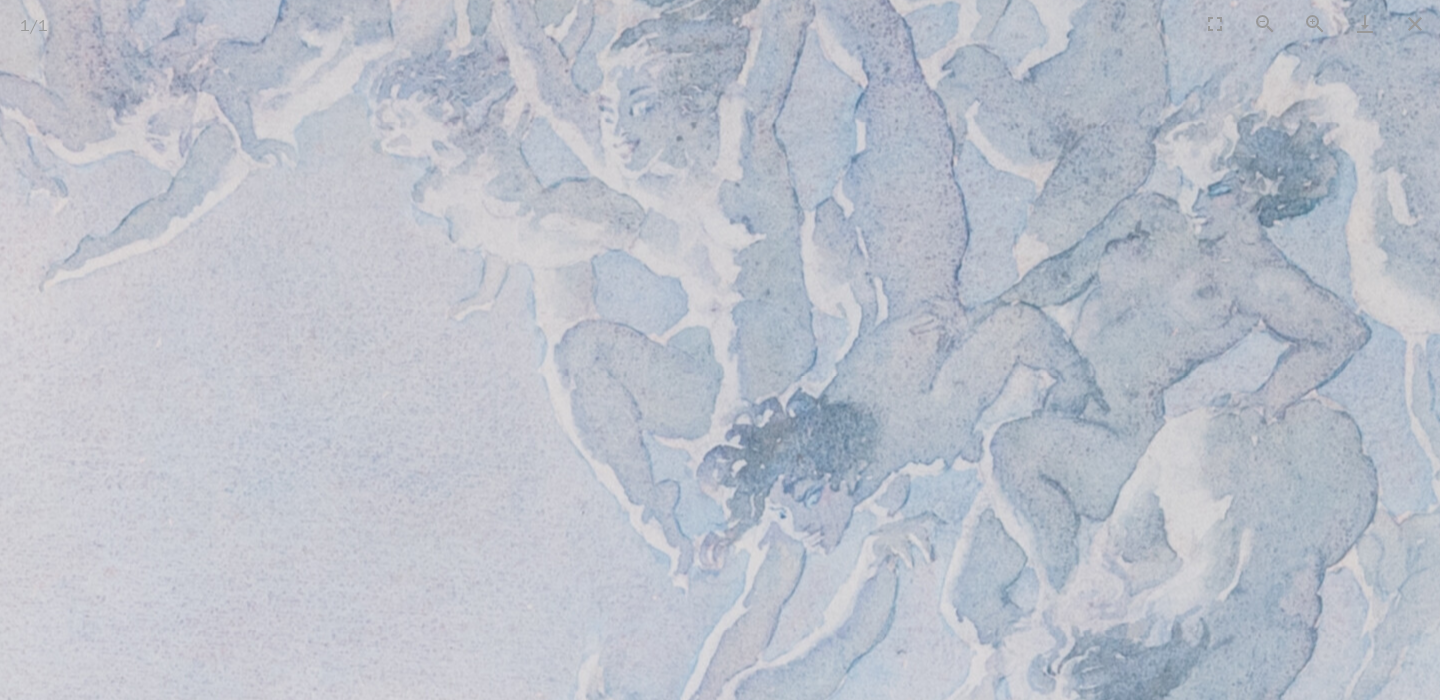 scroll, scrollTop: 0, scrollLeft: 0, axis: both 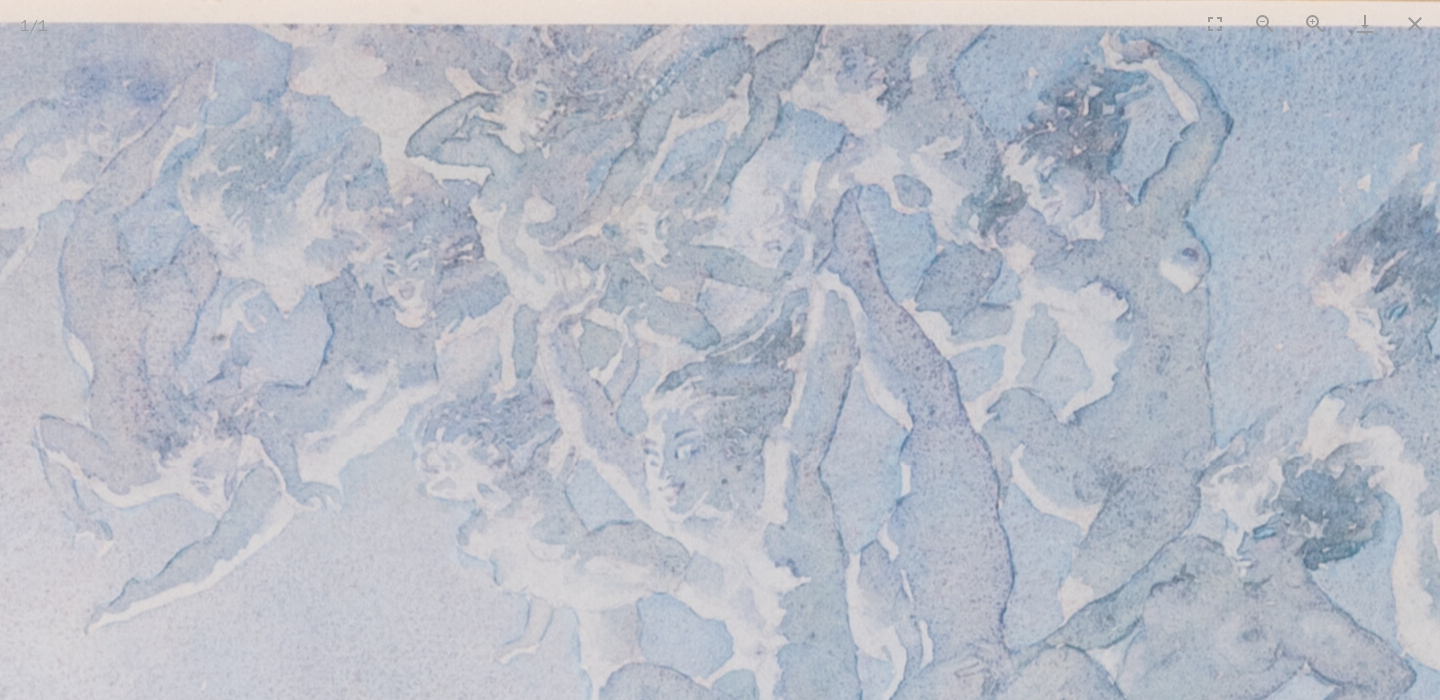 drag, startPoint x: 716, startPoint y: 183, endPoint x: 761, endPoint y: 528, distance: 347.9224 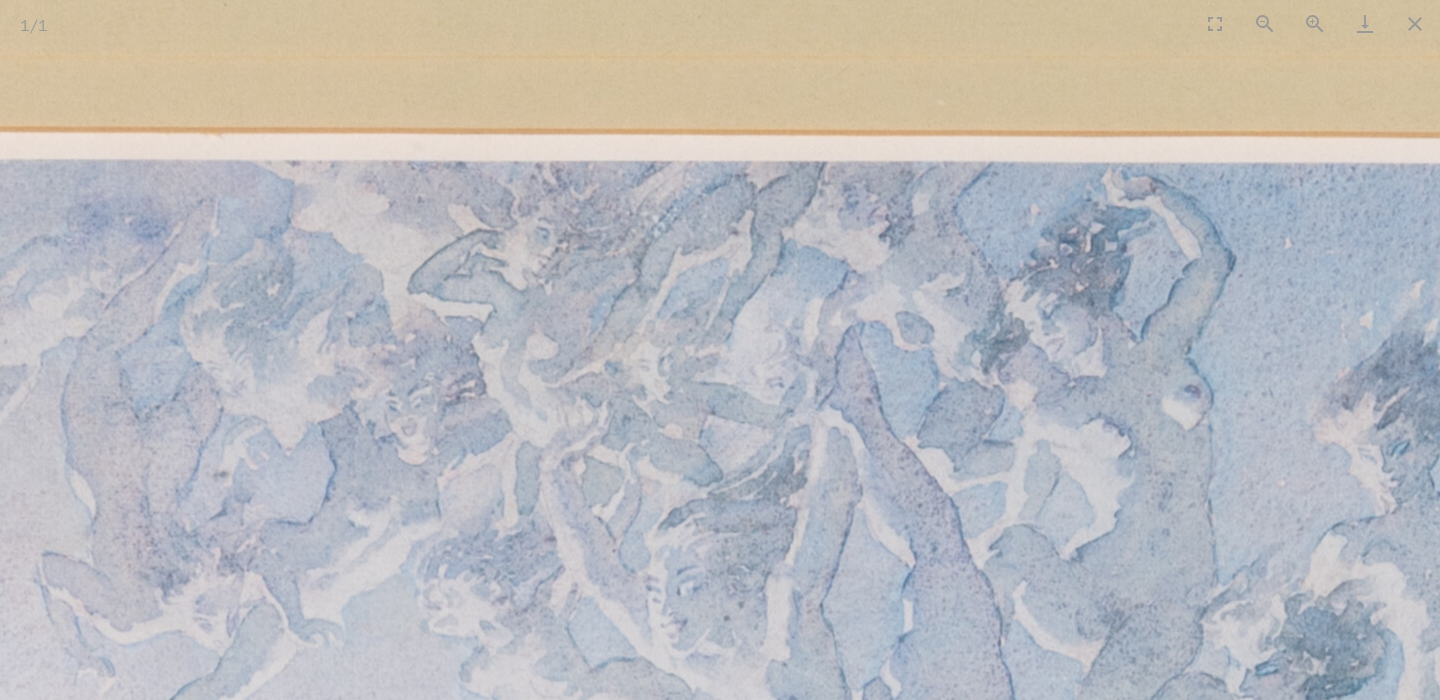 click at bounding box center [795, 1986] 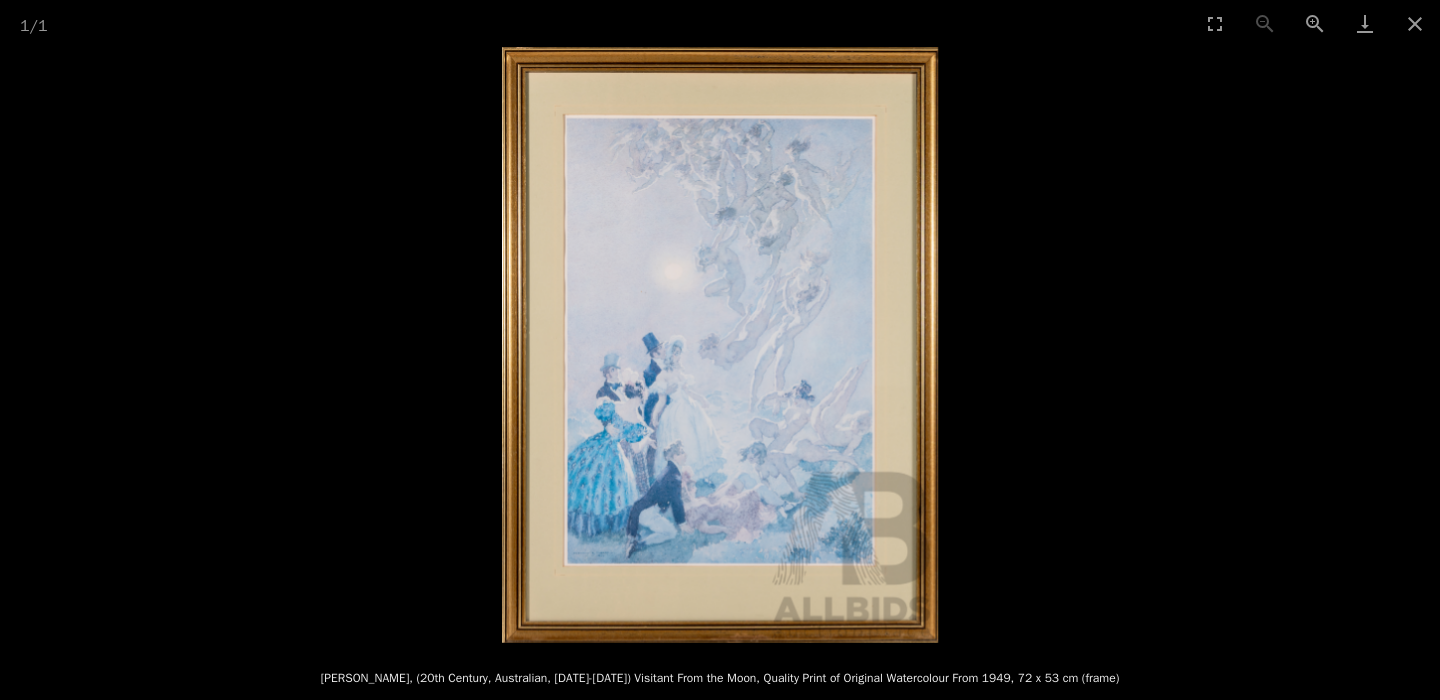 click at bounding box center (720, 345) 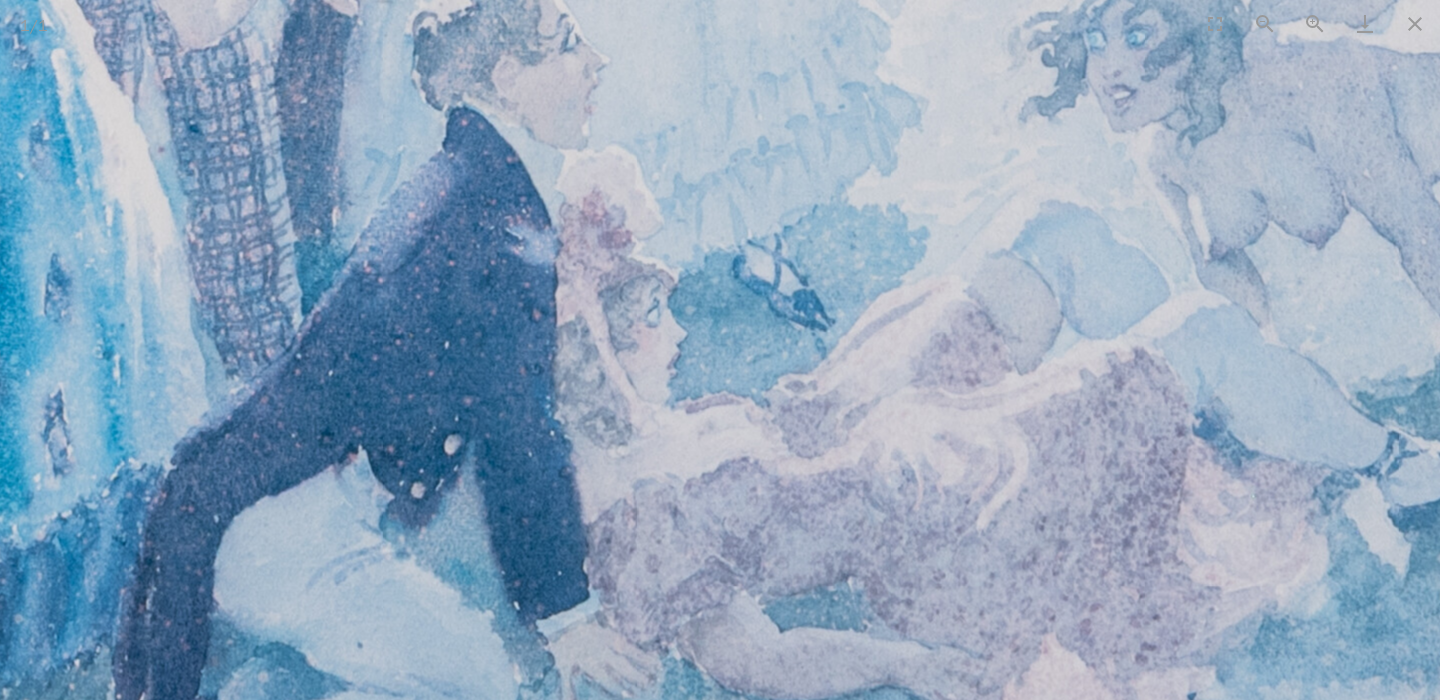 drag, startPoint x: 708, startPoint y: 523, endPoint x: 676, endPoint y: 281, distance: 244.10654 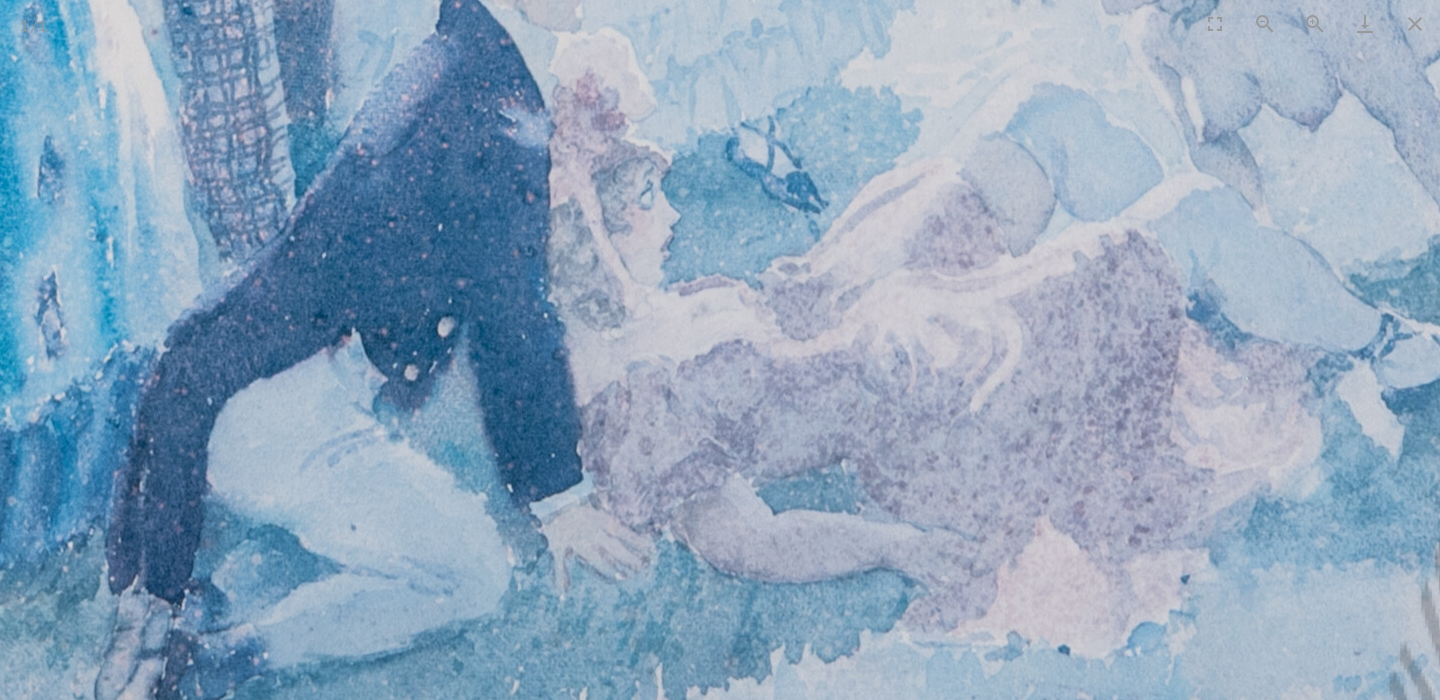 click at bounding box center [863, -941] 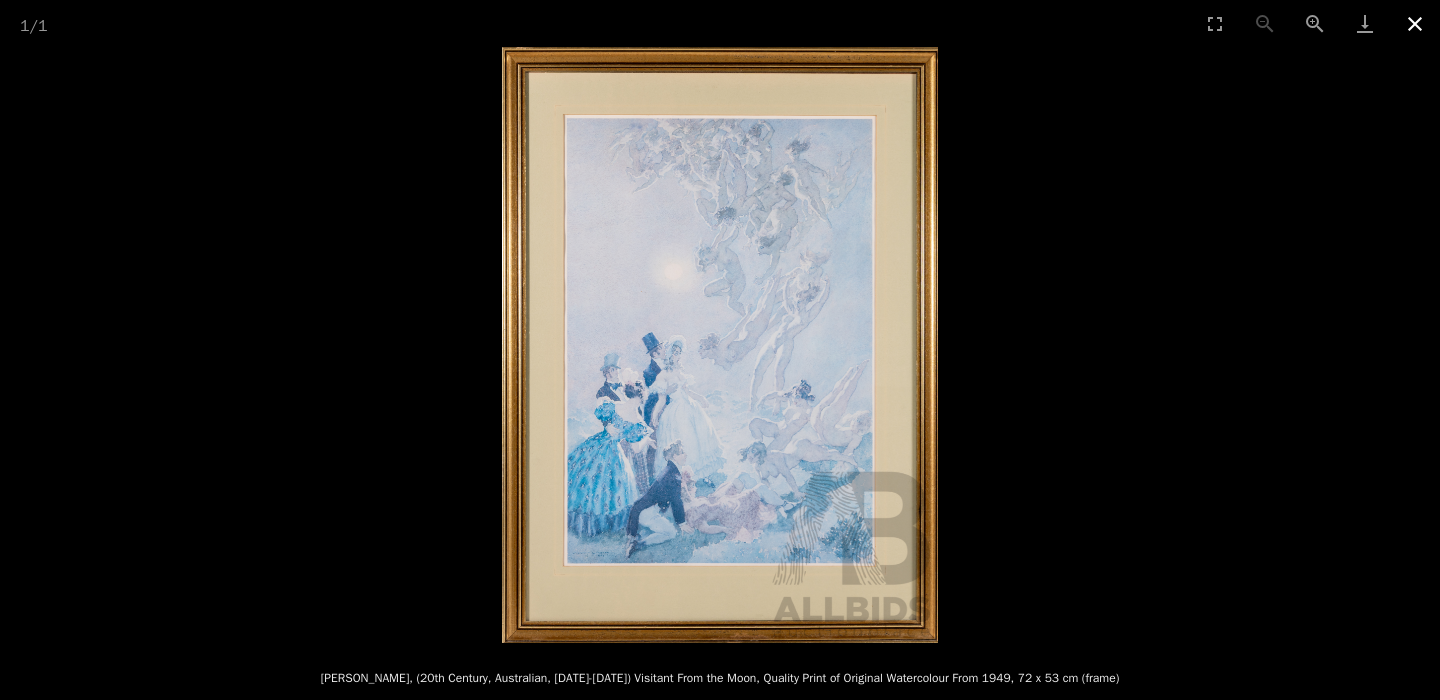 click at bounding box center (1415, 23) 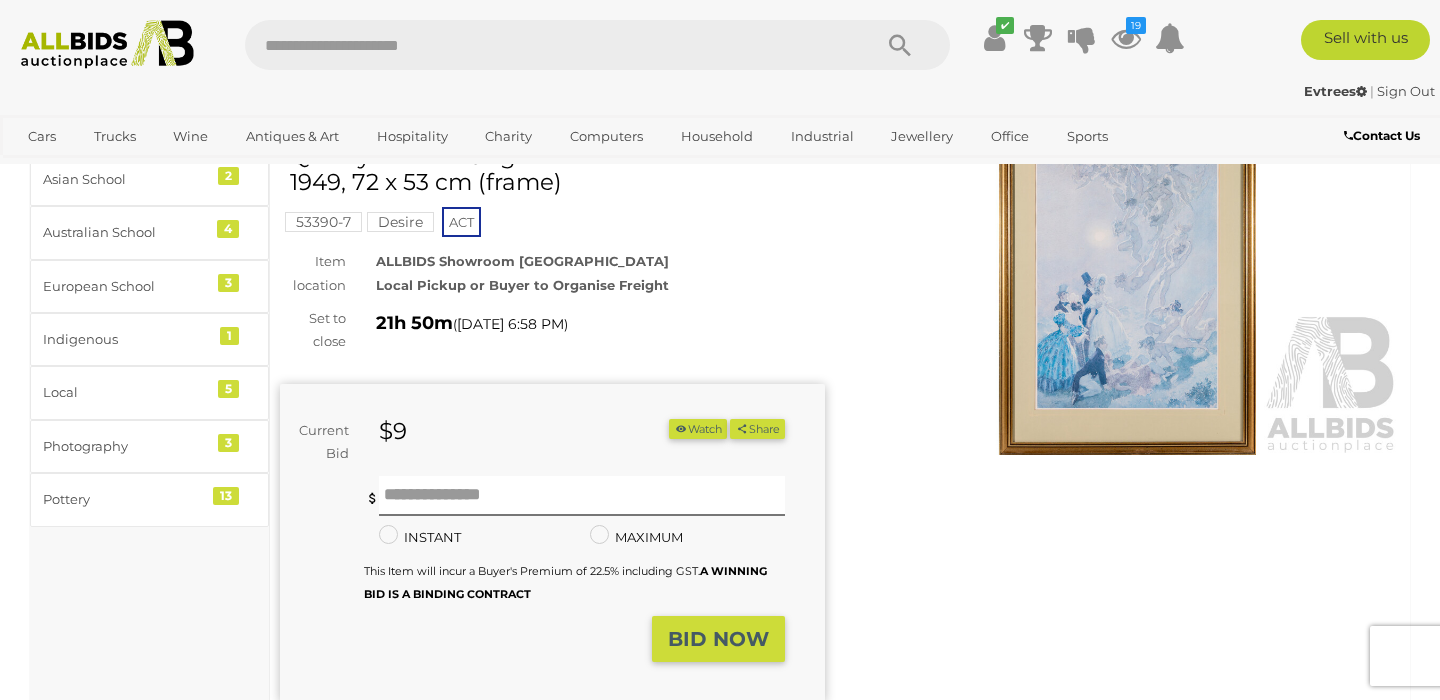 scroll, scrollTop: 134, scrollLeft: 0, axis: vertical 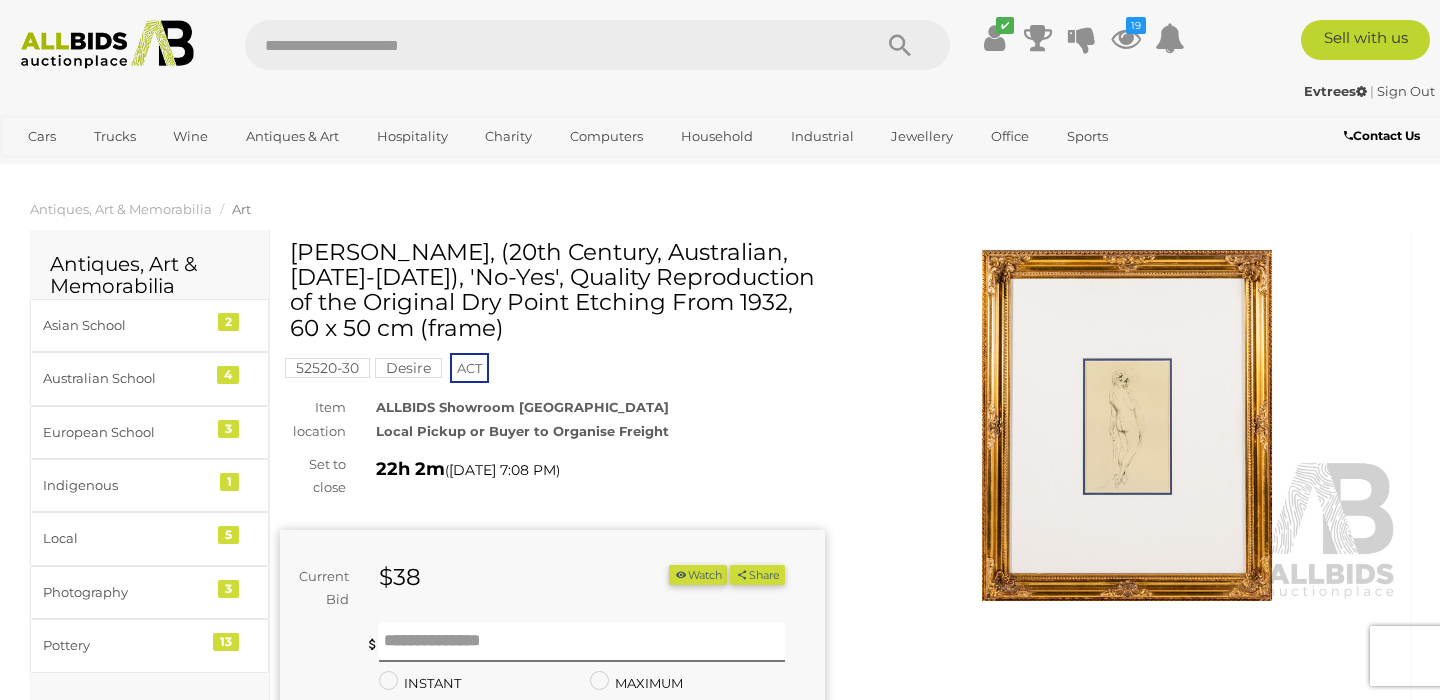 click at bounding box center [1127, 425] 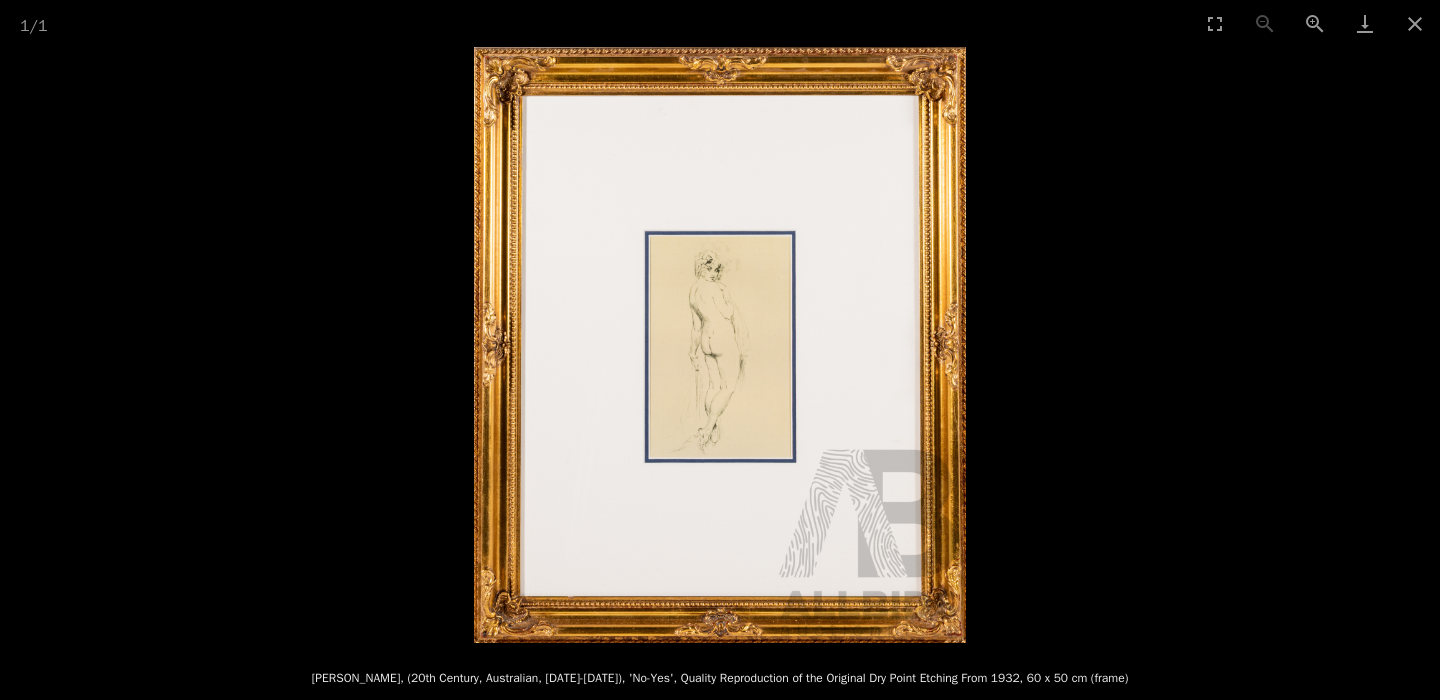 click at bounding box center [720, 345] 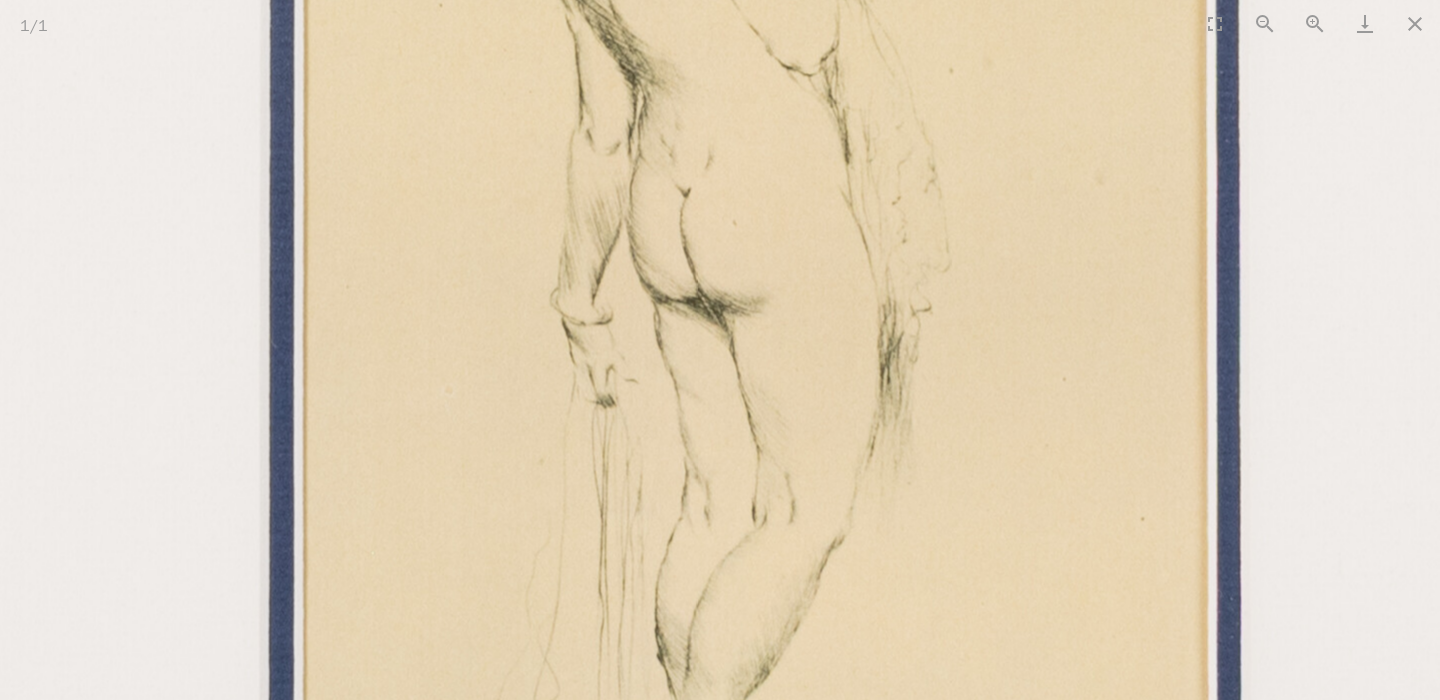 scroll, scrollTop: 0, scrollLeft: 0, axis: both 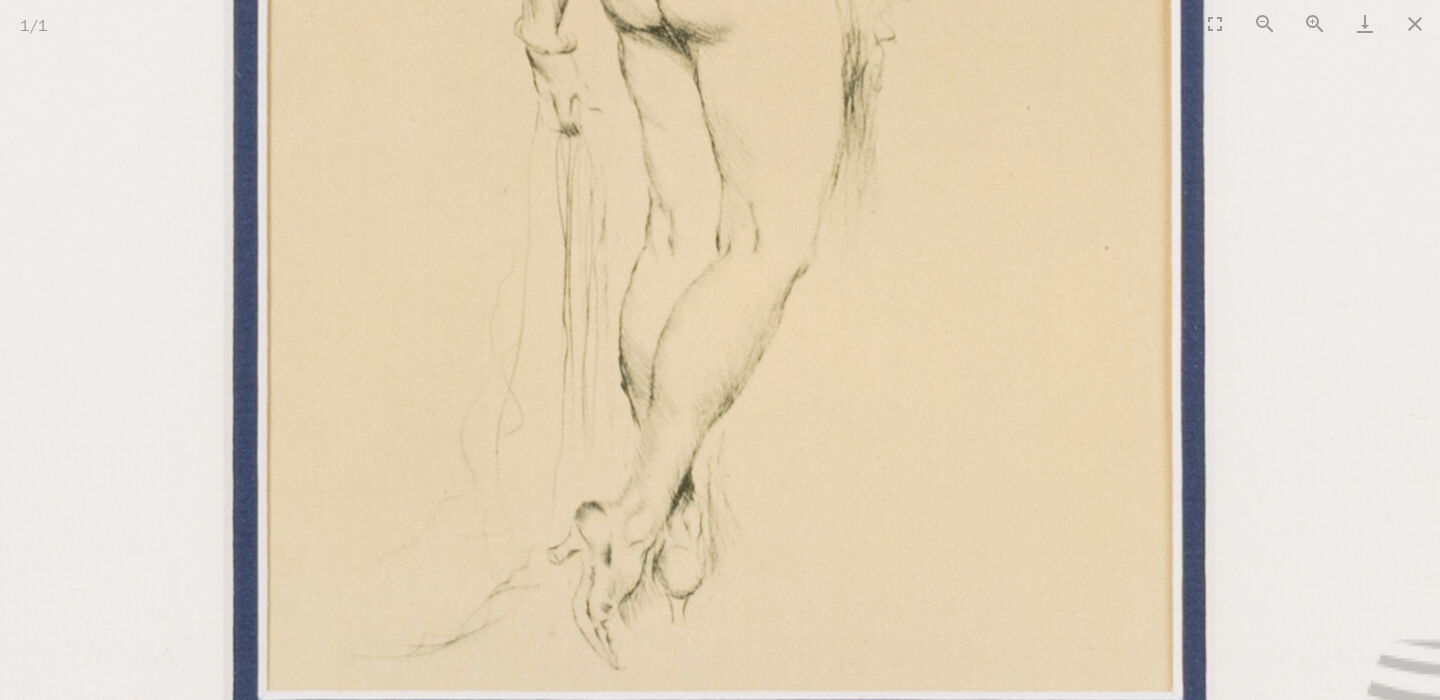 drag, startPoint x: 699, startPoint y: 241, endPoint x: 663, endPoint y: -31, distance: 274.372 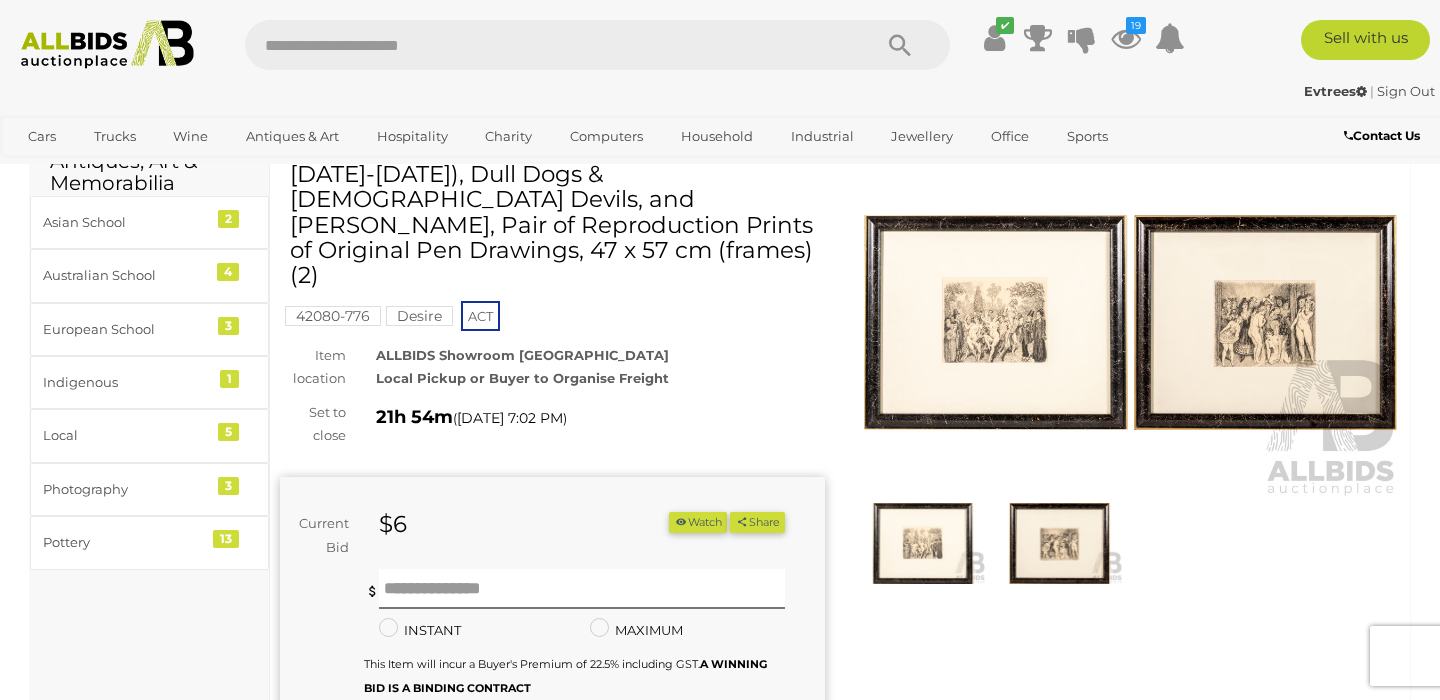 scroll, scrollTop: 104, scrollLeft: 0, axis: vertical 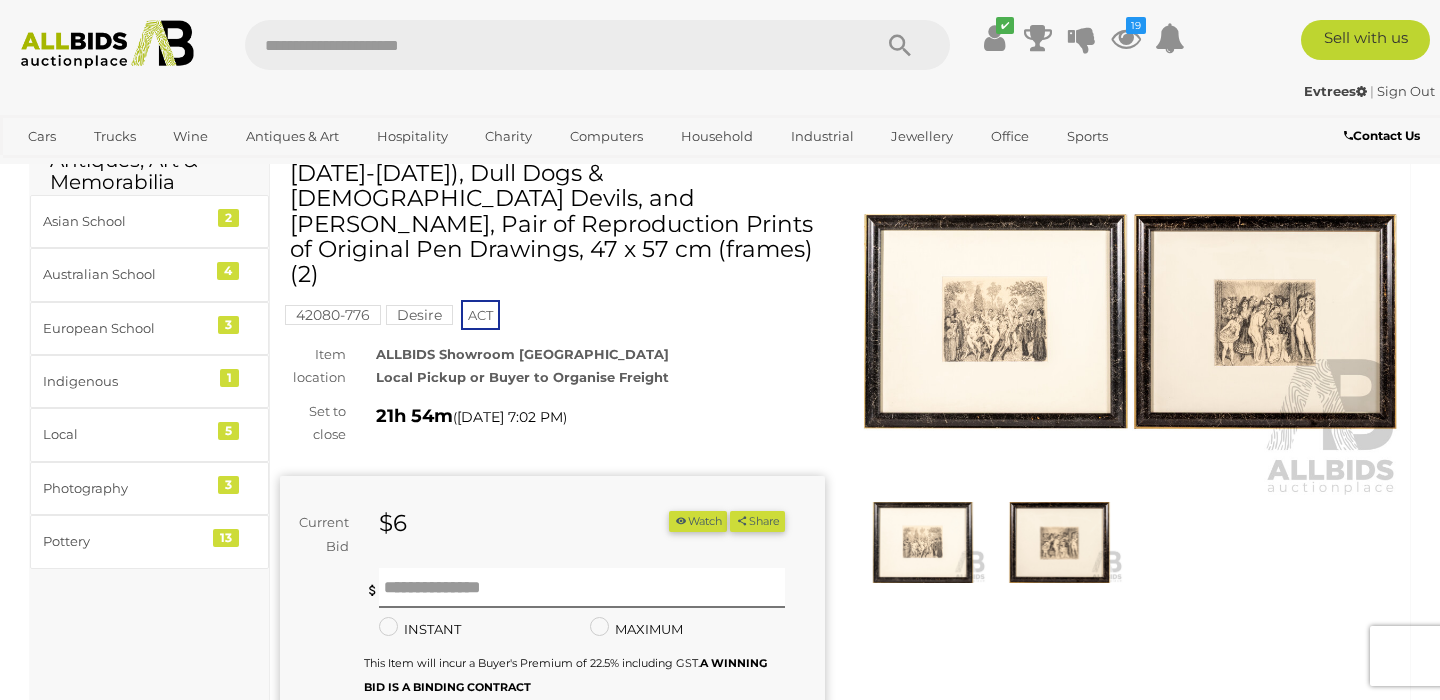 click at bounding box center [1127, 321] 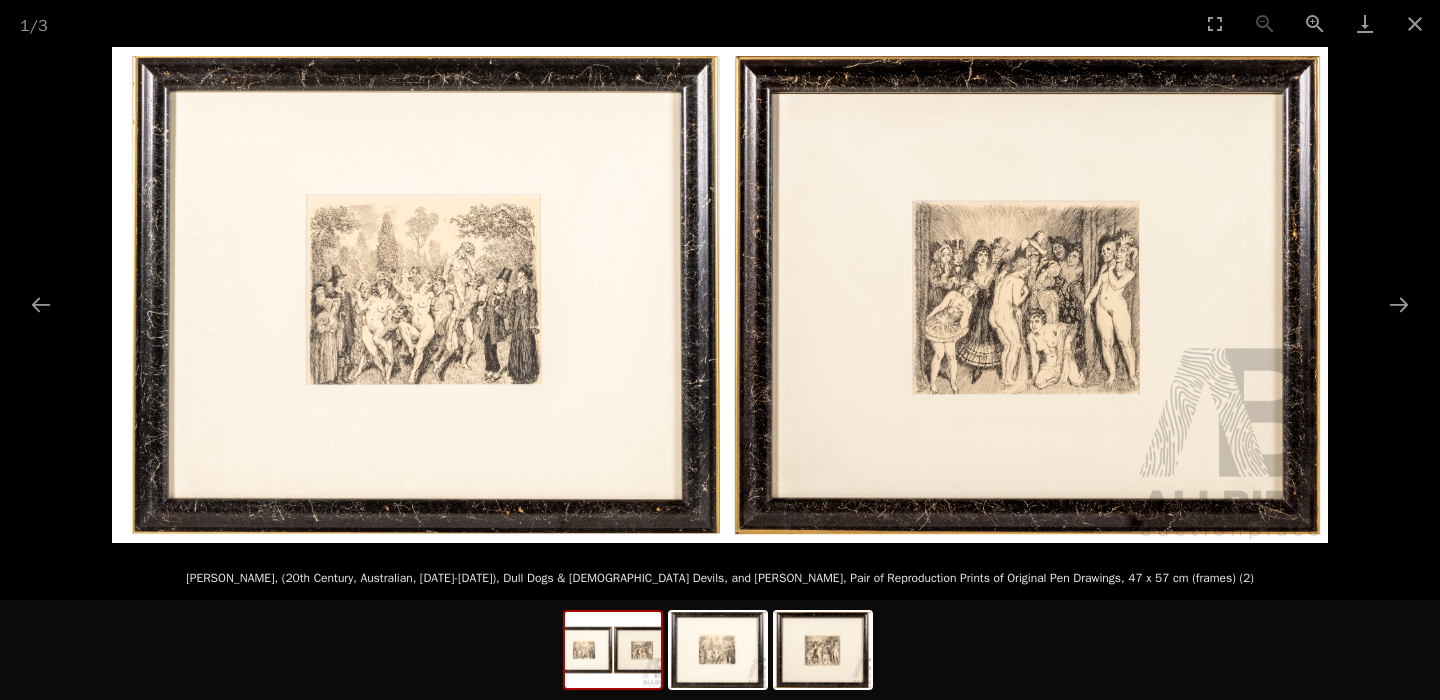 click at bounding box center (720, 295) 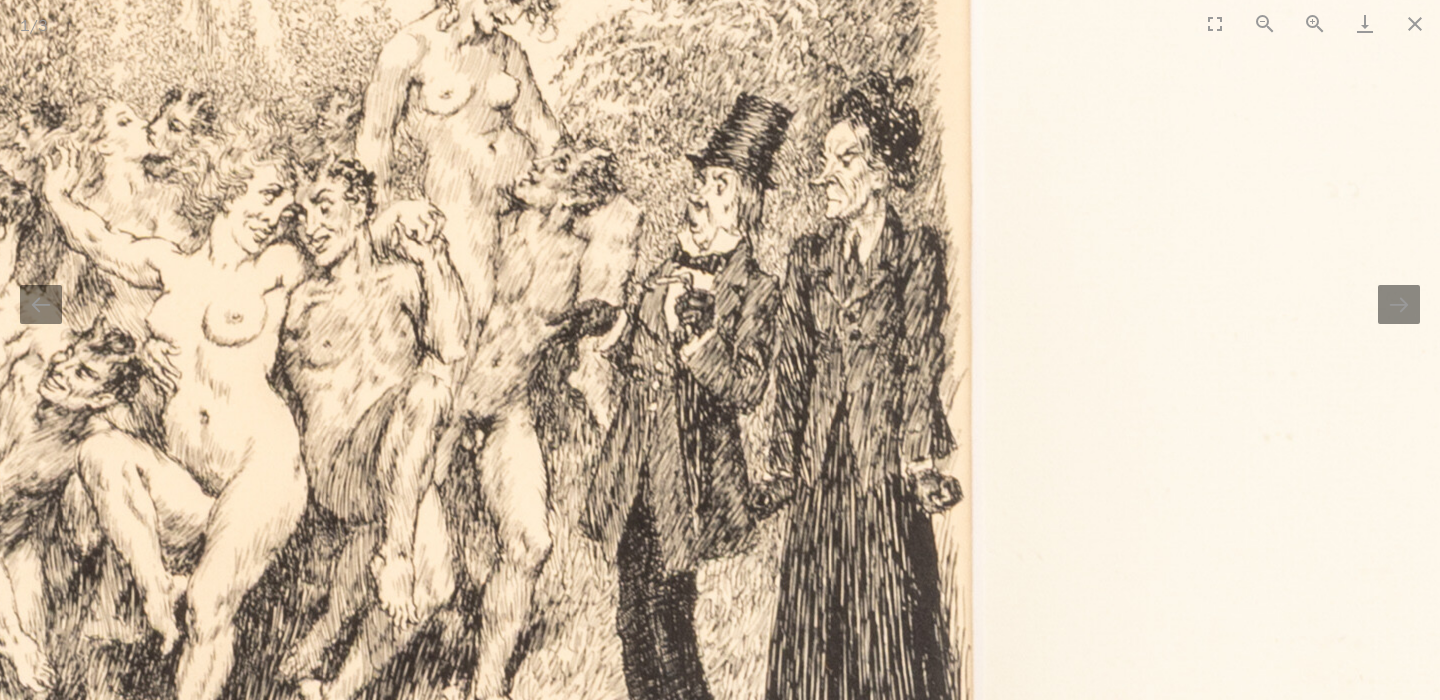 click at bounding box center (2090, 266) 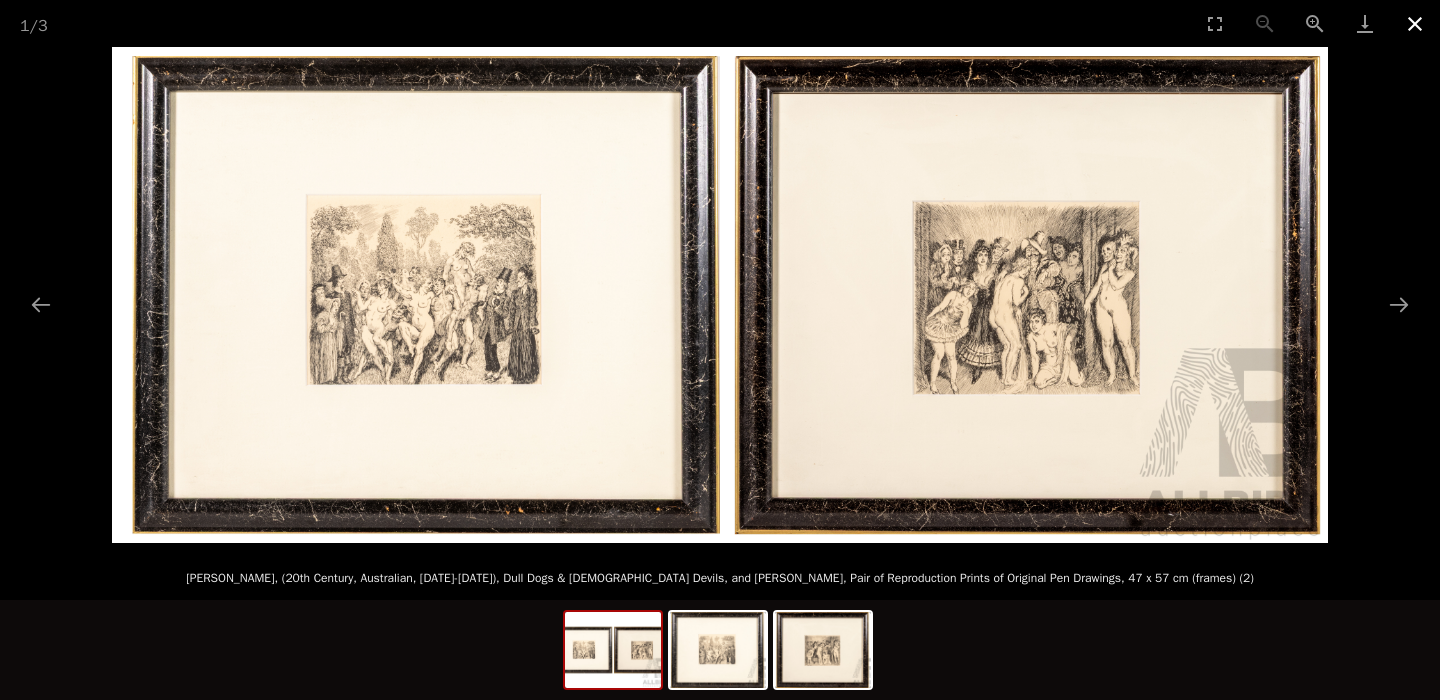 click at bounding box center [1415, 23] 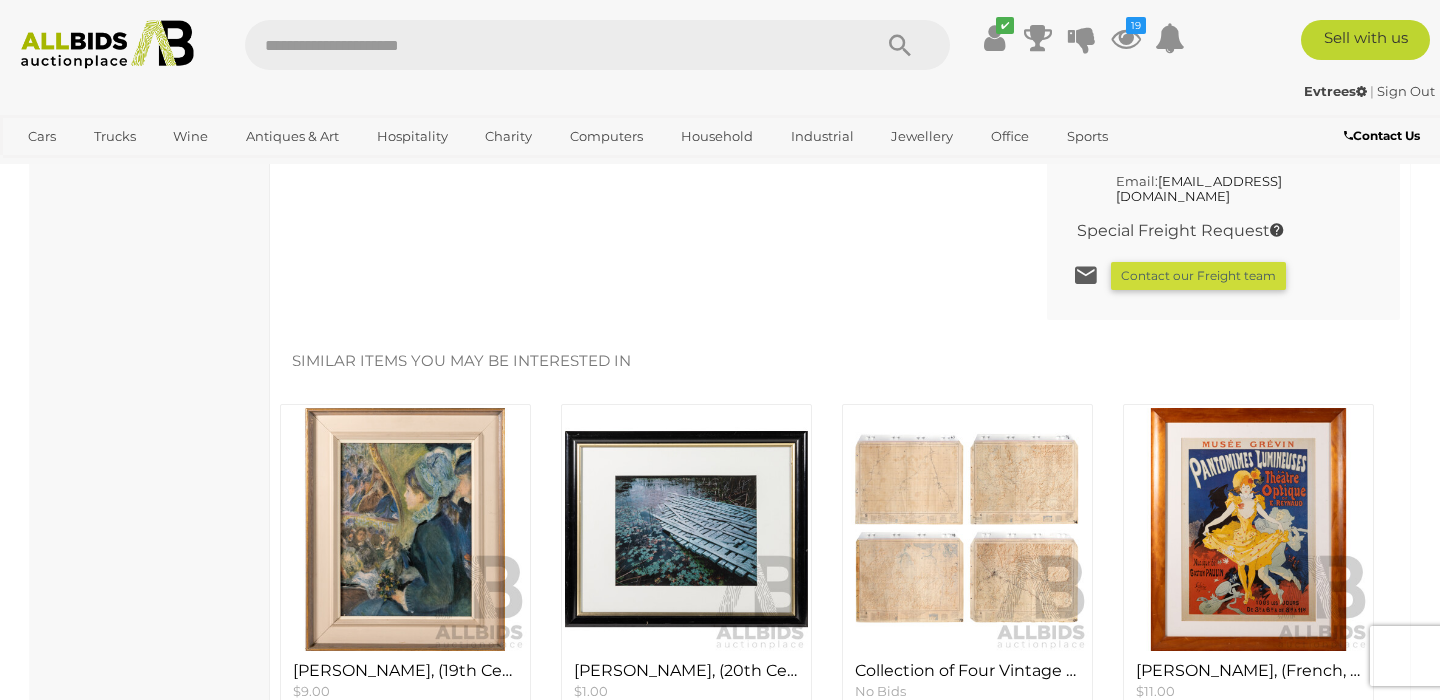 scroll, scrollTop: 1760, scrollLeft: 0, axis: vertical 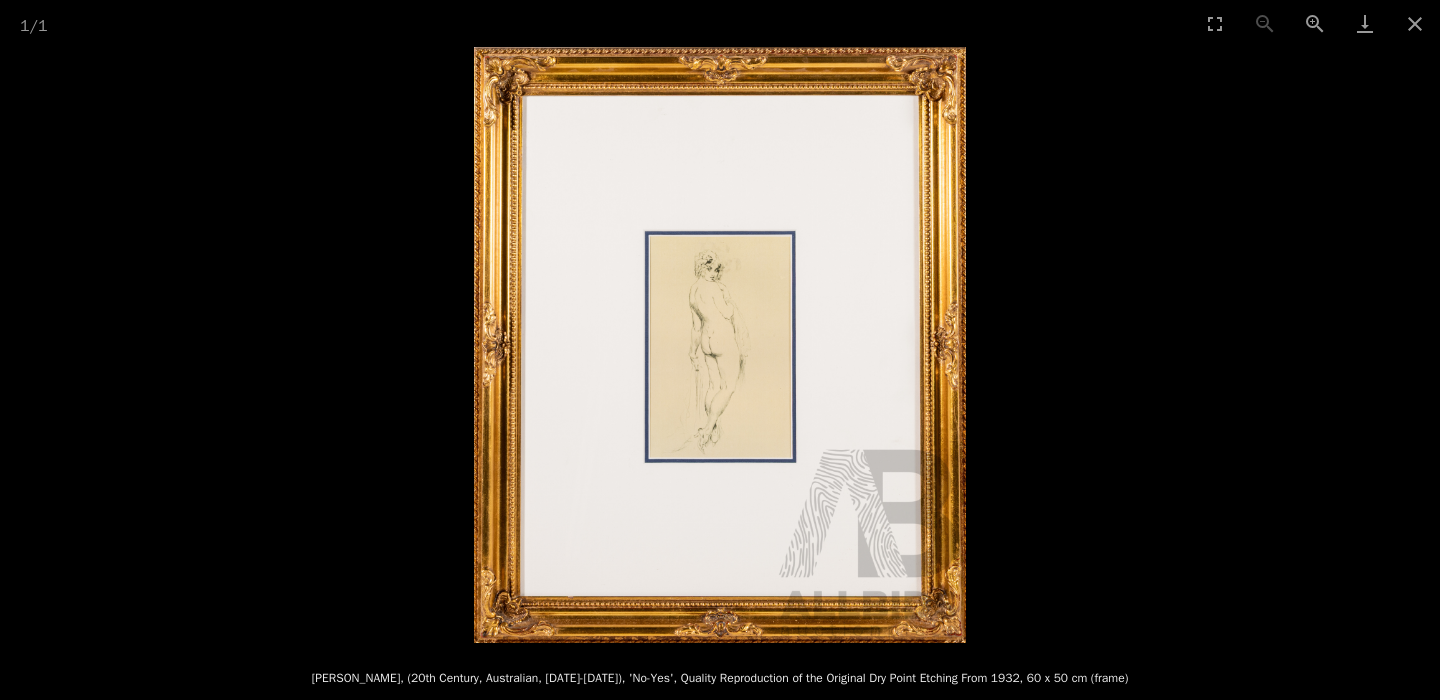 click at bounding box center (720, 345) 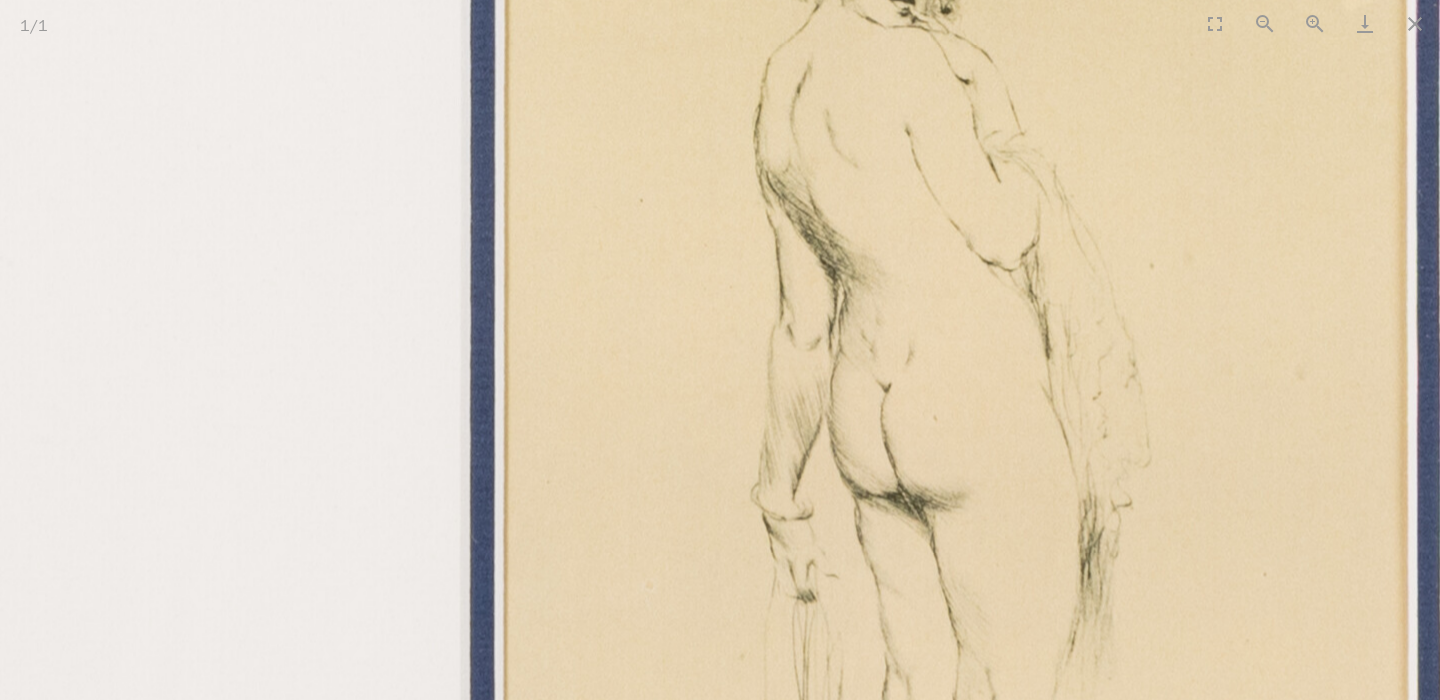 scroll, scrollTop: 0, scrollLeft: 0, axis: both 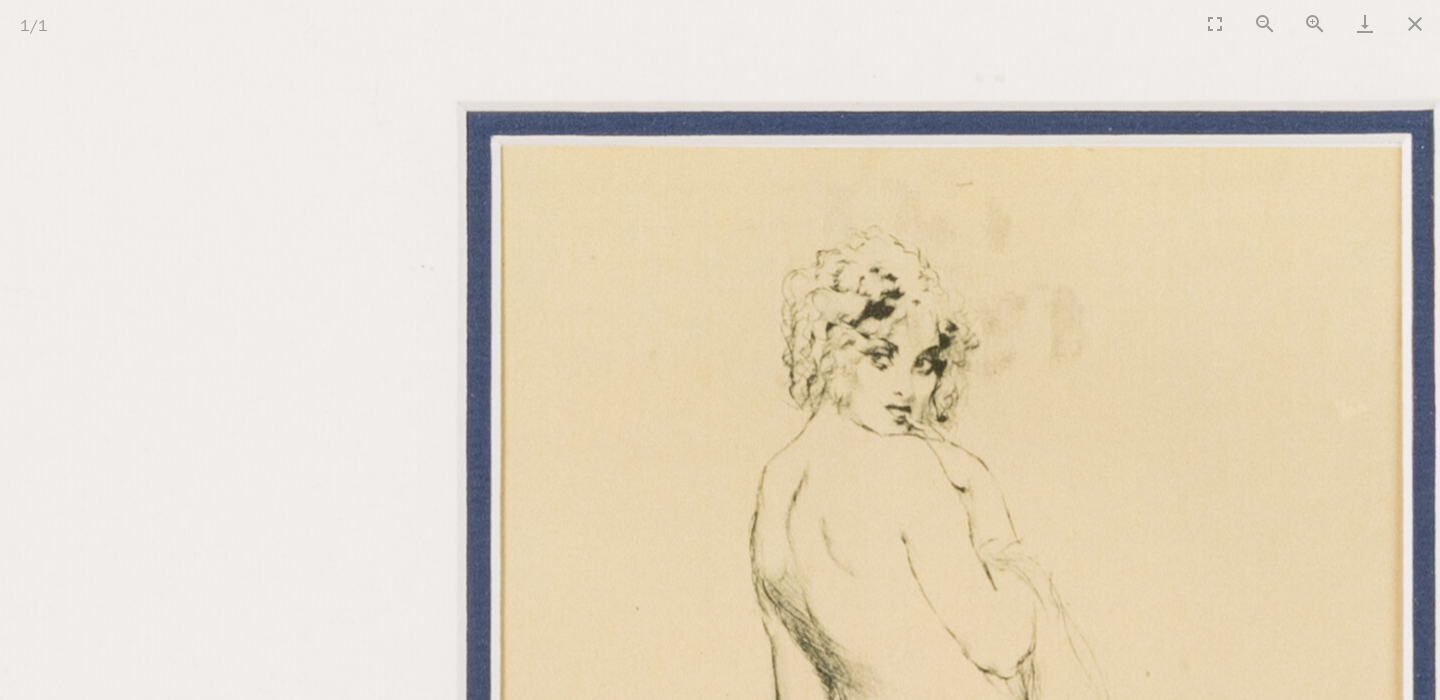 drag, startPoint x: 733, startPoint y: 214, endPoint x: 727, endPoint y: 618, distance: 404.04456 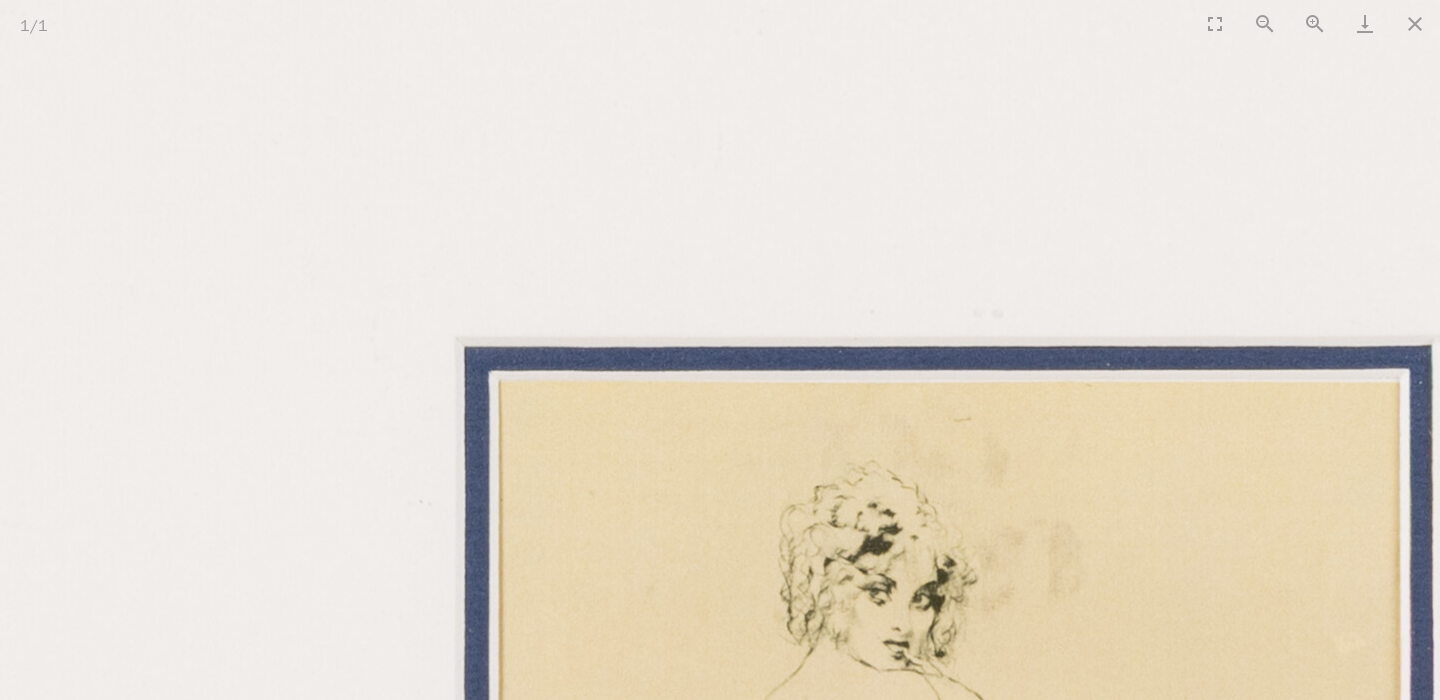 click at bounding box center [948, 1078] 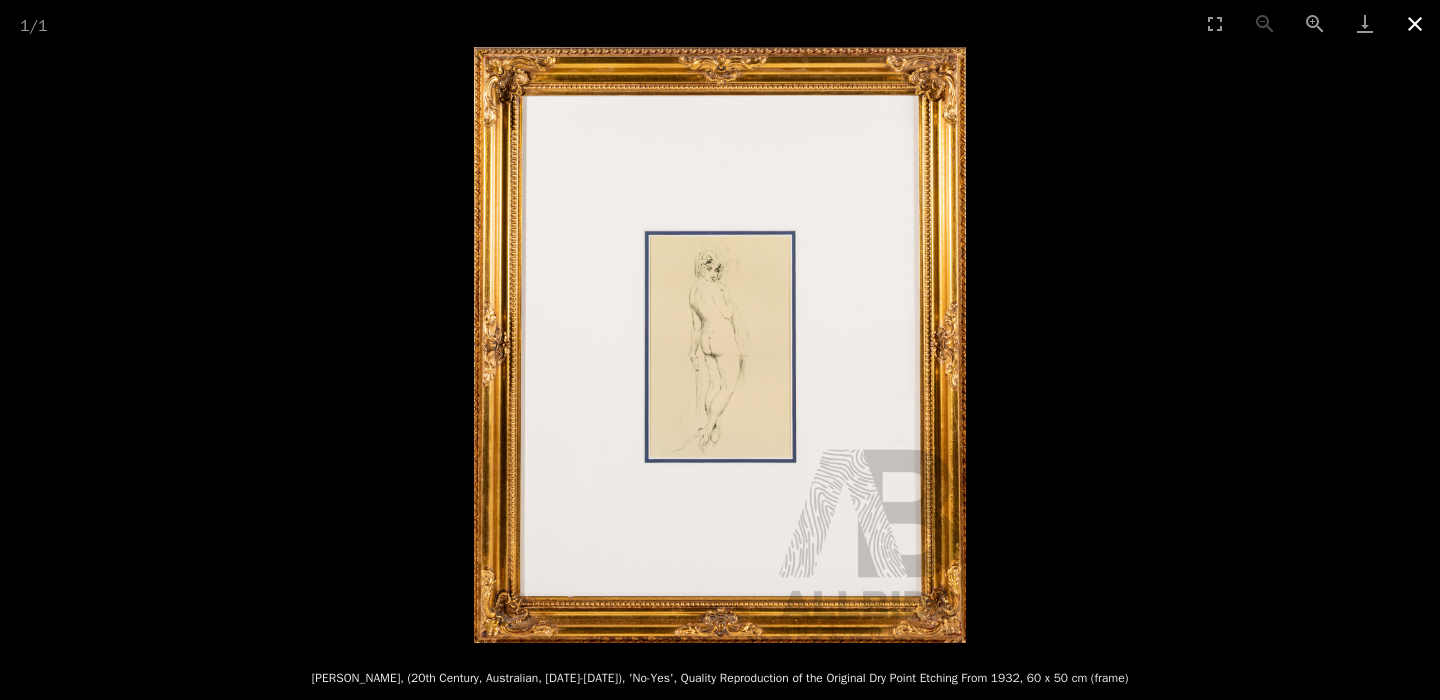 click at bounding box center [1415, 23] 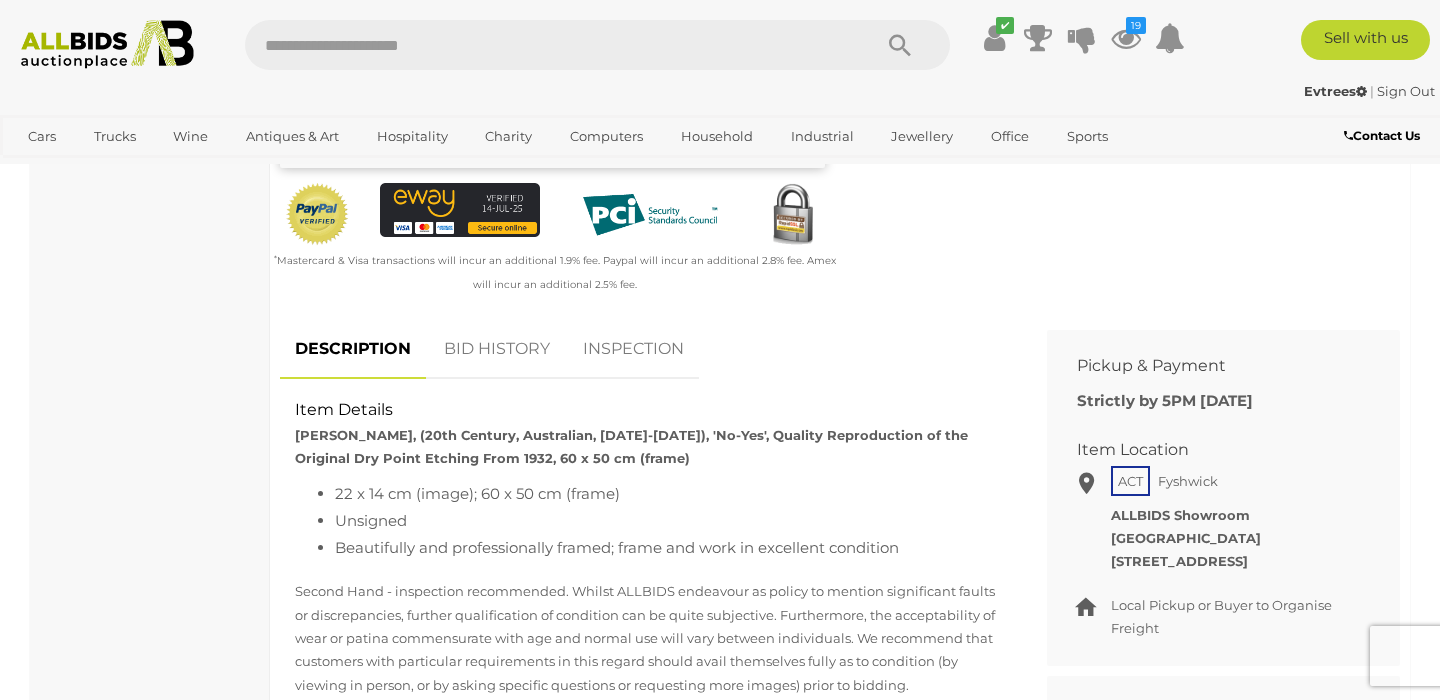 scroll, scrollTop: 0, scrollLeft: 0, axis: both 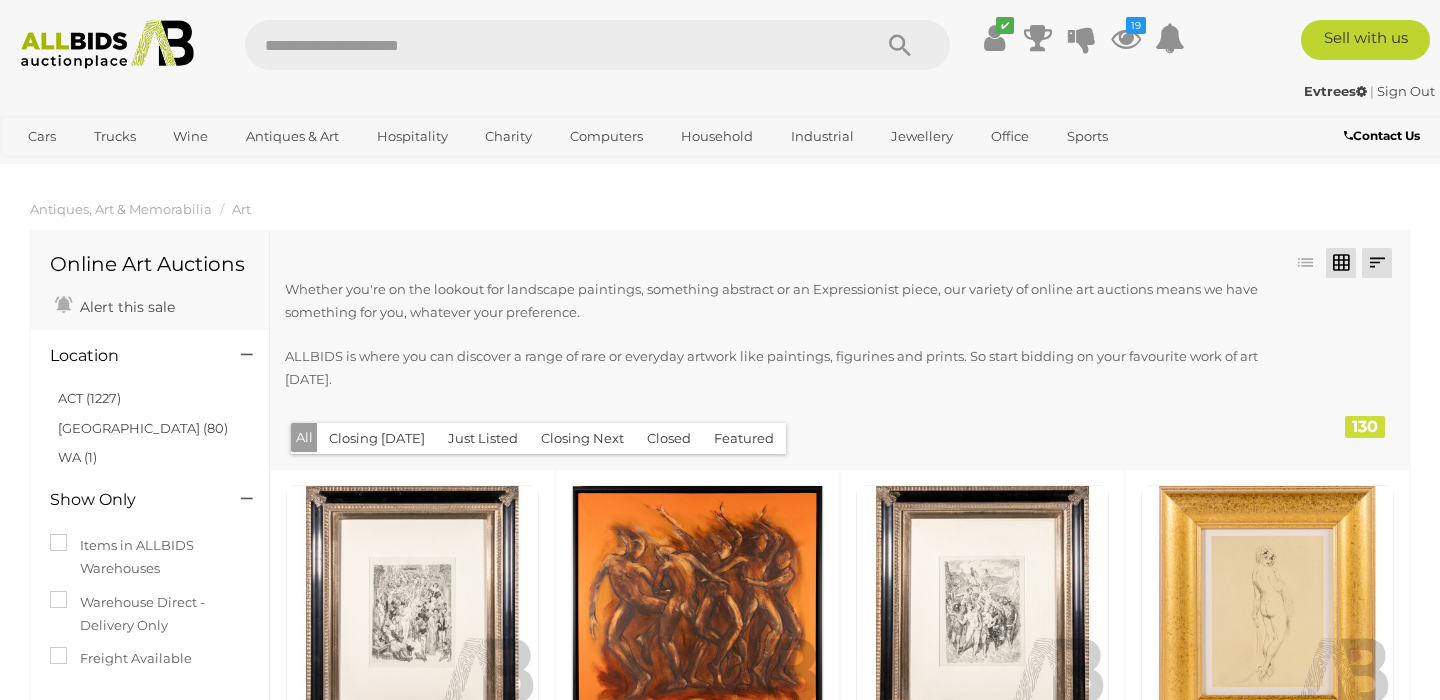 click at bounding box center (1377, 263) 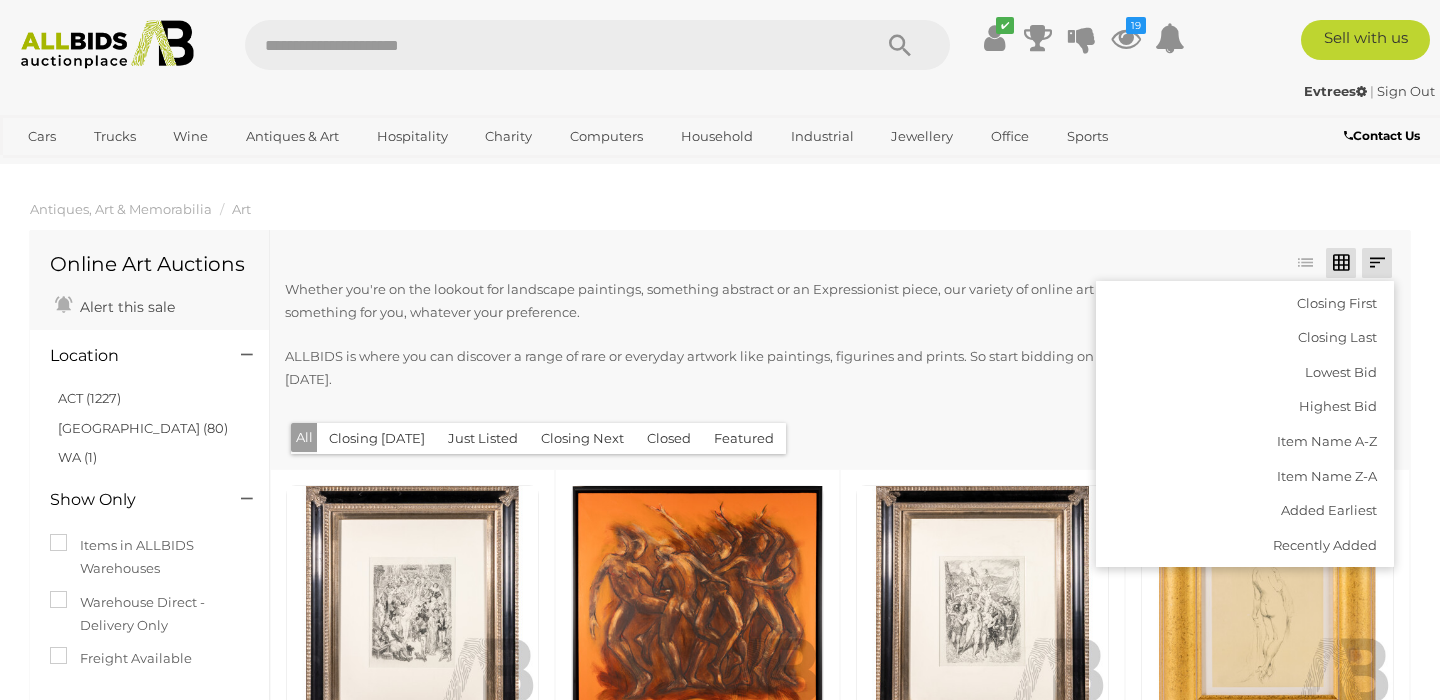 click on "ALLBIDS is where you can discover a range of rare or everyday artwork like paintings, figurines and prints. So start bidding on your favourite work of art today." at bounding box center [786, 368] 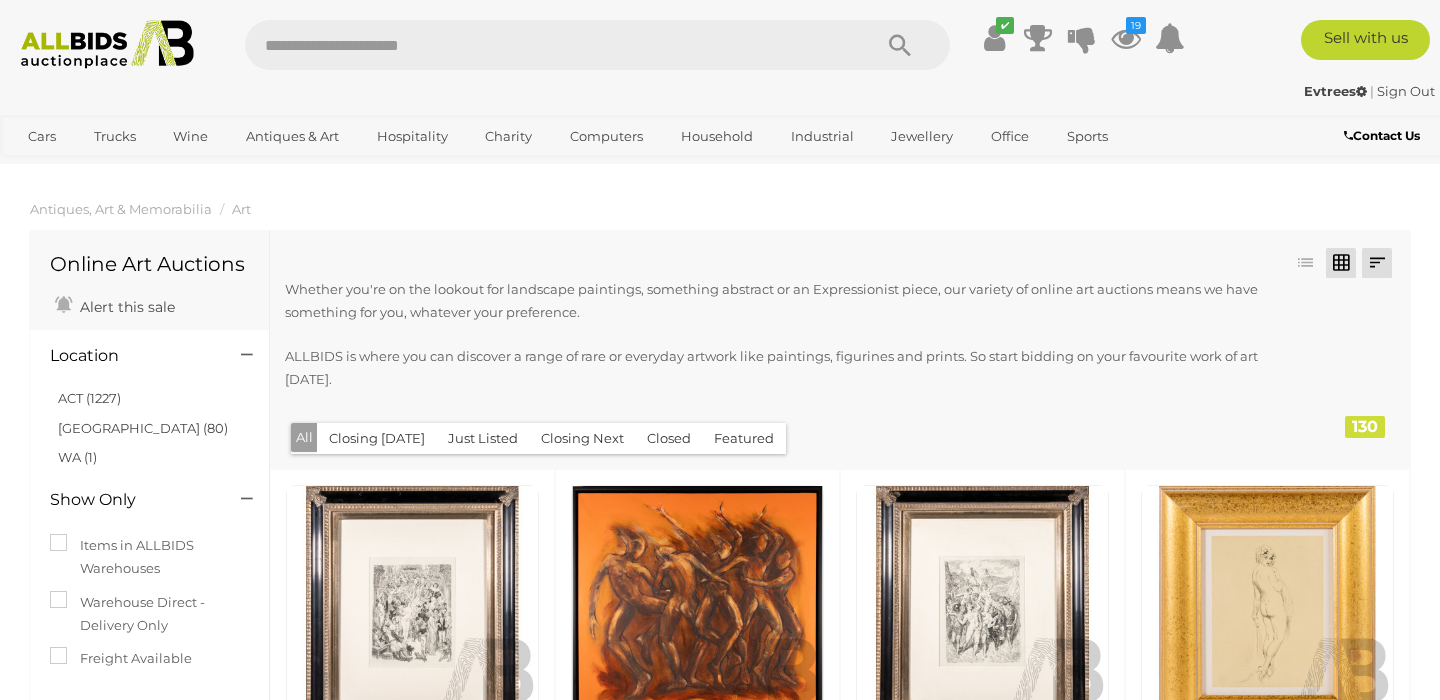 click at bounding box center [1377, 263] 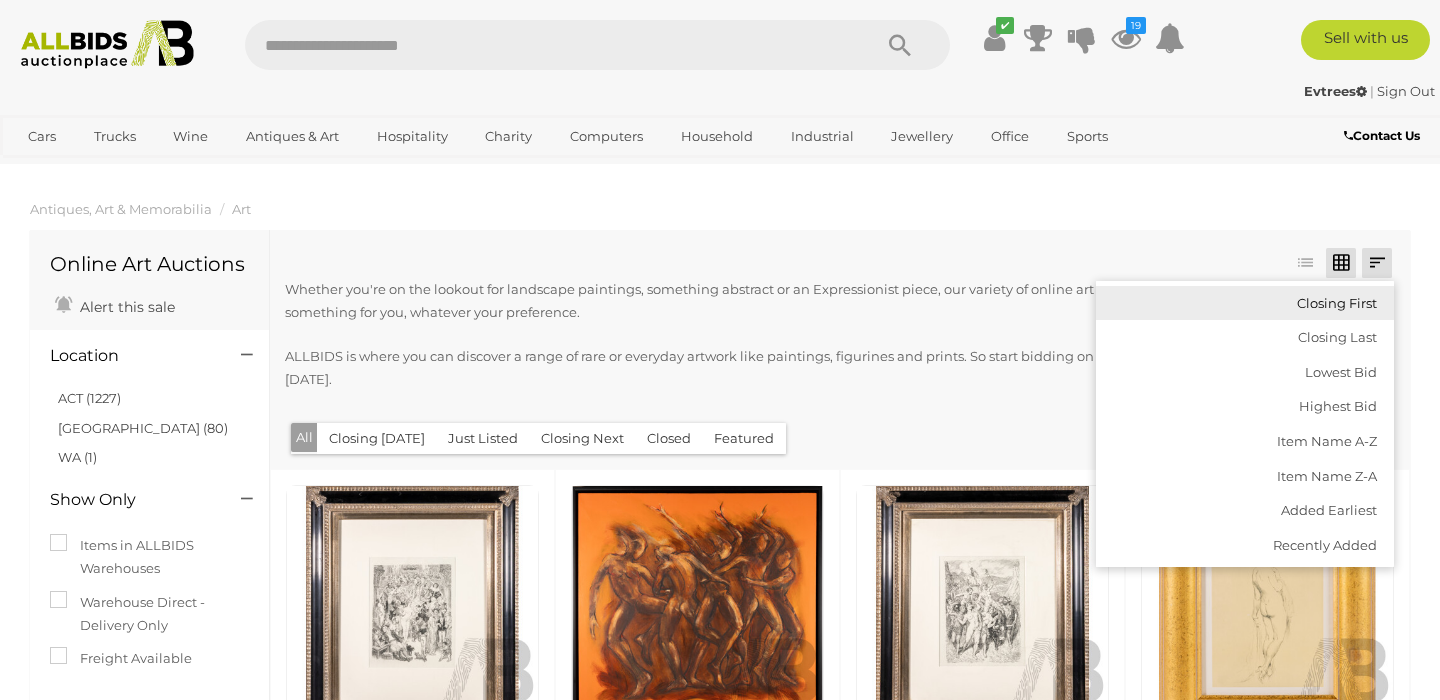 click on "Closing First" at bounding box center (1245, 303) 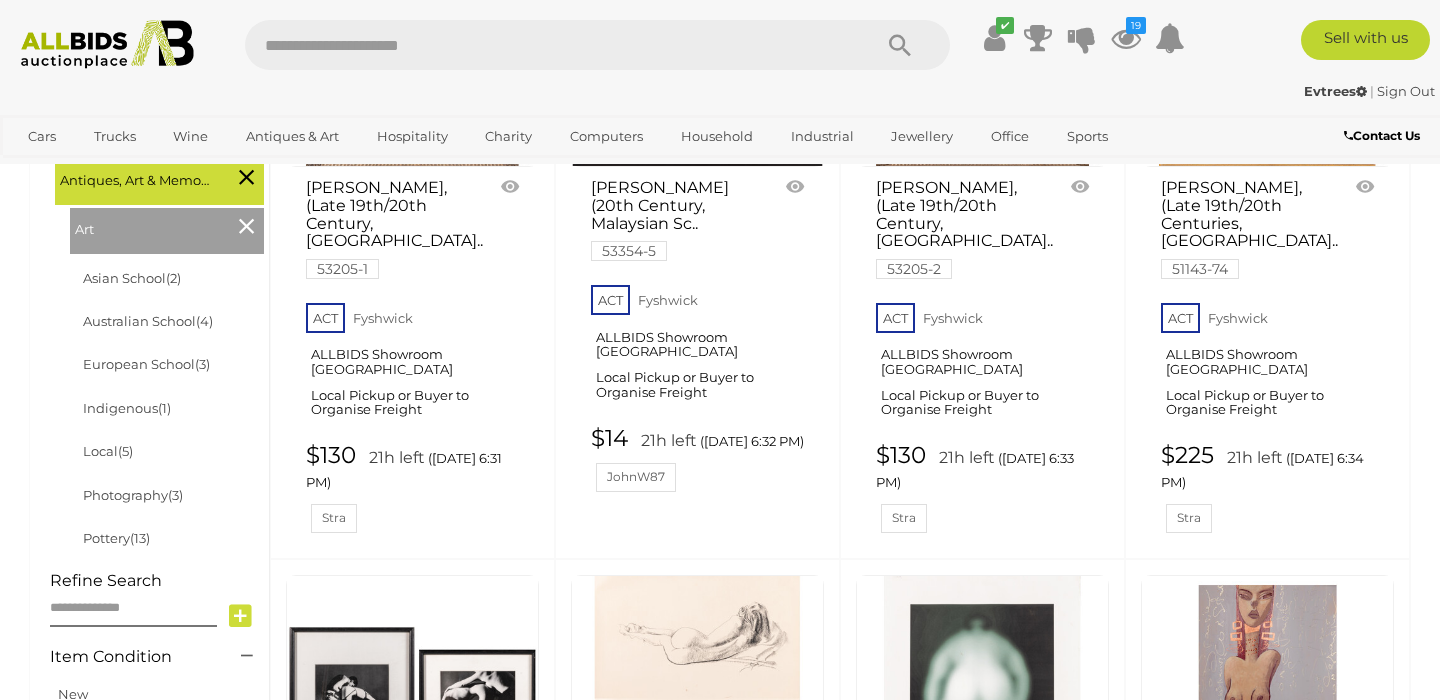 scroll, scrollTop: 0, scrollLeft: 0, axis: both 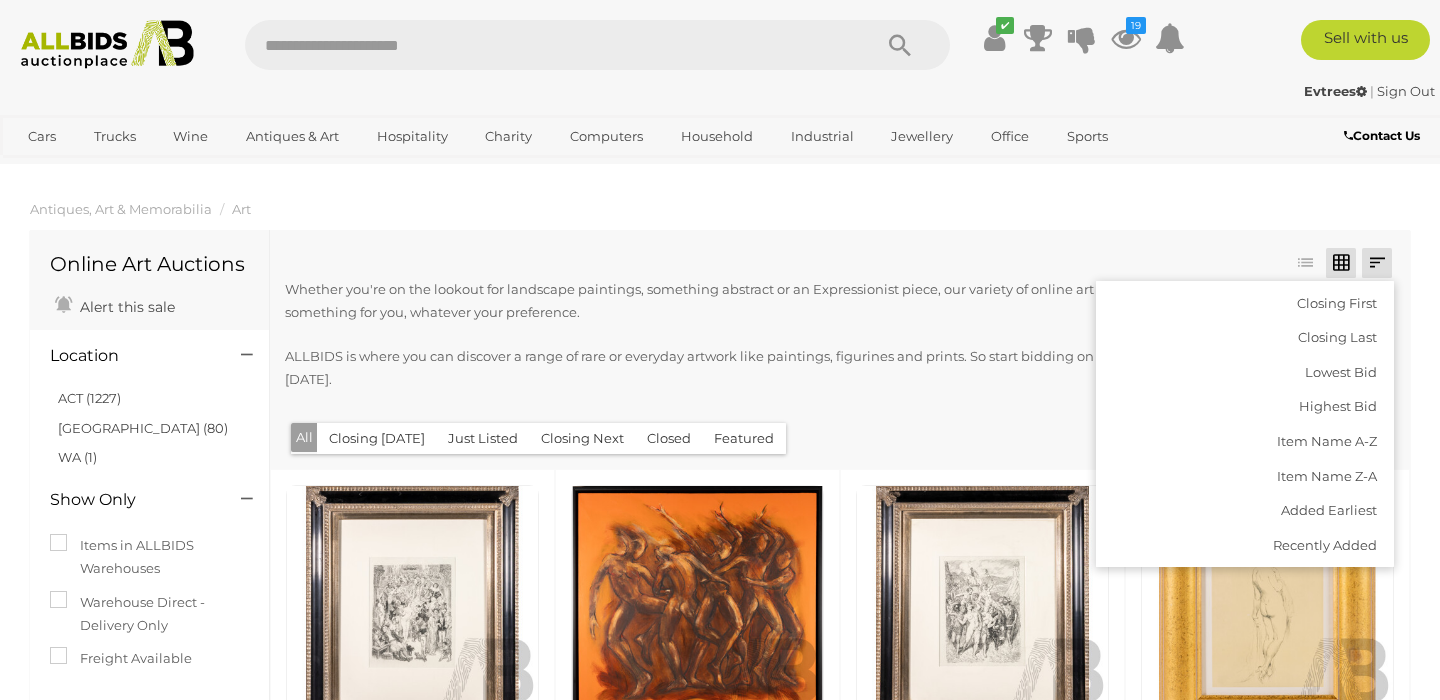click on "Closing First
Closing Last
Lowest Bid
Highest Bid
Item Name A-Z
Item Name Z-A
Added Earliest
Recently Added
All Closing Today" at bounding box center [840, 350] 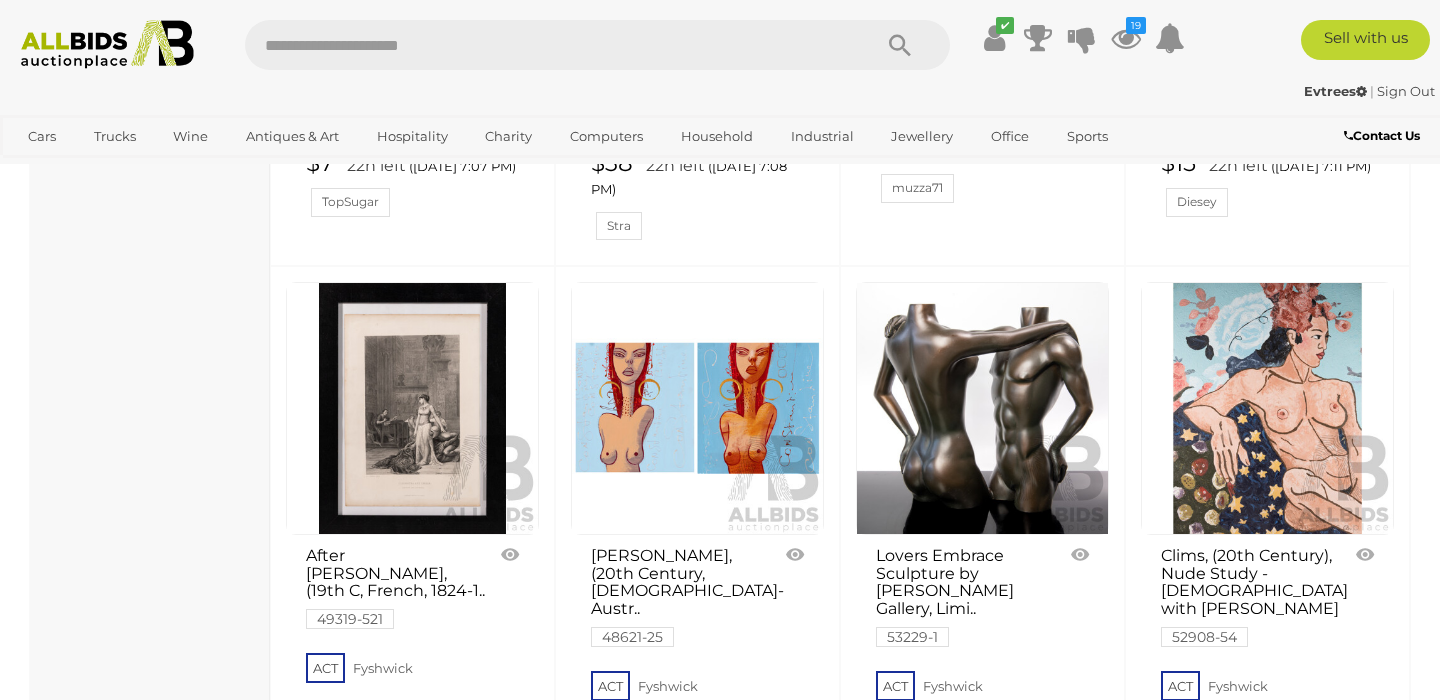 scroll, scrollTop: 4137, scrollLeft: 0, axis: vertical 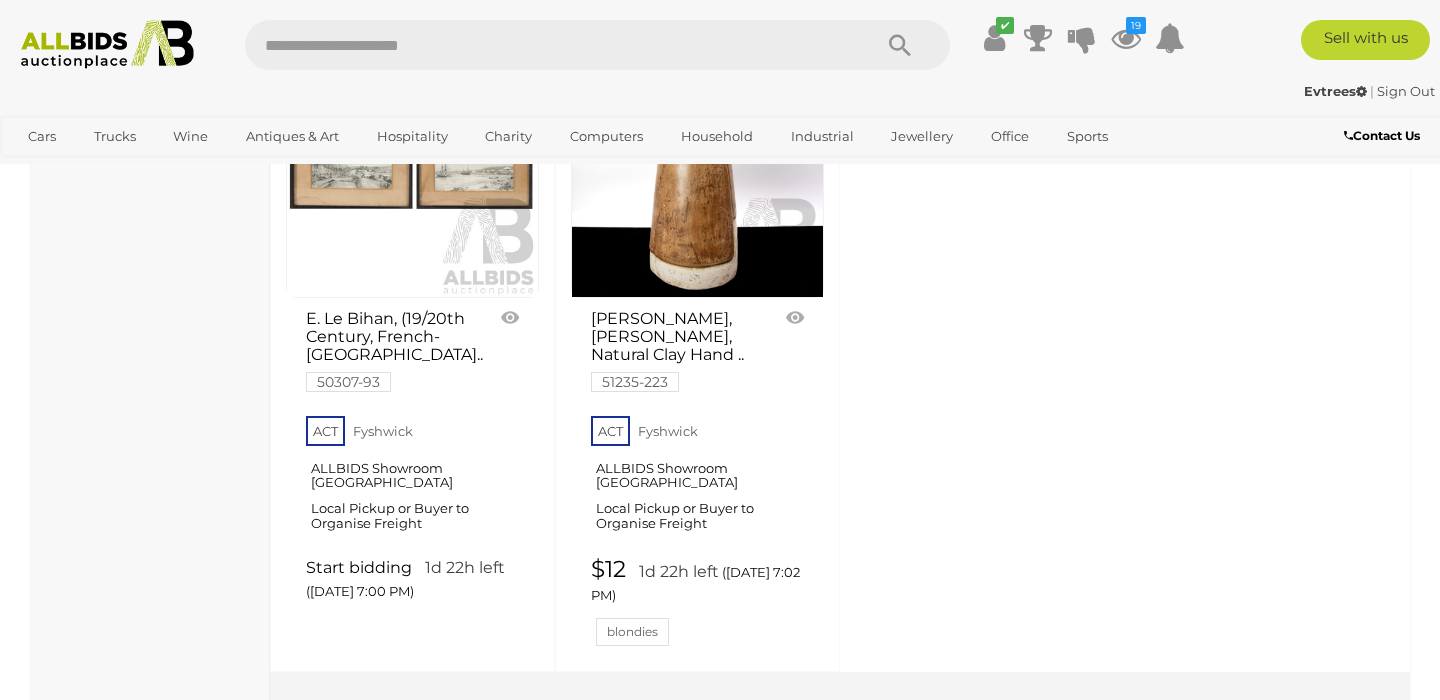 click on "2" at bounding box center (403, 722) 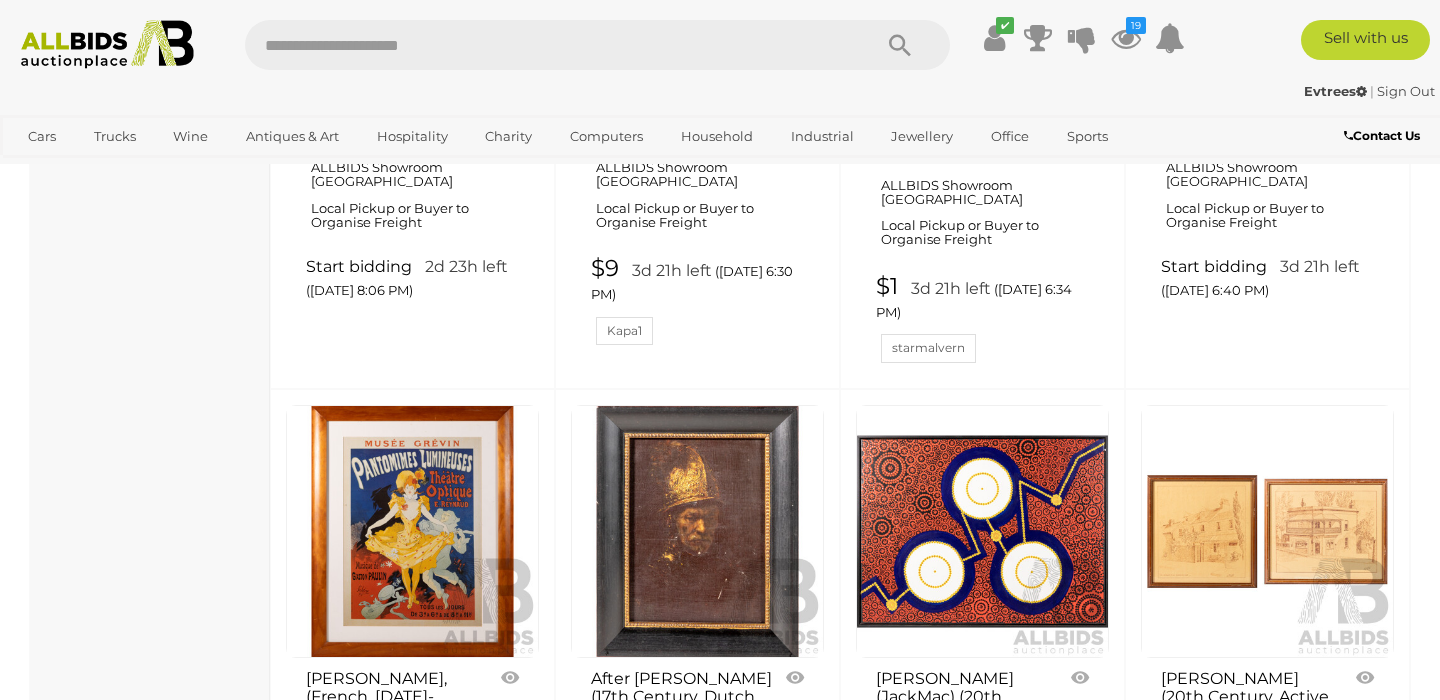scroll, scrollTop: 5383, scrollLeft: 0, axis: vertical 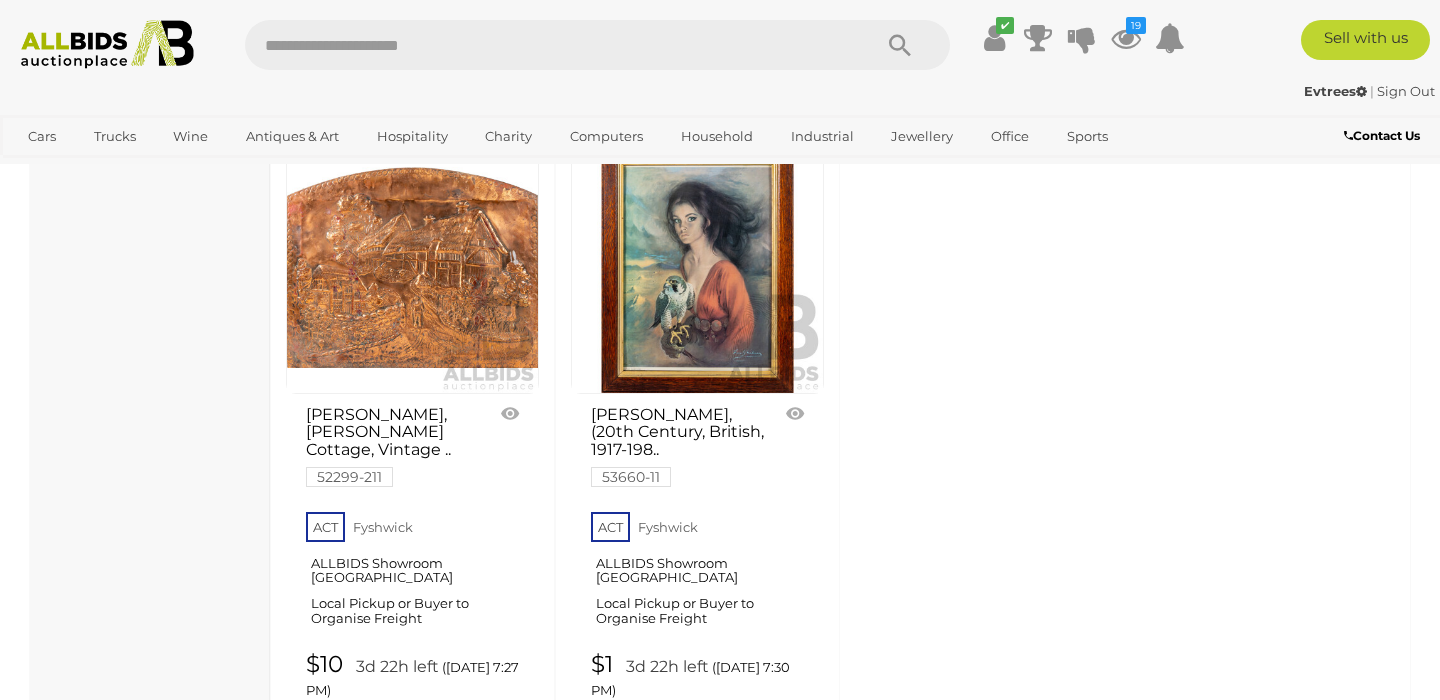 click on "3" at bounding box center (446, 817) 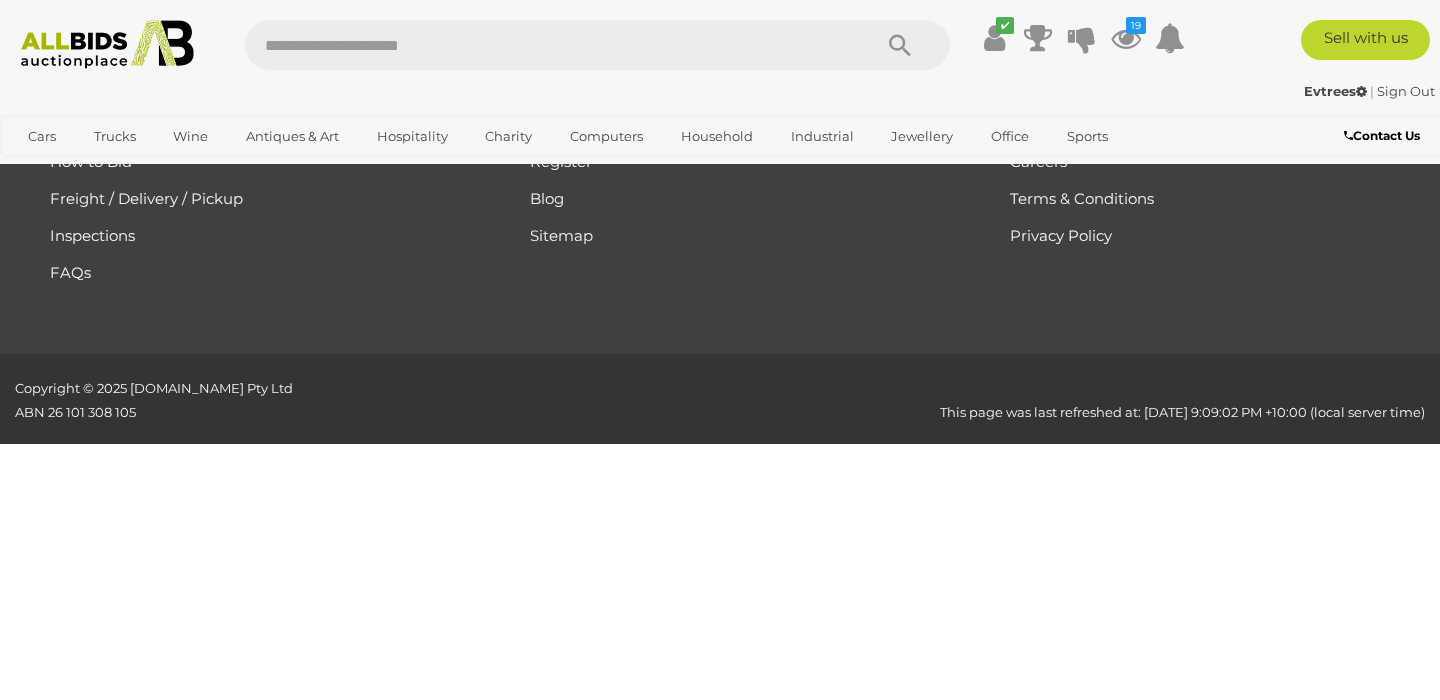 scroll, scrollTop: 269, scrollLeft: 0, axis: vertical 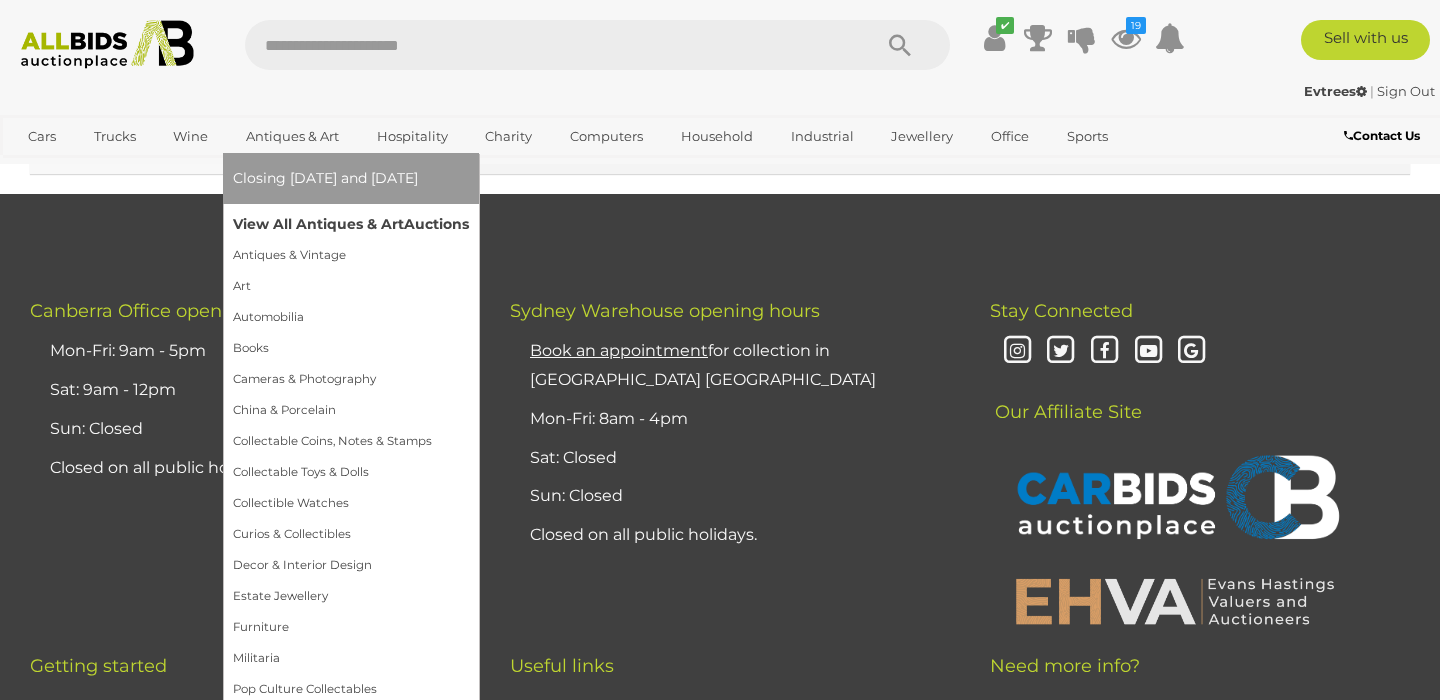 click on "View All Antiques & Art  Auctions" at bounding box center (351, 224) 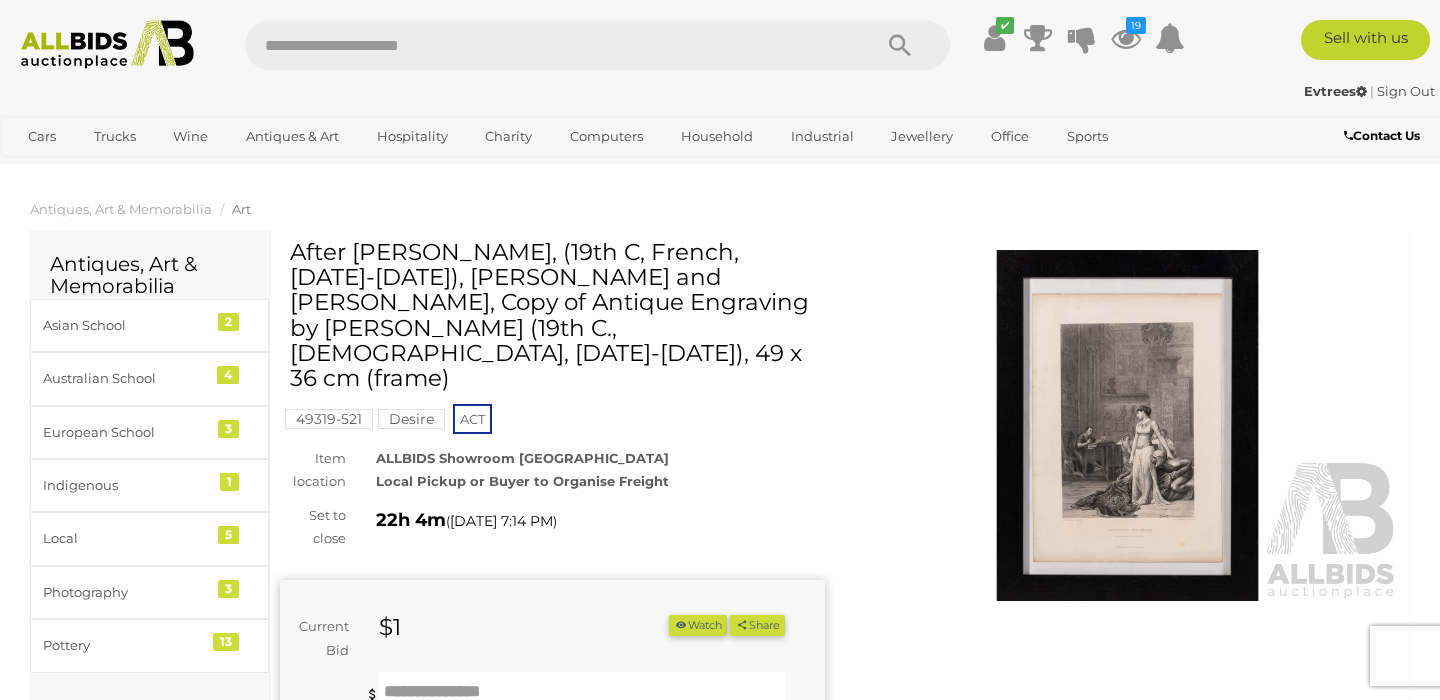 scroll, scrollTop: 0, scrollLeft: 0, axis: both 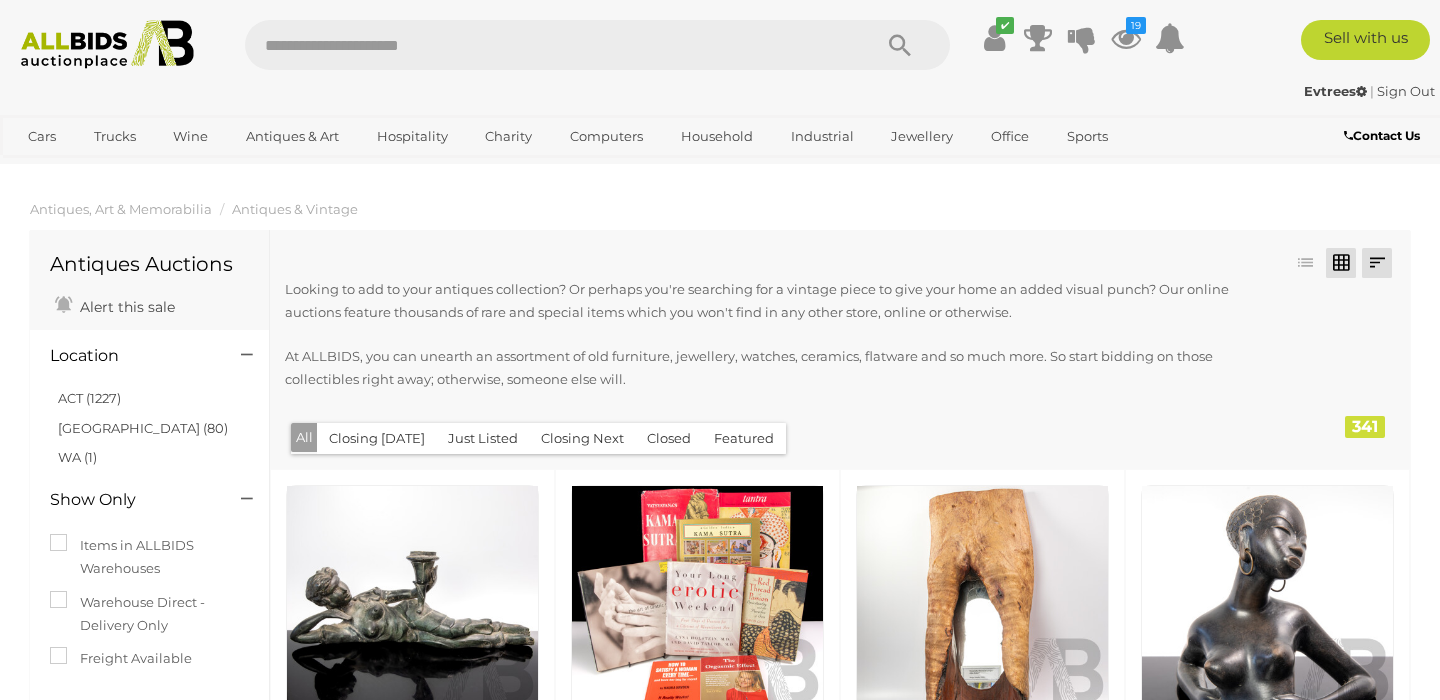 click at bounding box center [1377, 263] 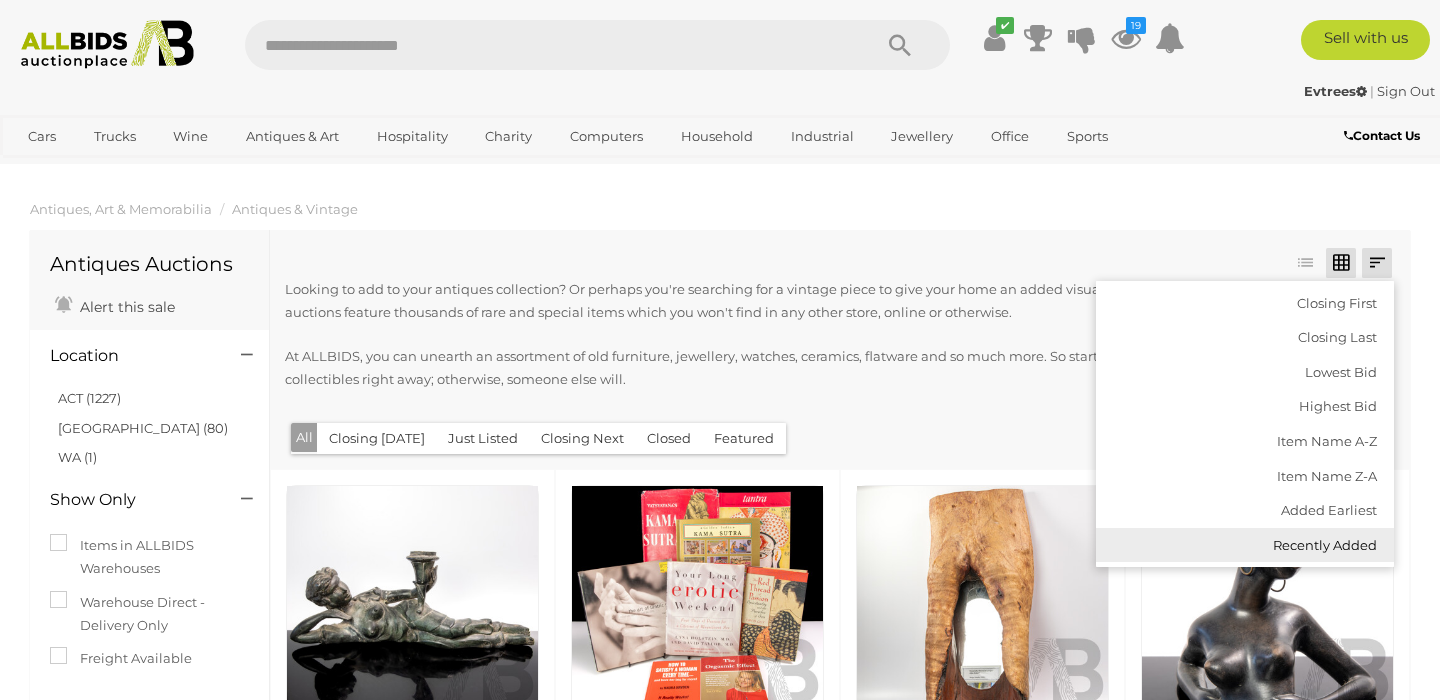 click on "Recently Added" at bounding box center [1245, 545] 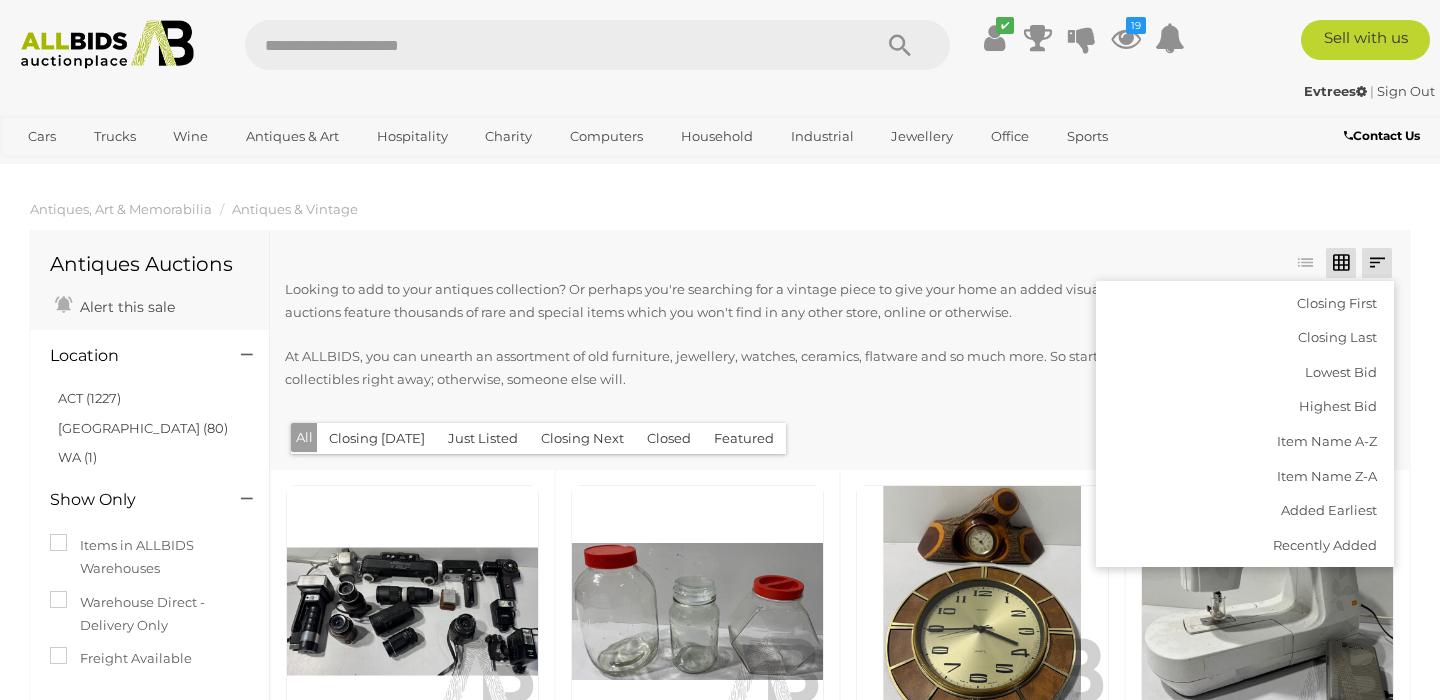 click on "At ALLBIDS, you can unearth an assortment of old furniture, jewellery, watches, ceramics, flatware and so much more. So start bidding on those collectibles right away; otherwise, someone else will." at bounding box center (786, 368) 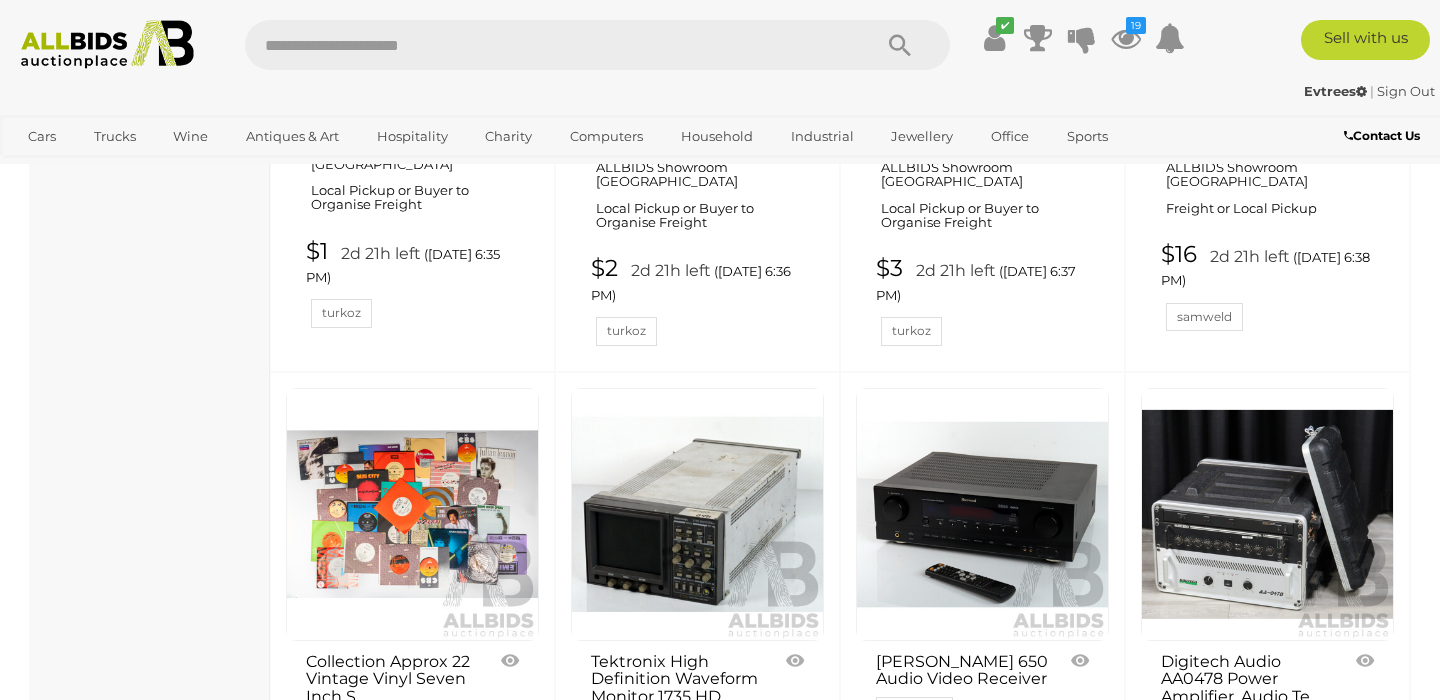 scroll, scrollTop: 7217, scrollLeft: 0, axis: vertical 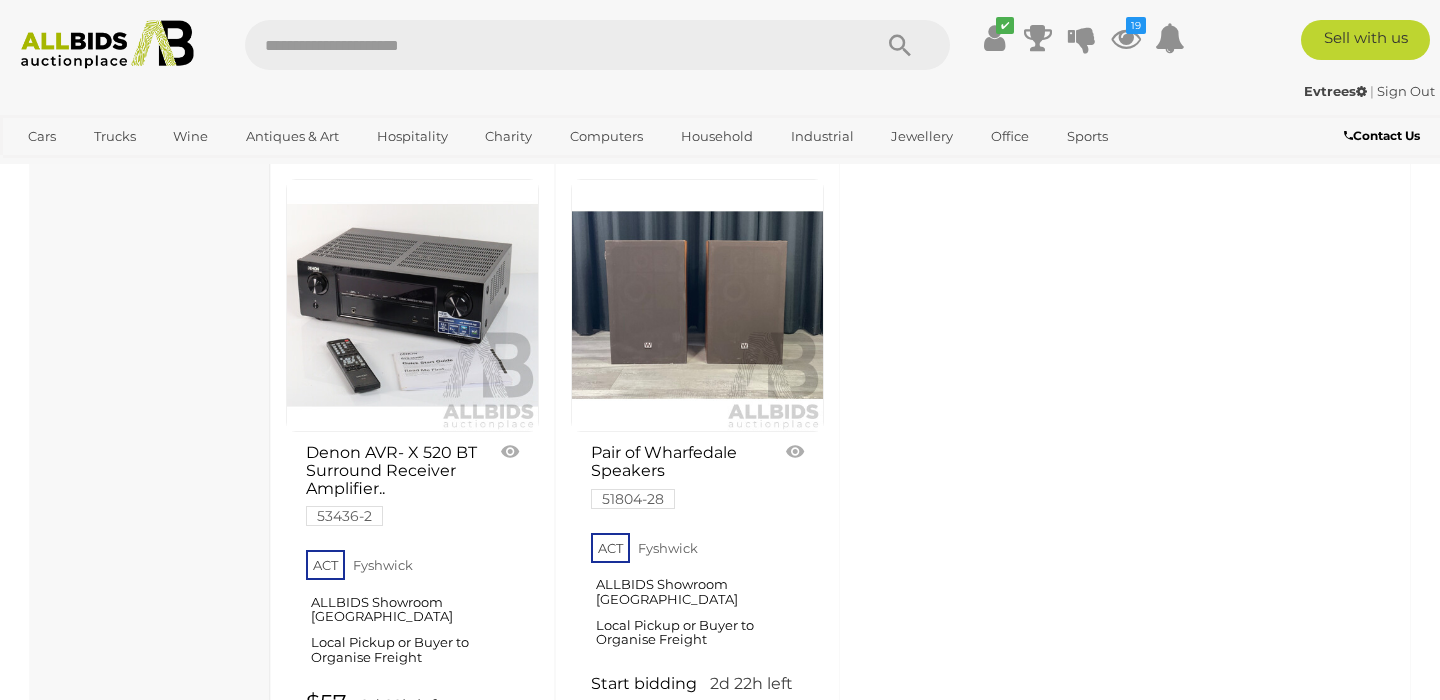click on "10     25     50     100           «                 1                 2               3               4               5               6                   7                 »" at bounding box center (840, 857) 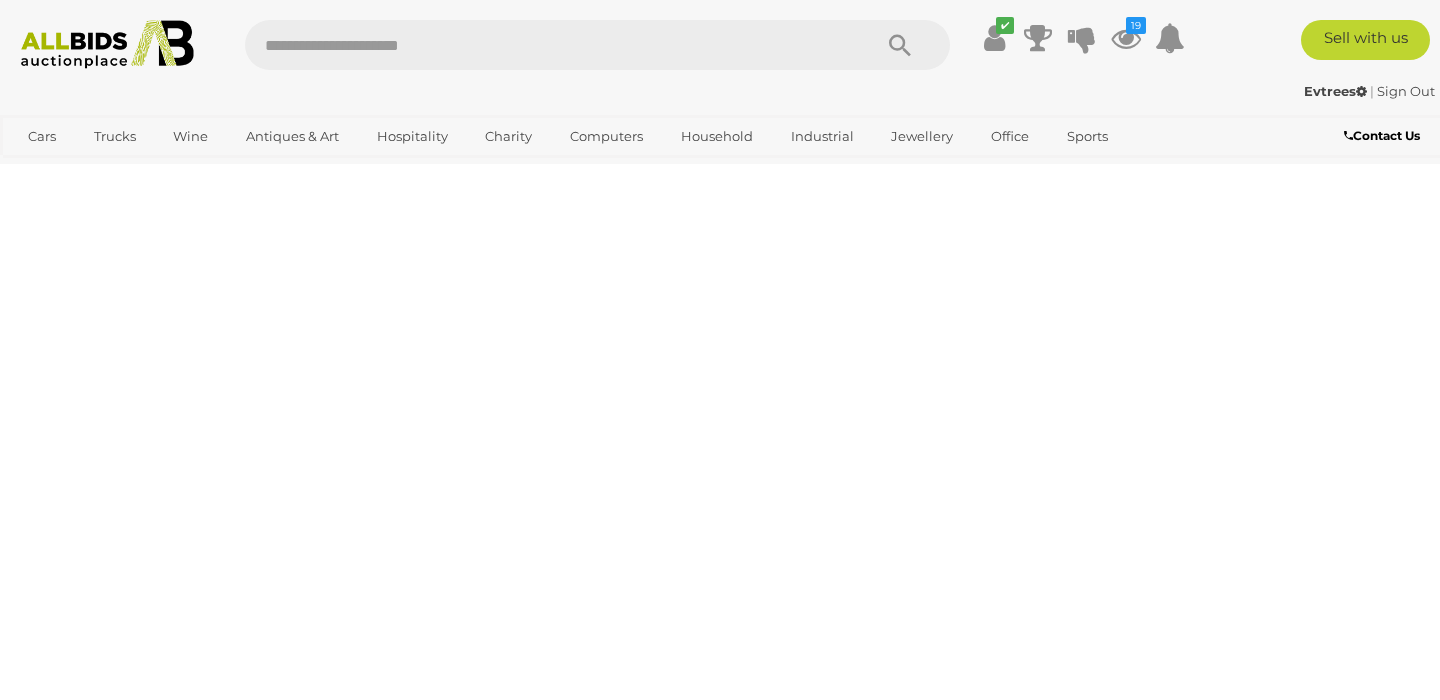 scroll, scrollTop: 269, scrollLeft: 0, axis: vertical 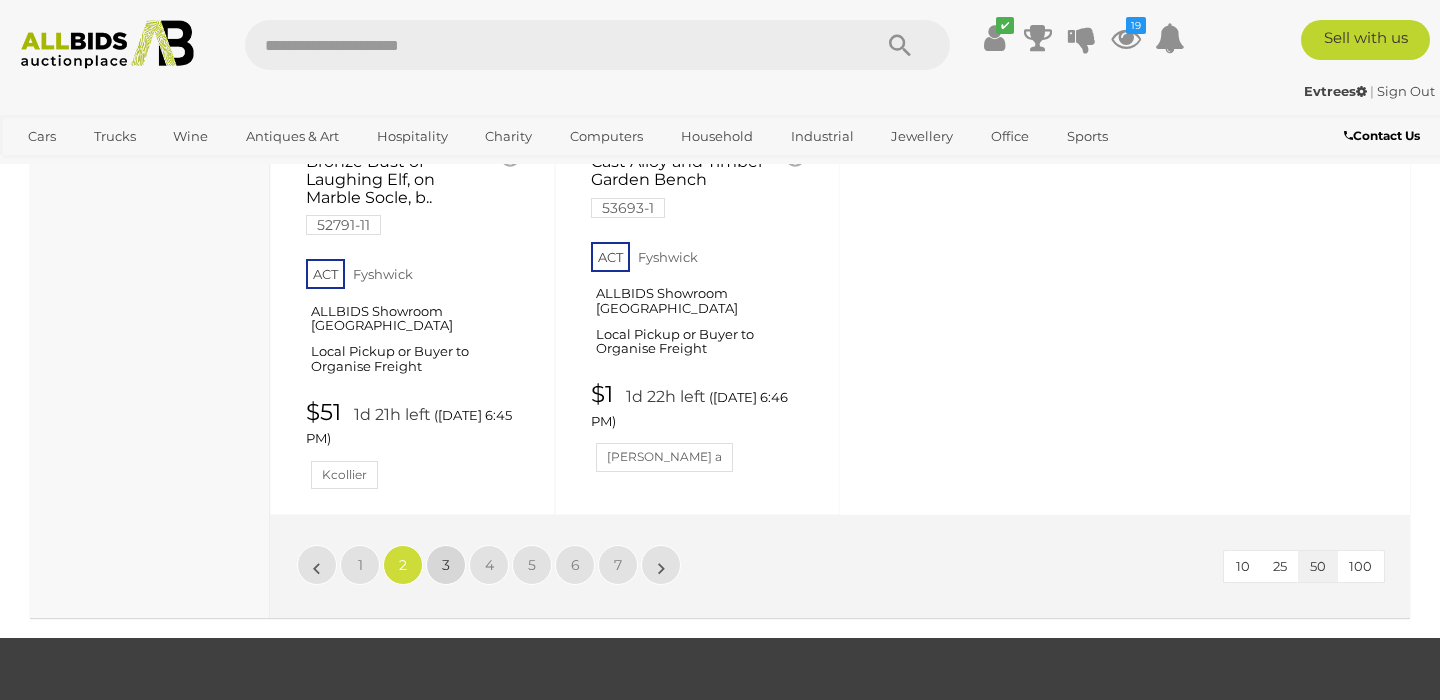 click on "3" at bounding box center [446, 565] 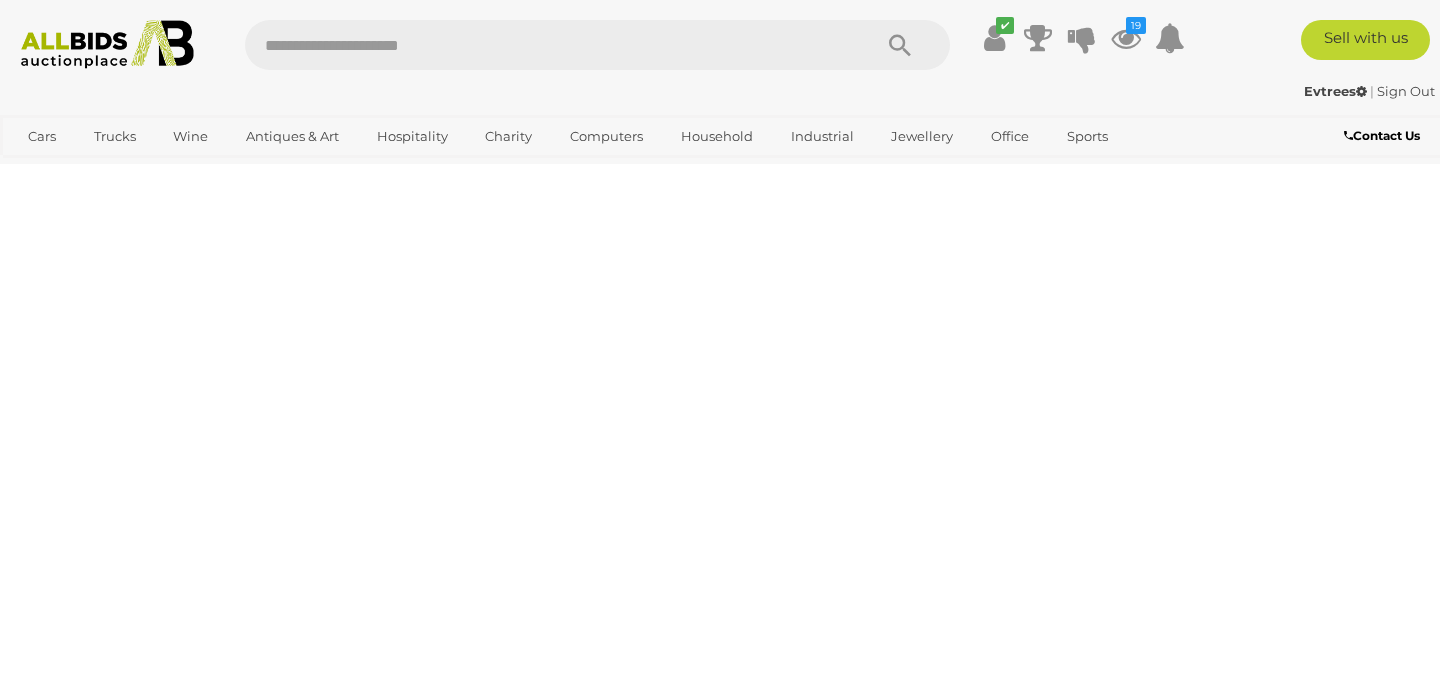 scroll, scrollTop: 269, scrollLeft: 0, axis: vertical 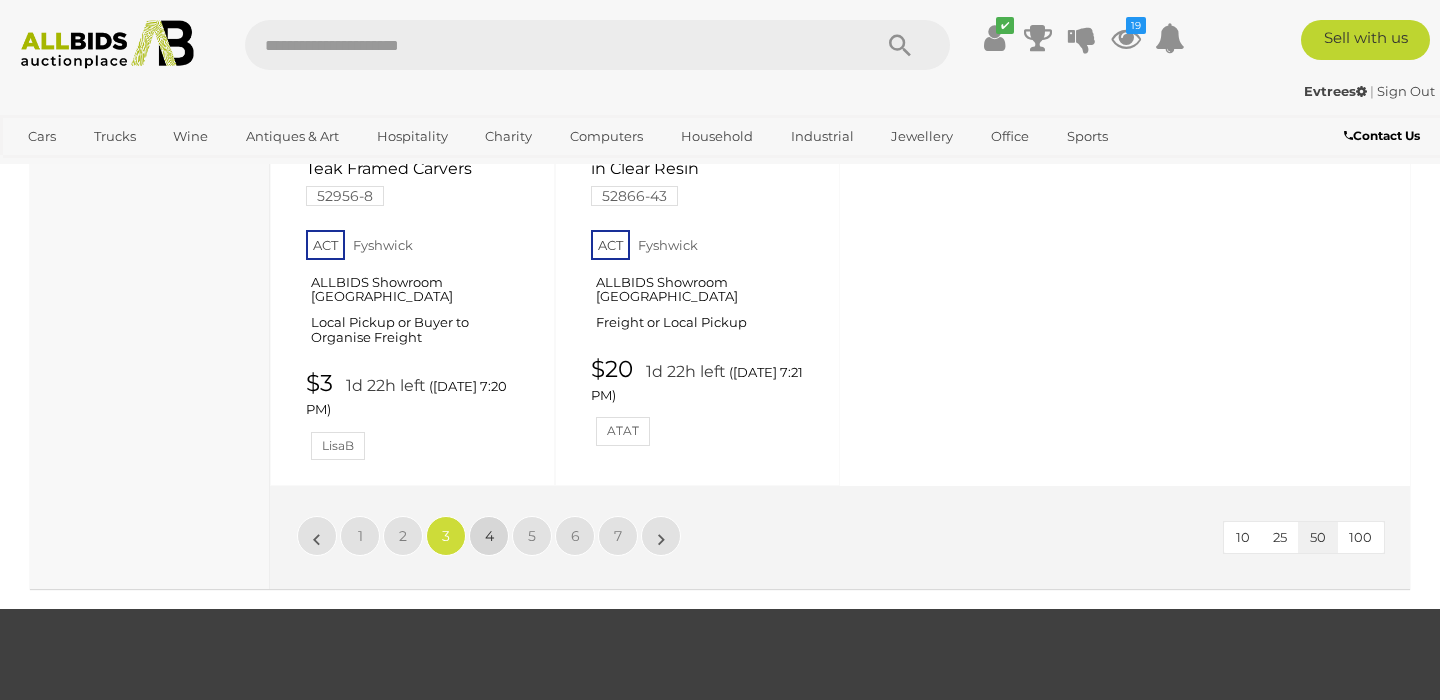 click on "4" at bounding box center [489, 536] 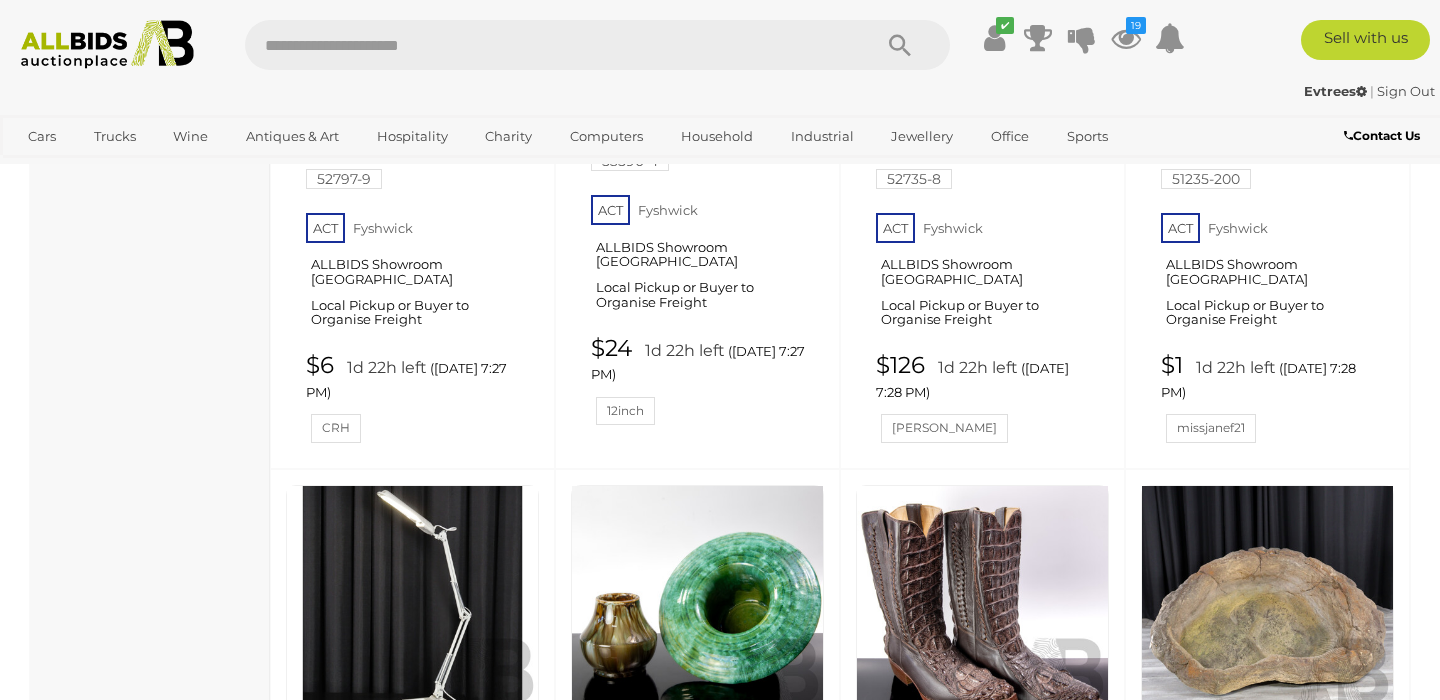 scroll, scrollTop: 2216, scrollLeft: 0, axis: vertical 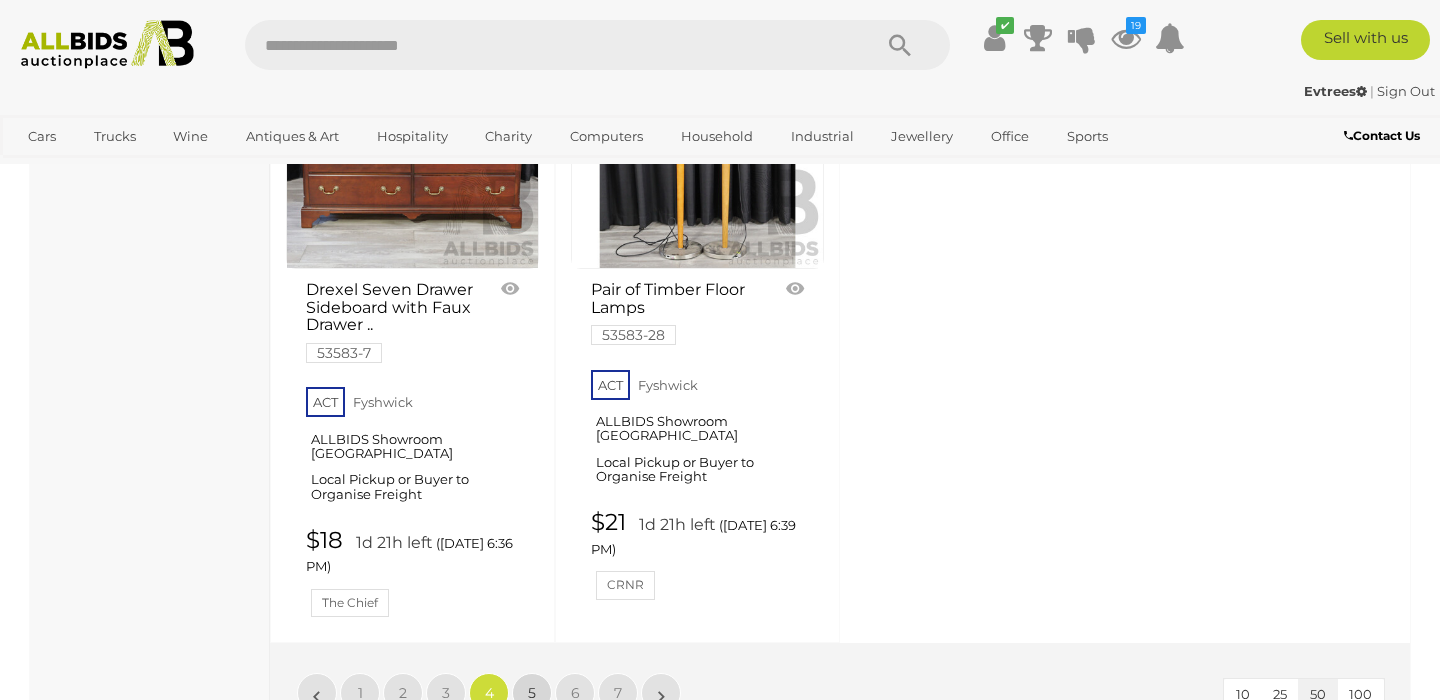 click on "5" at bounding box center [532, 693] 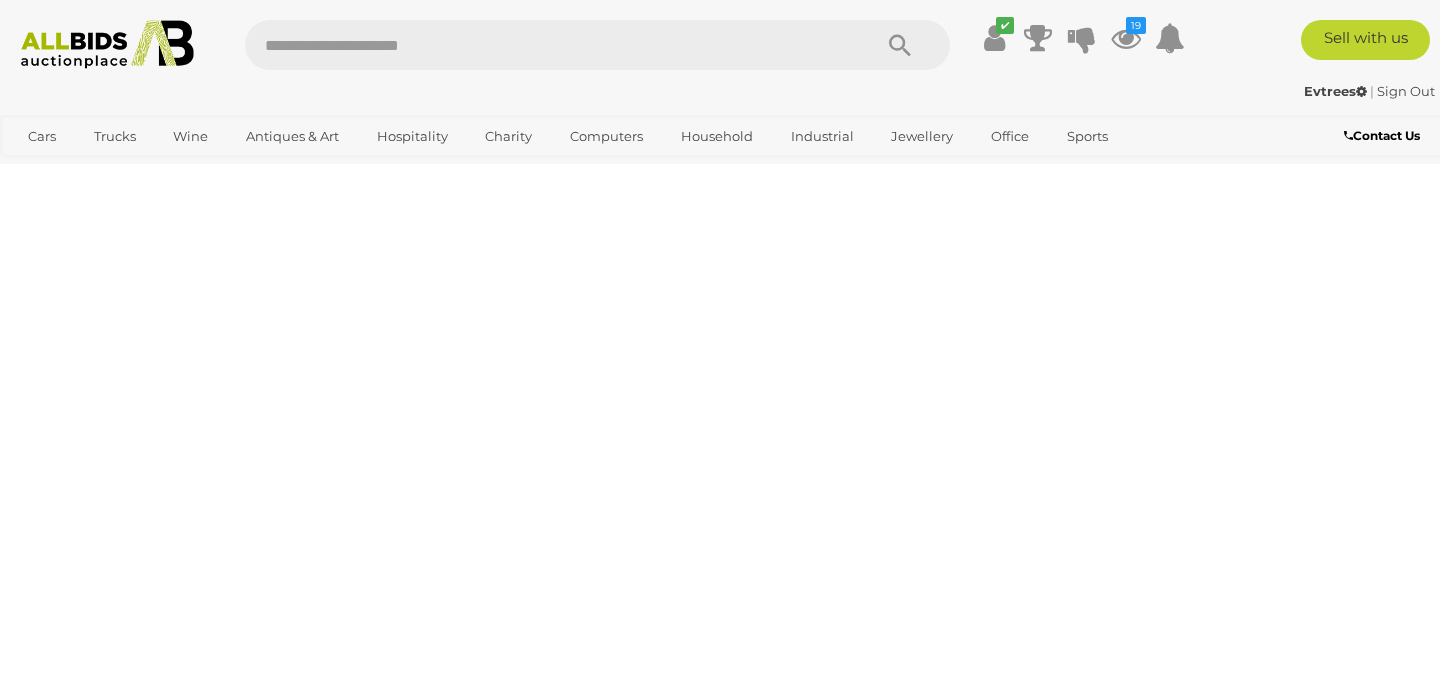 scroll, scrollTop: 269, scrollLeft: 0, axis: vertical 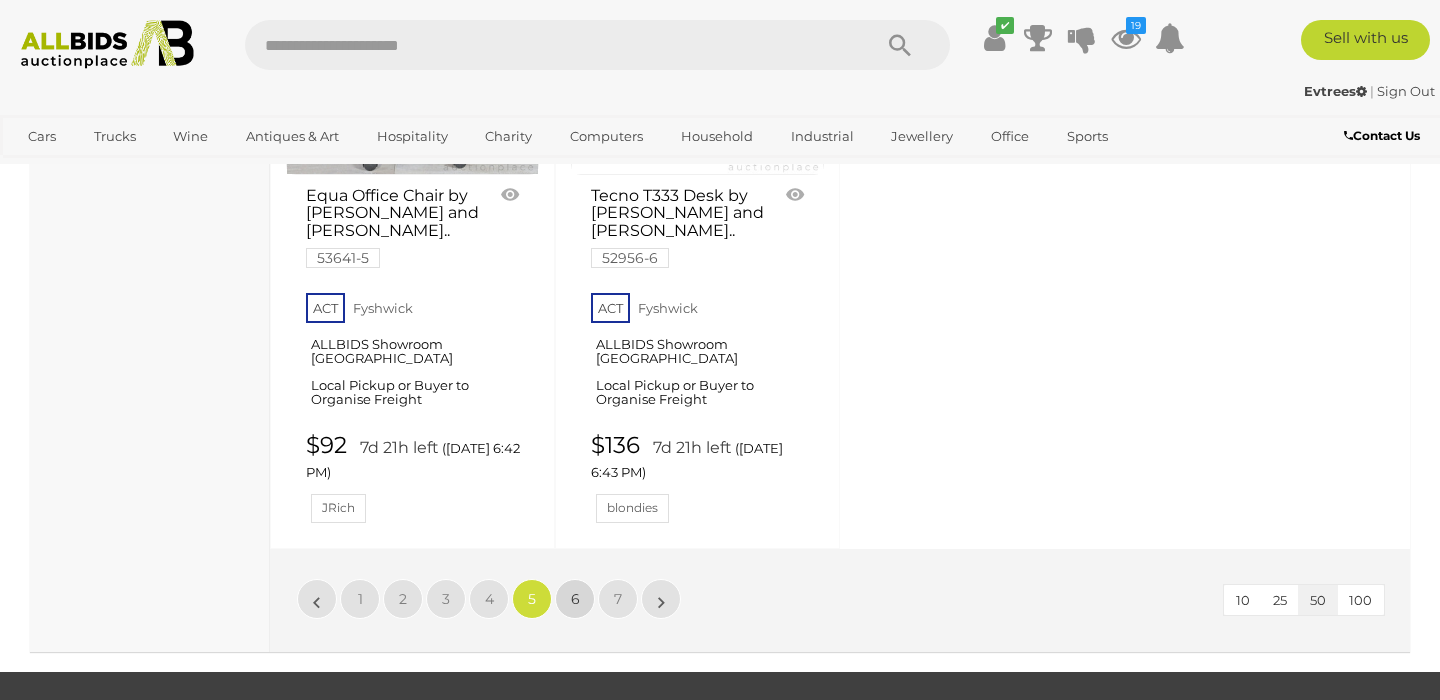 click on "6" at bounding box center [575, 599] 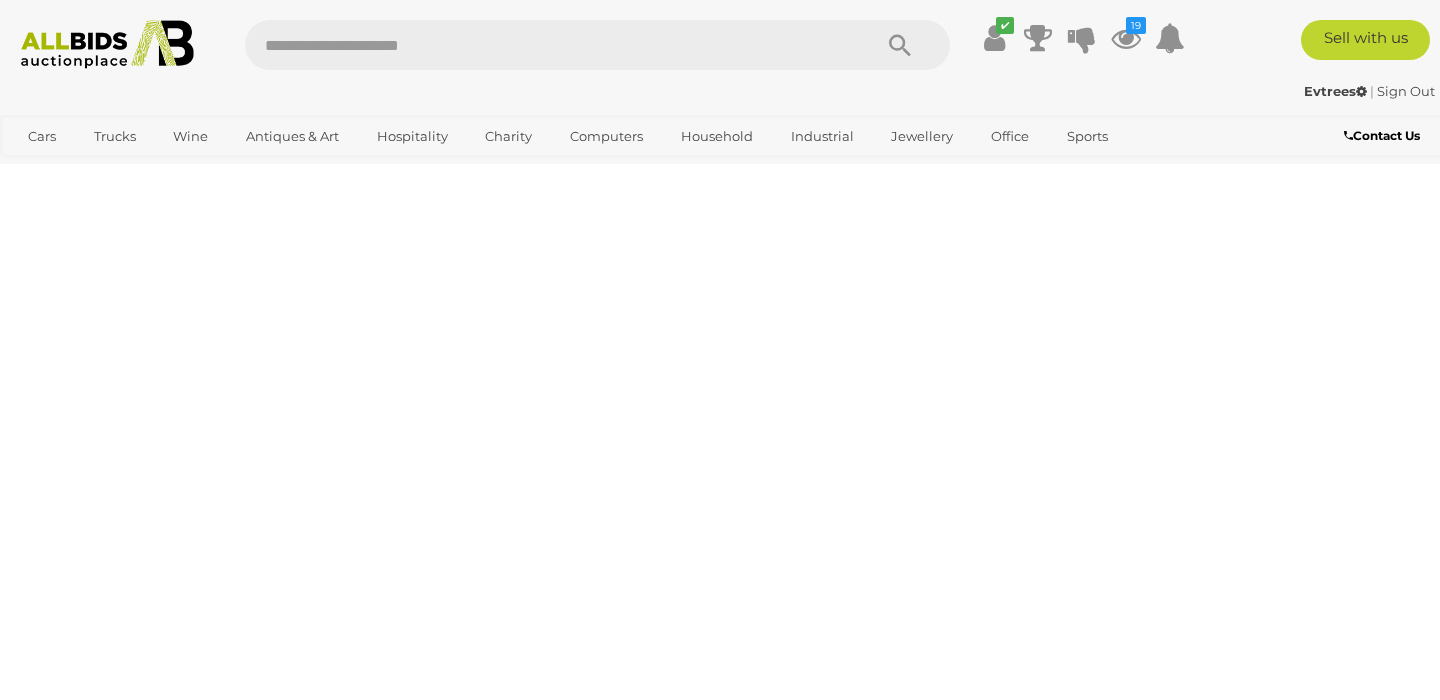 scroll, scrollTop: 269, scrollLeft: 0, axis: vertical 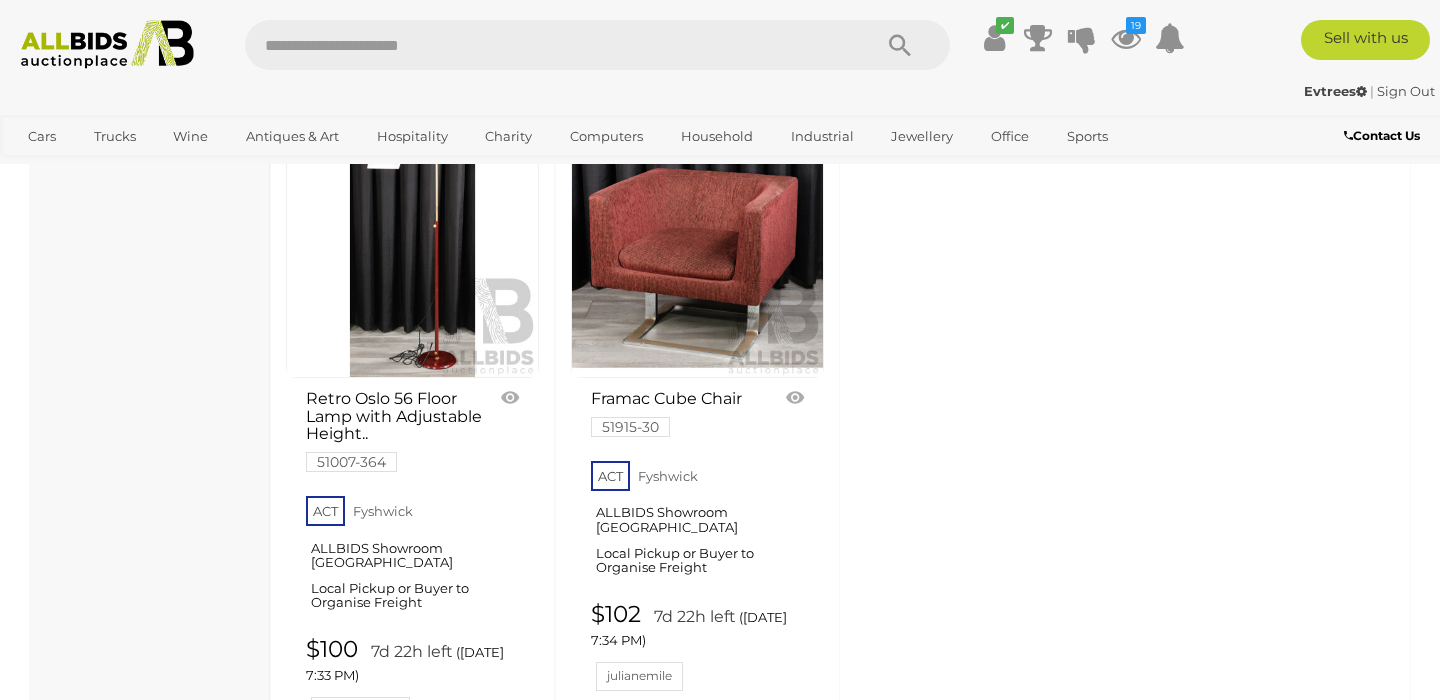 click on "7" at bounding box center [618, 802] 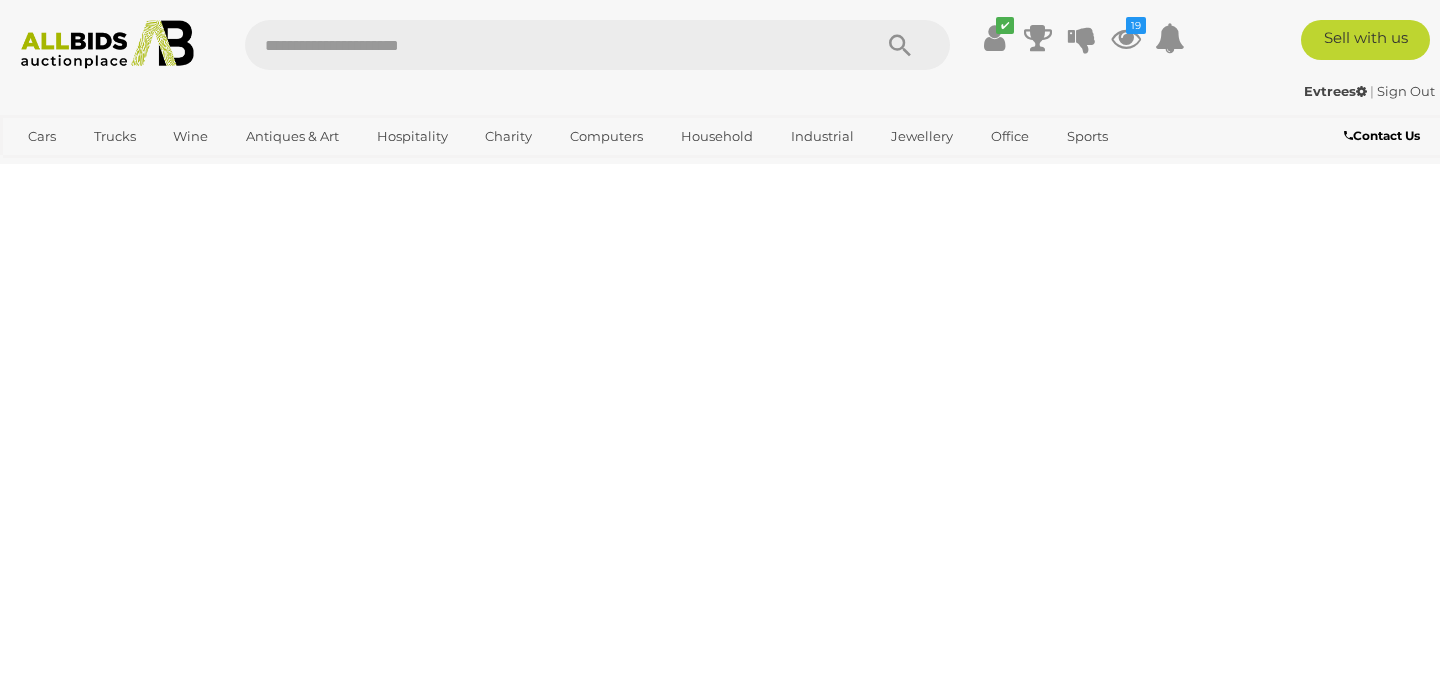 scroll, scrollTop: 269, scrollLeft: 0, axis: vertical 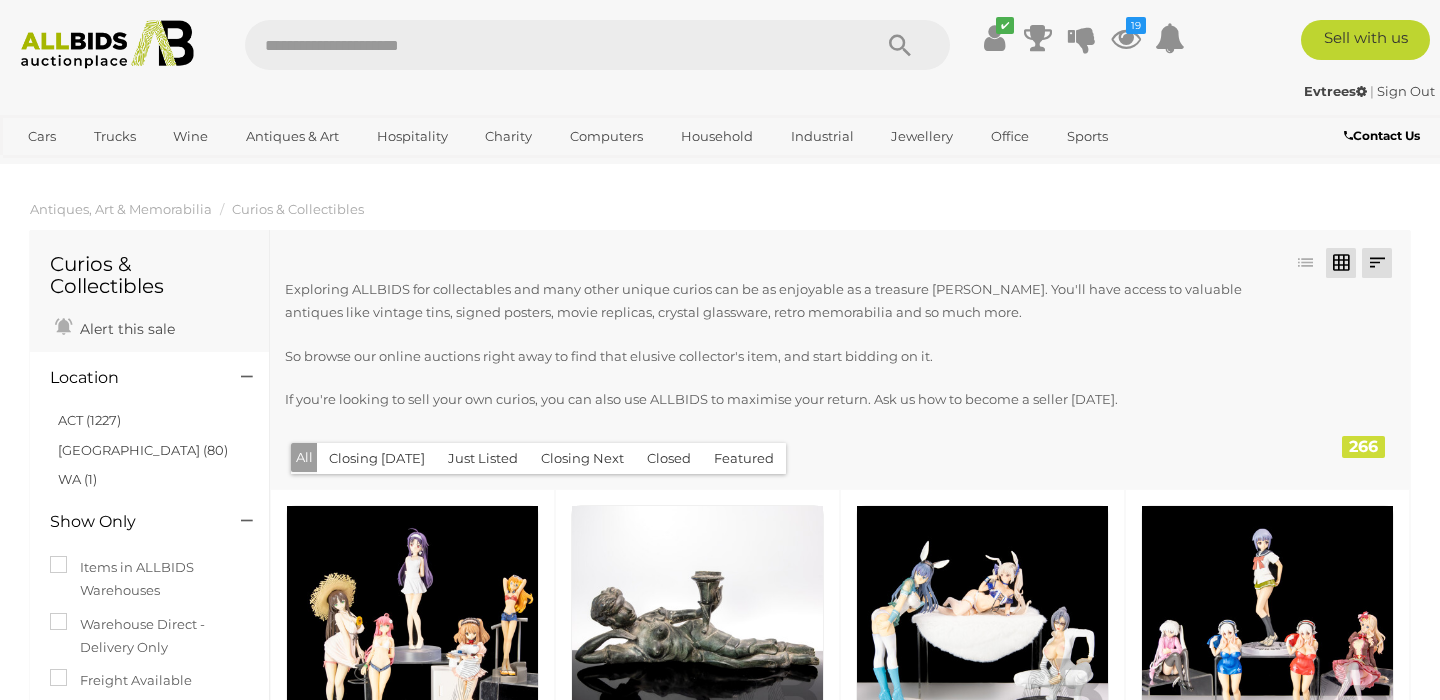 click at bounding box center [1377, 263] 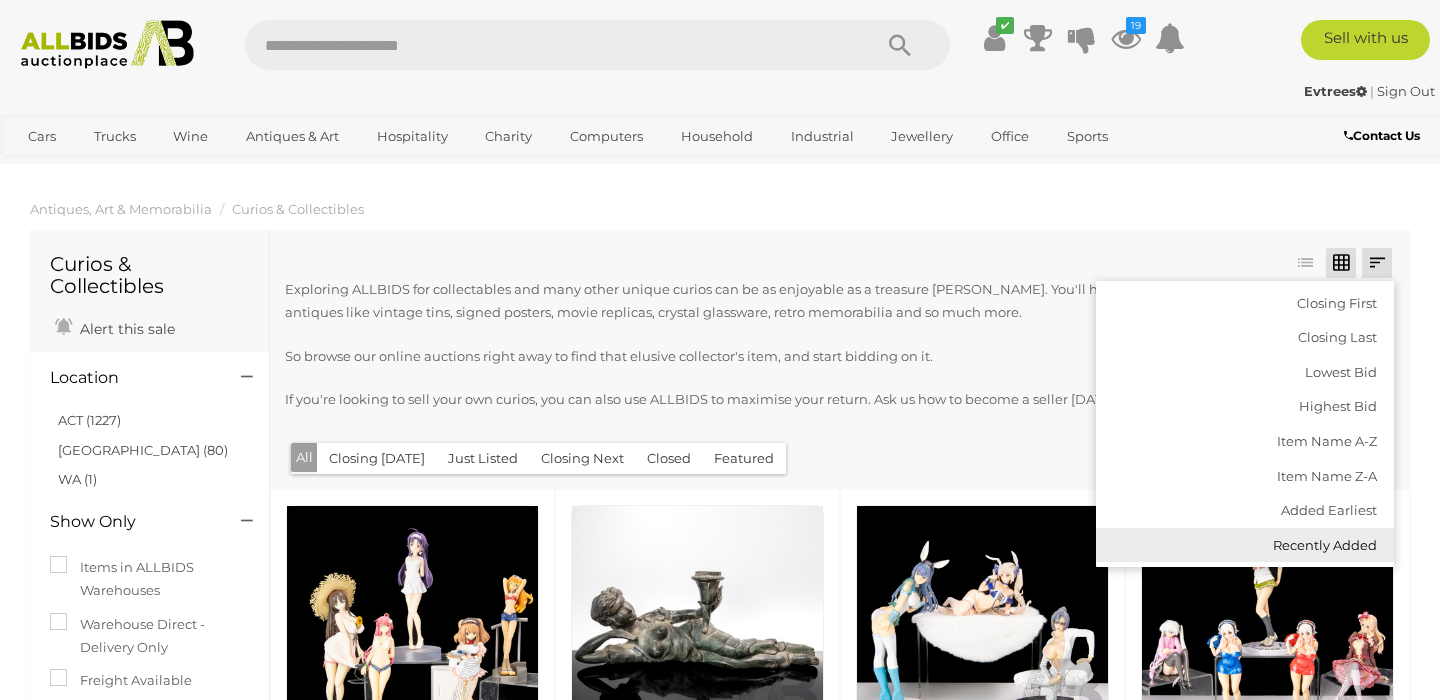 click on "Recently Added" at bounding box center (1245, 545) 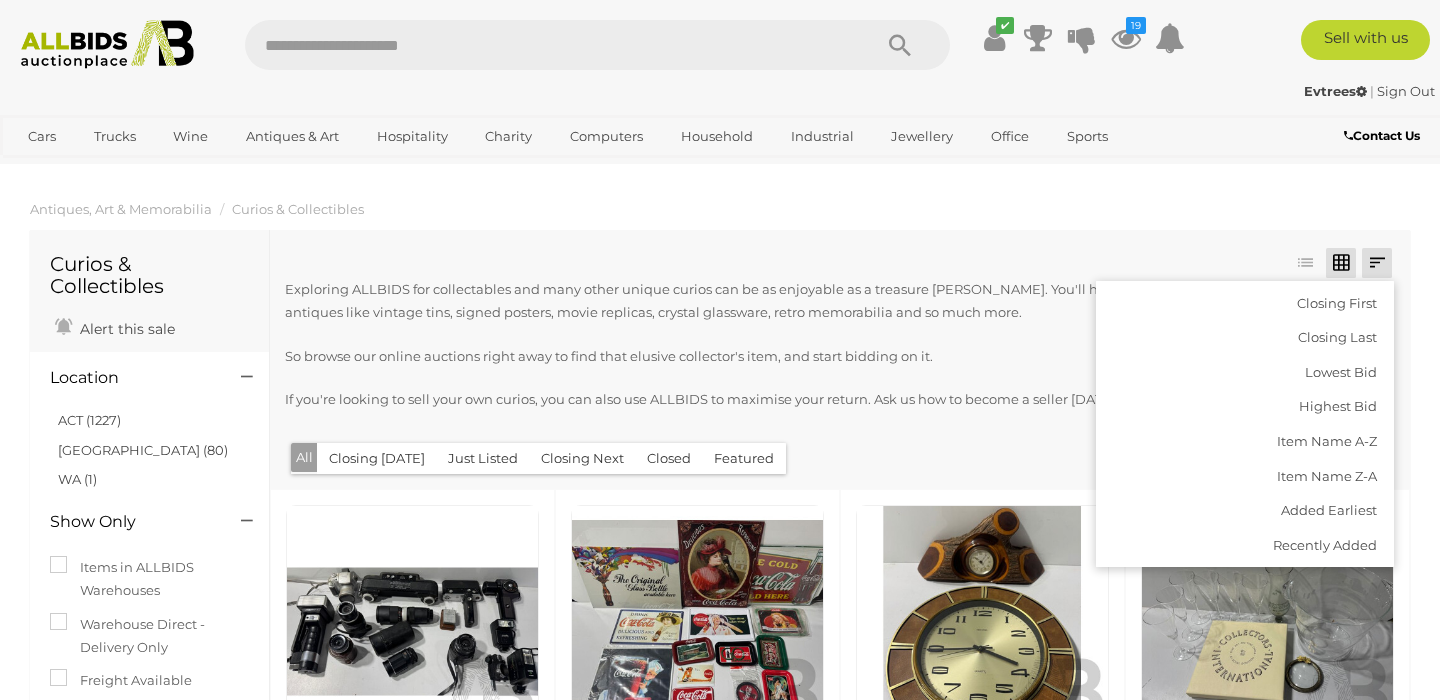 click at bounding box center [1377, 263] 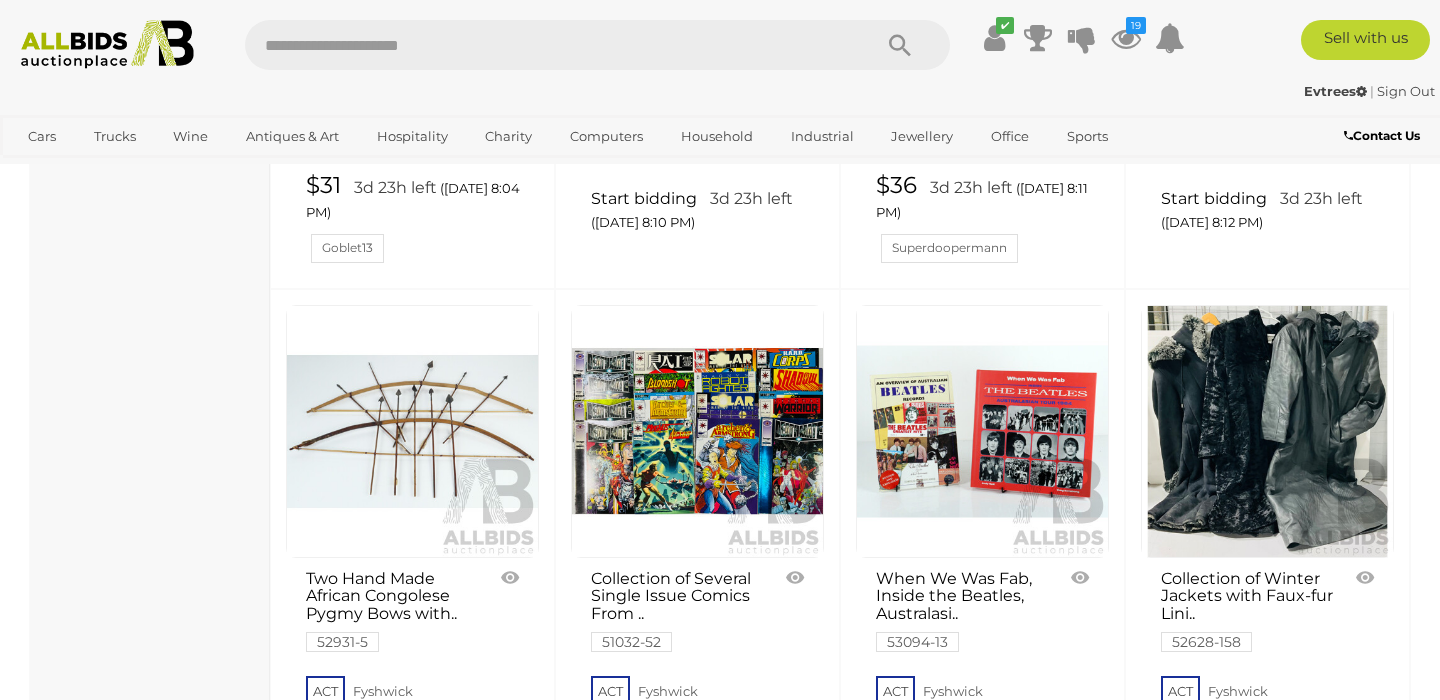 scroll, scrollTop: 6624, scrollLeft: 0, axis: vertical 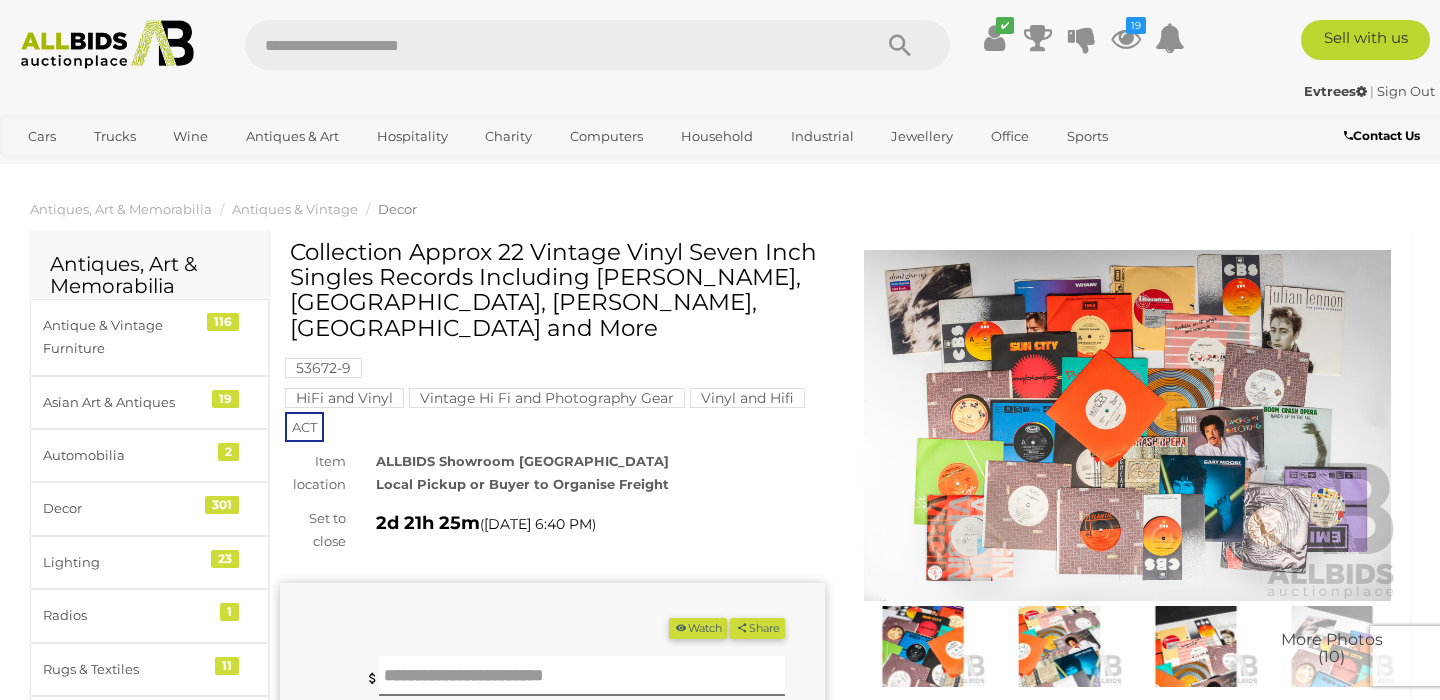 click at bounding box center (1127, 425) 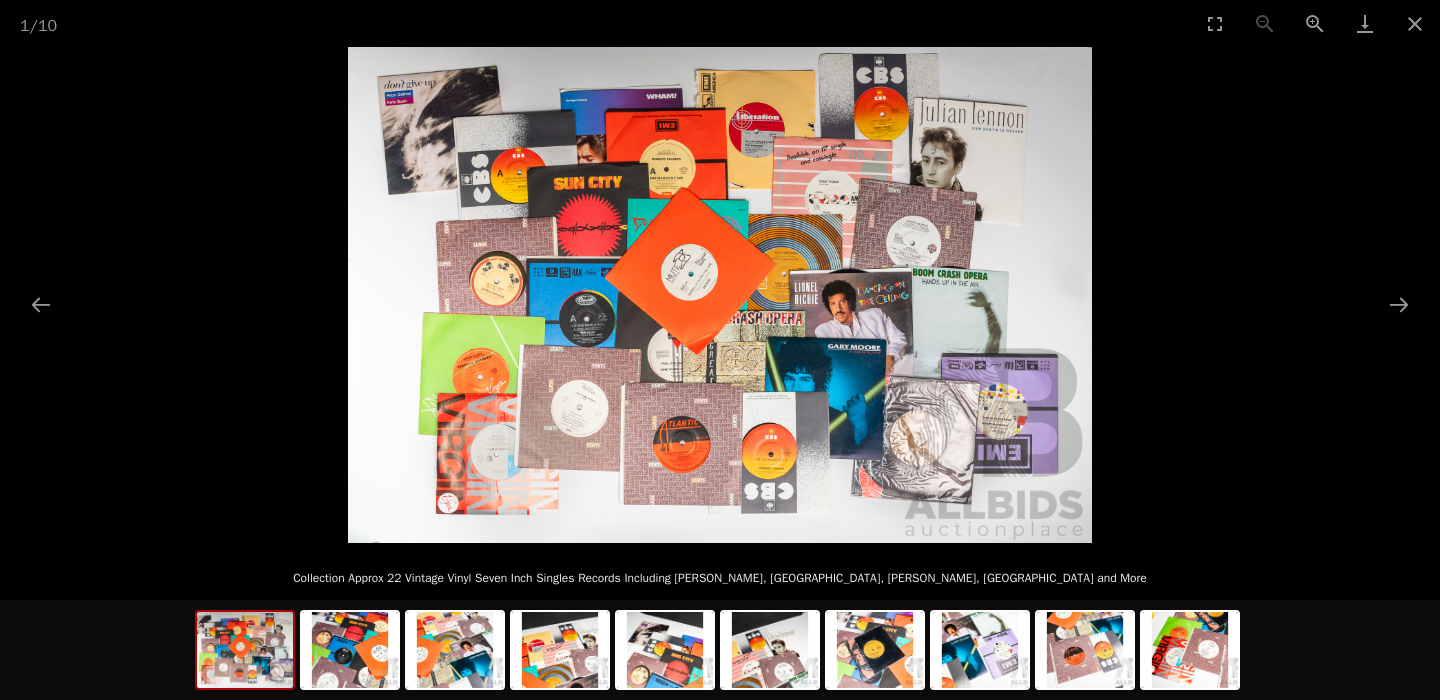 scroll, scrollTop: 0, scrollLeft: 0, axis: both 